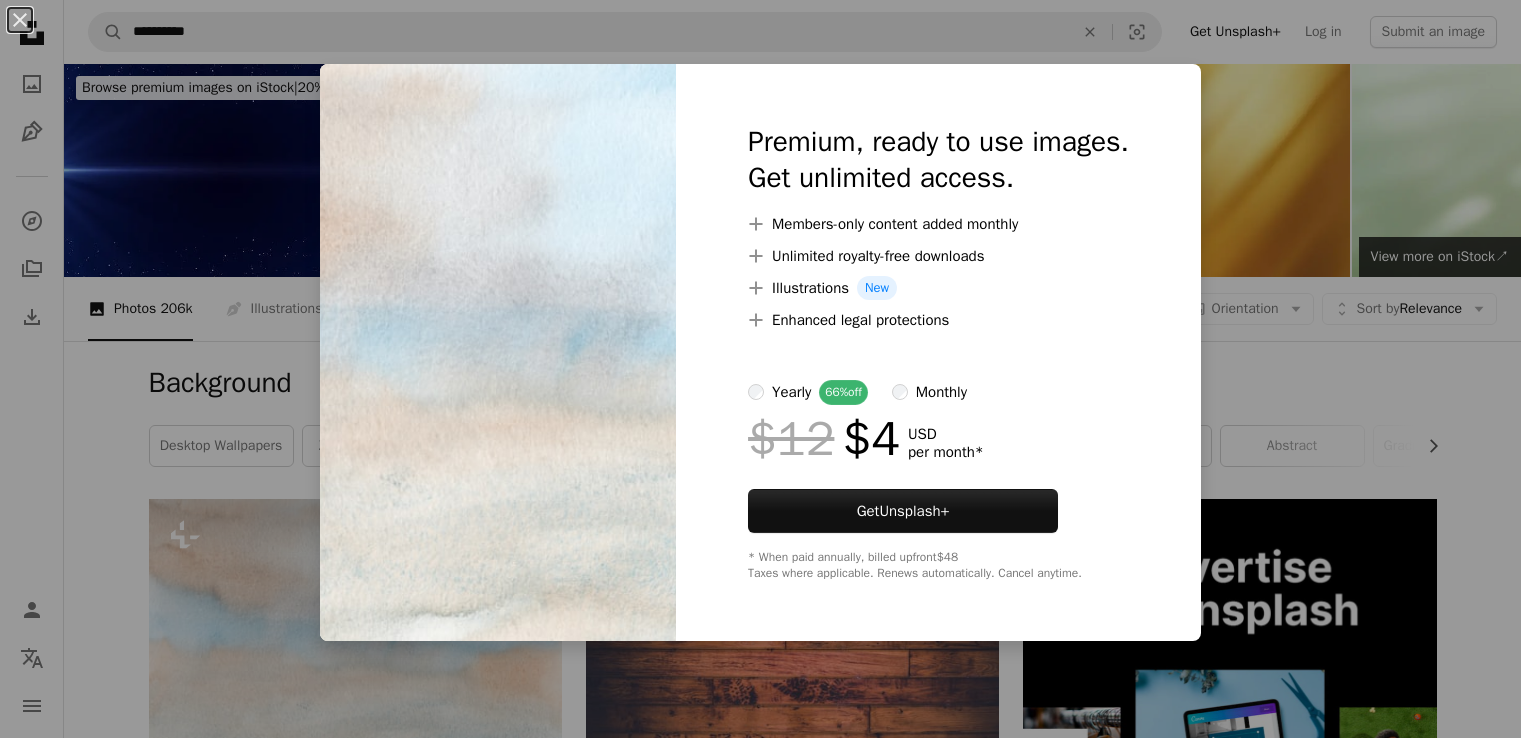 scroll, scrollTop: 400, scrollLeft: 0, axis: vertical 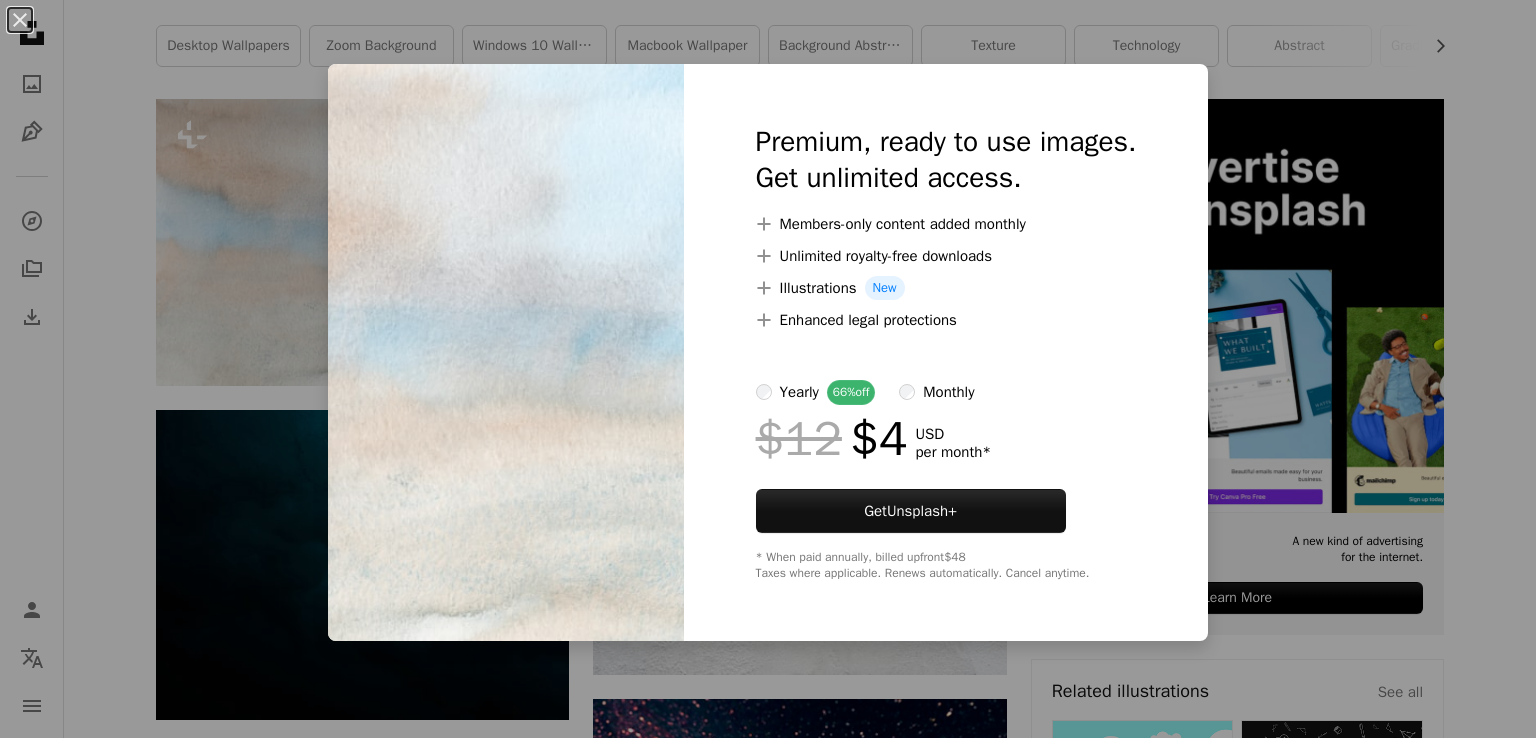 click on "An X shape Premium, ready to use images. Get unlimited access. A plus sign Members-only content added monthly A plus sign Unlimited royalty-free downloads A plus sign Illustrations  New A plus sign Enhanced legal protections yearly 66%  off monthly $12   $4 USD per month * Get  Unsplash+ * When paid annually, billed upfront  $48 Taxes where applicable. Renews automatically. Cancel anytime." at bounding box center [768, 369] 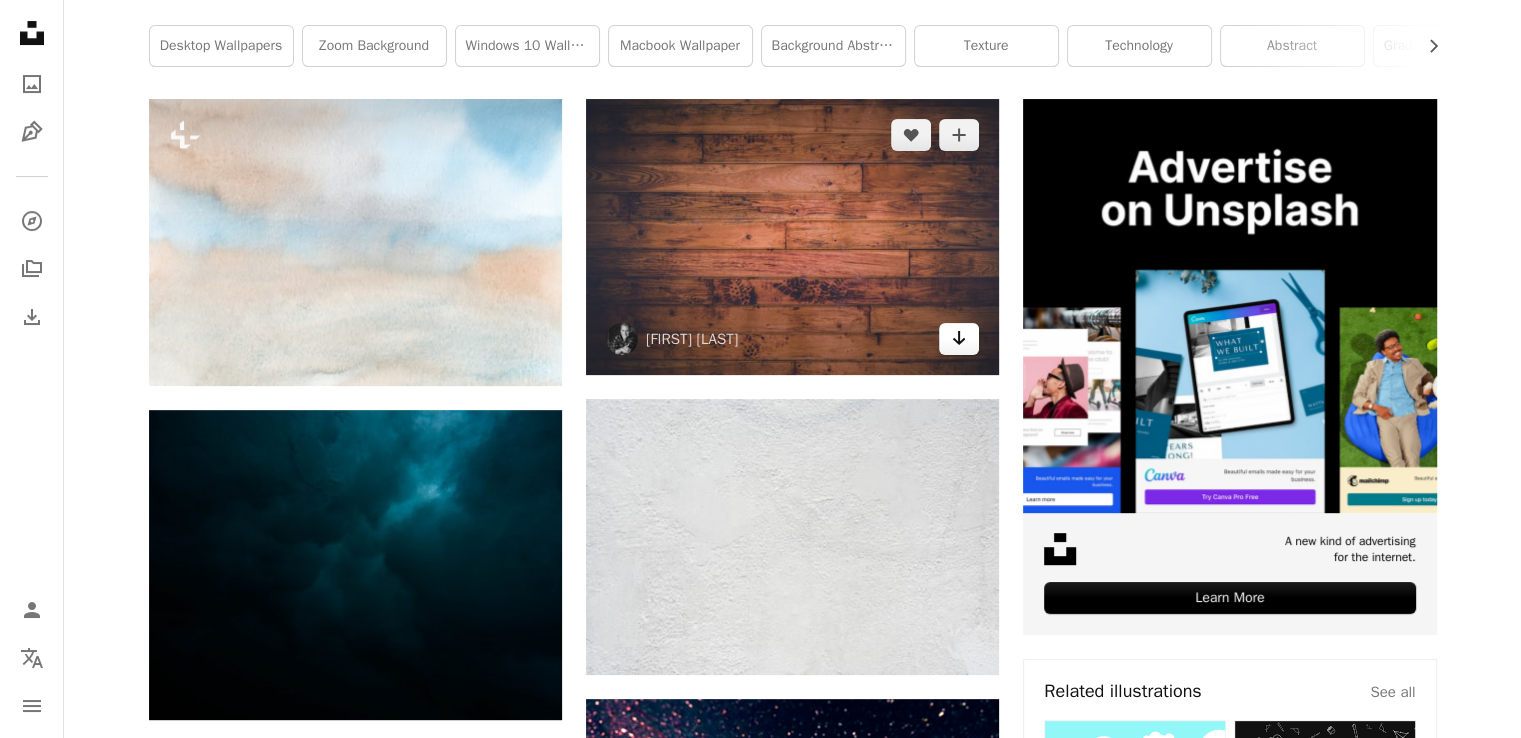 click on "Arrow pointing down" 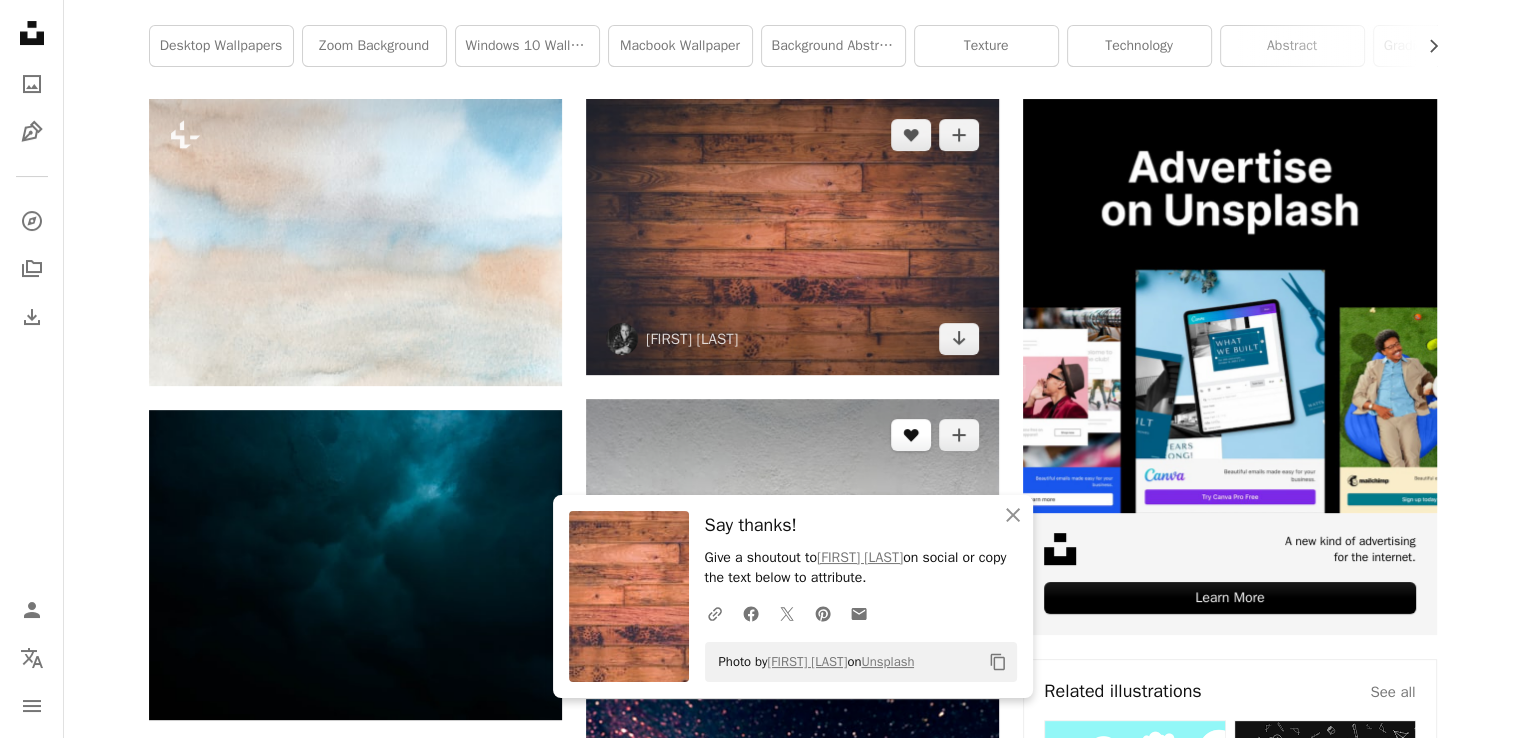scroll, scrollTop: 800, scrollLeft: 0, axis: vertical 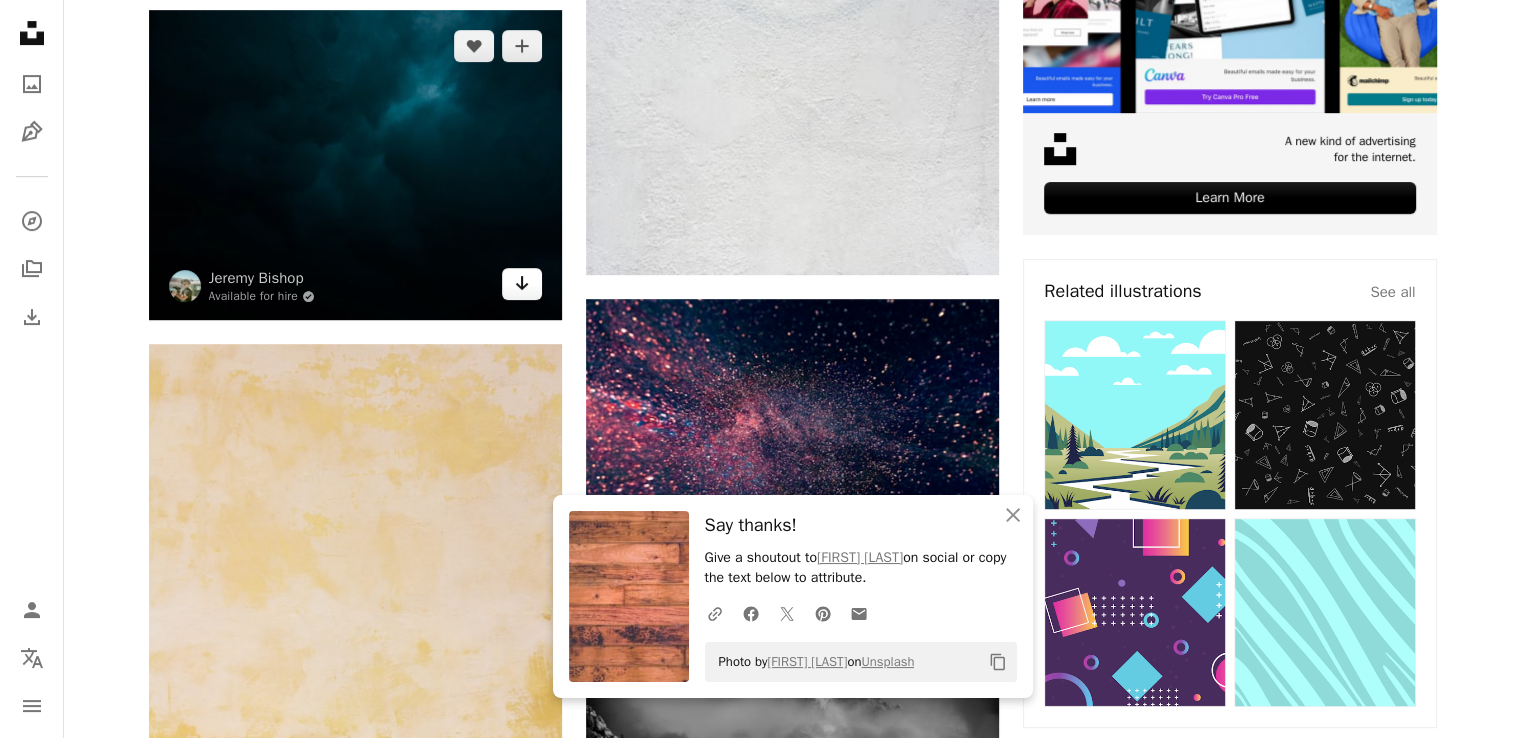 click on "Arrow pointing down" 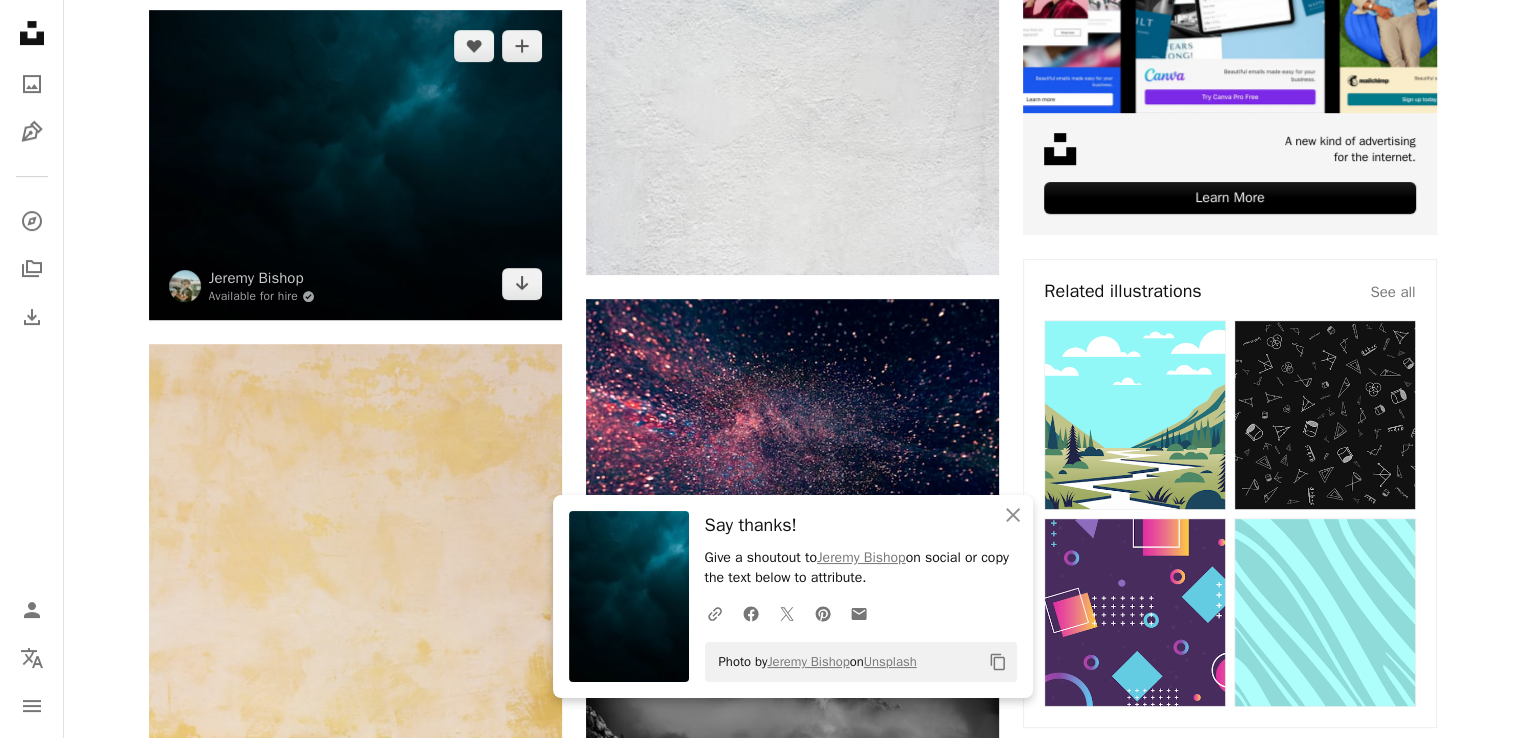 scroll, scrollTop: 1200, scrollLeft: 0, axis: vertical 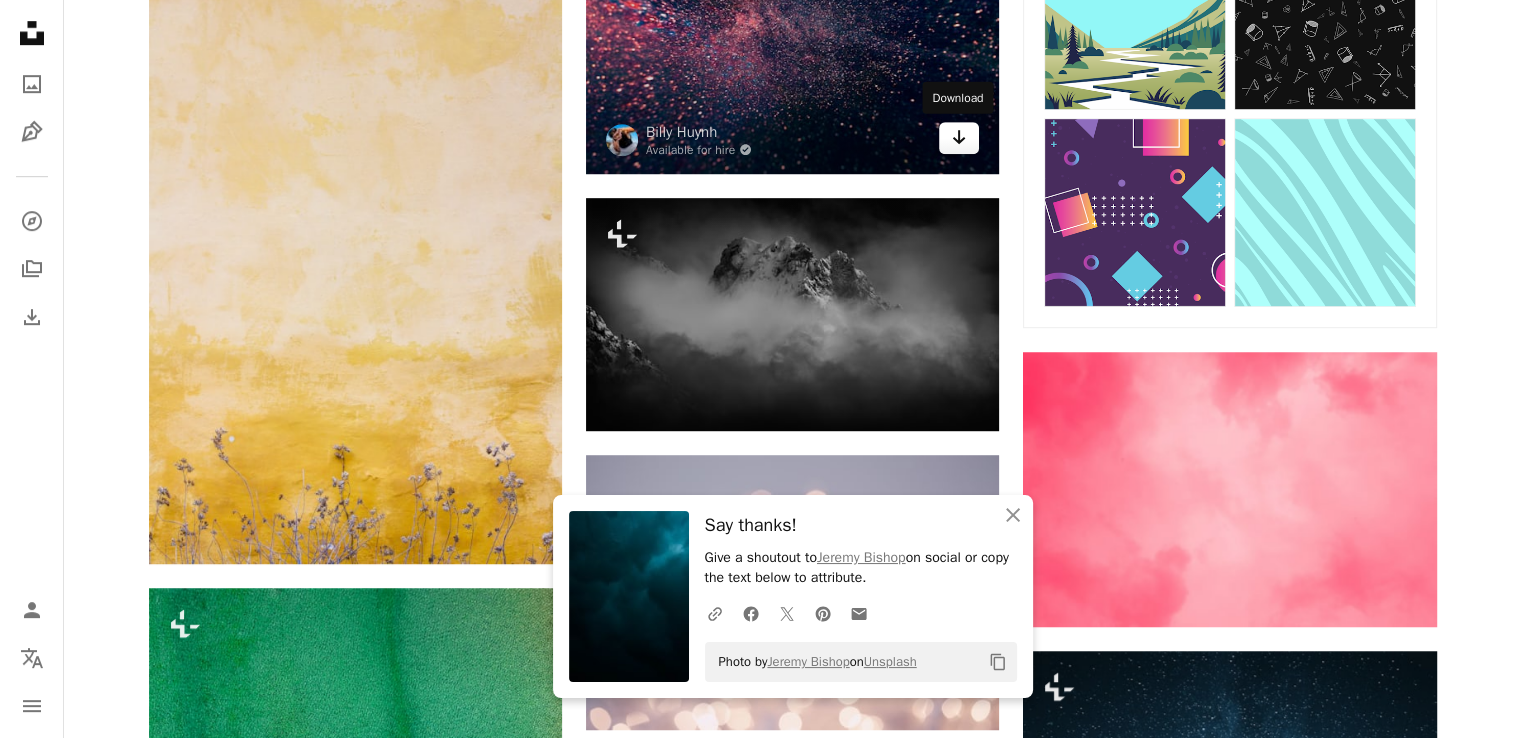 click on "Arrow pointing down" 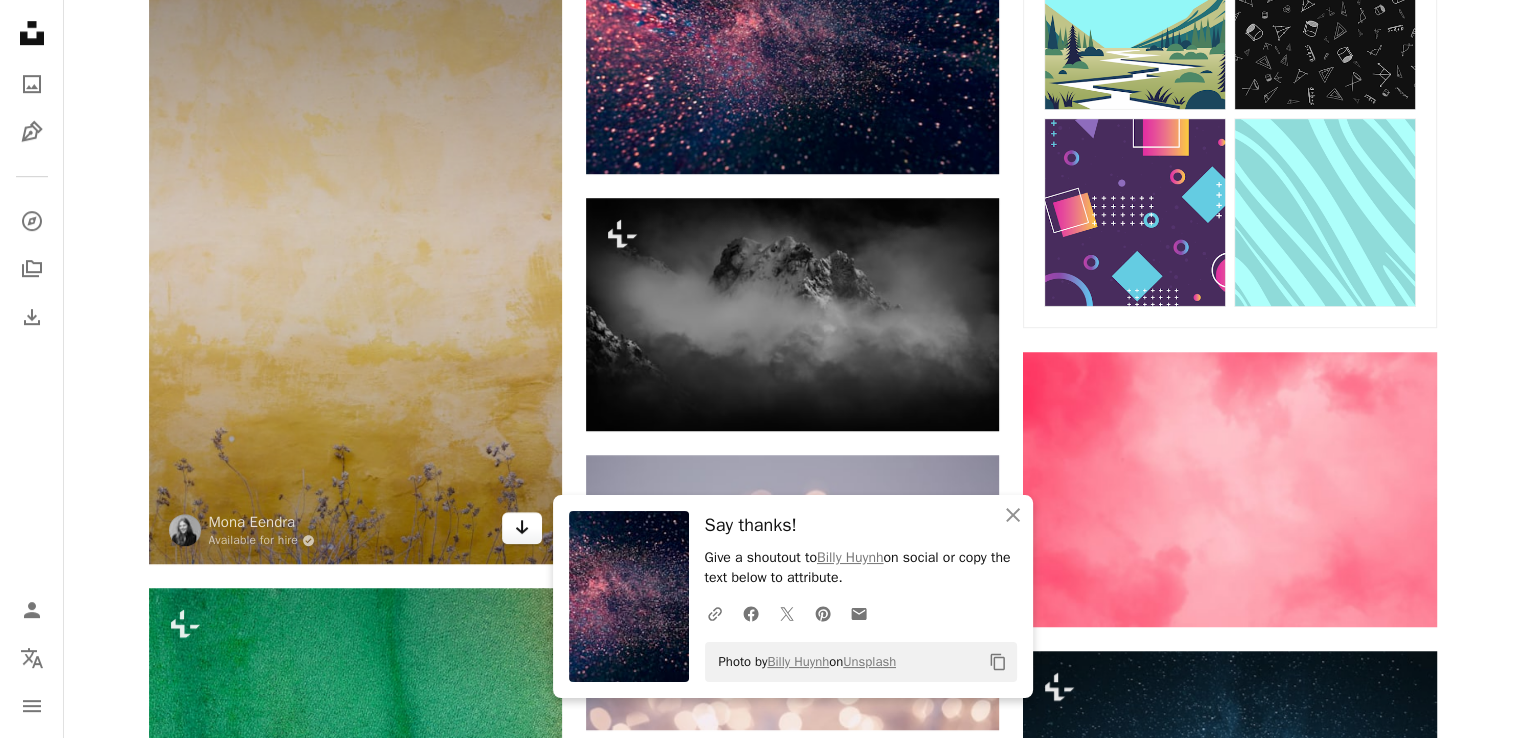 click 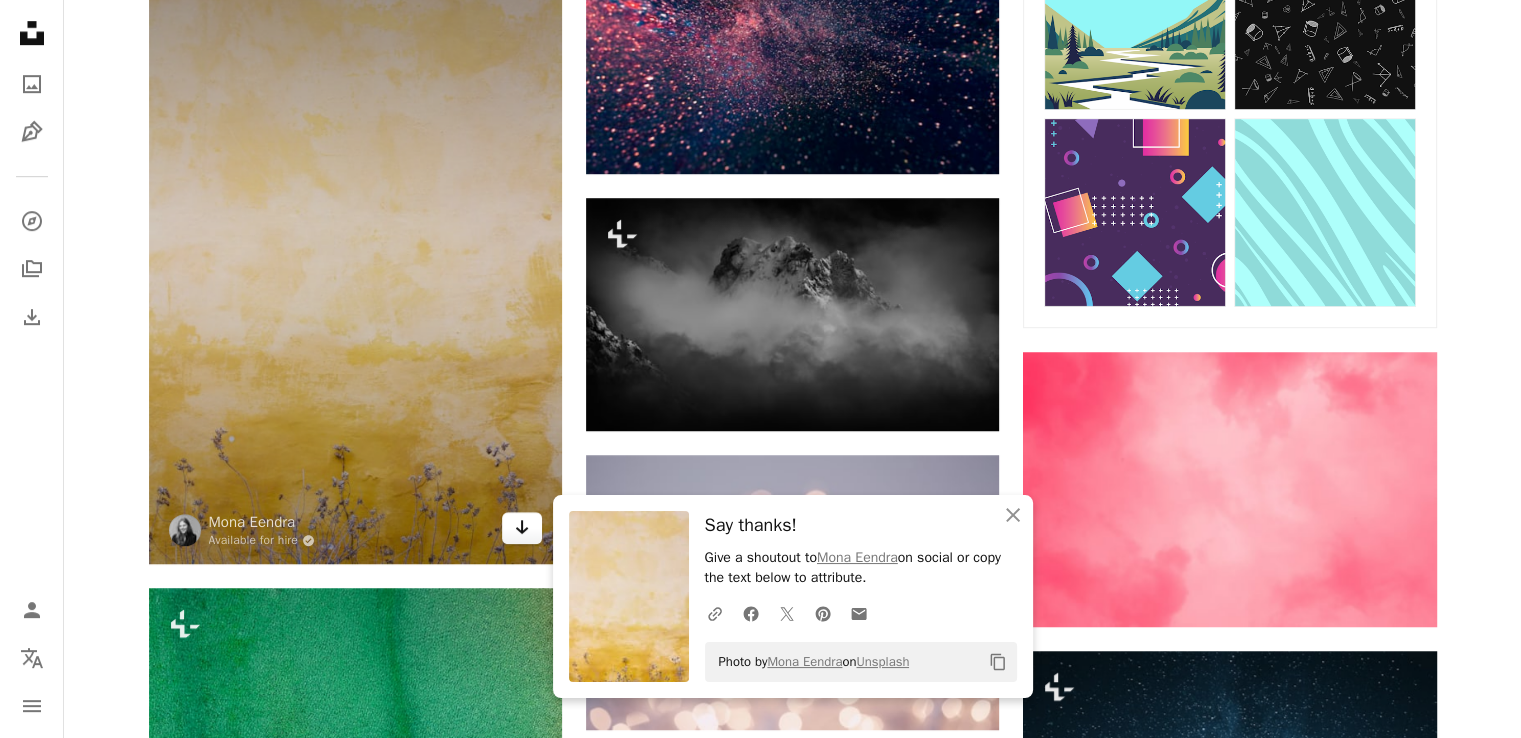 click 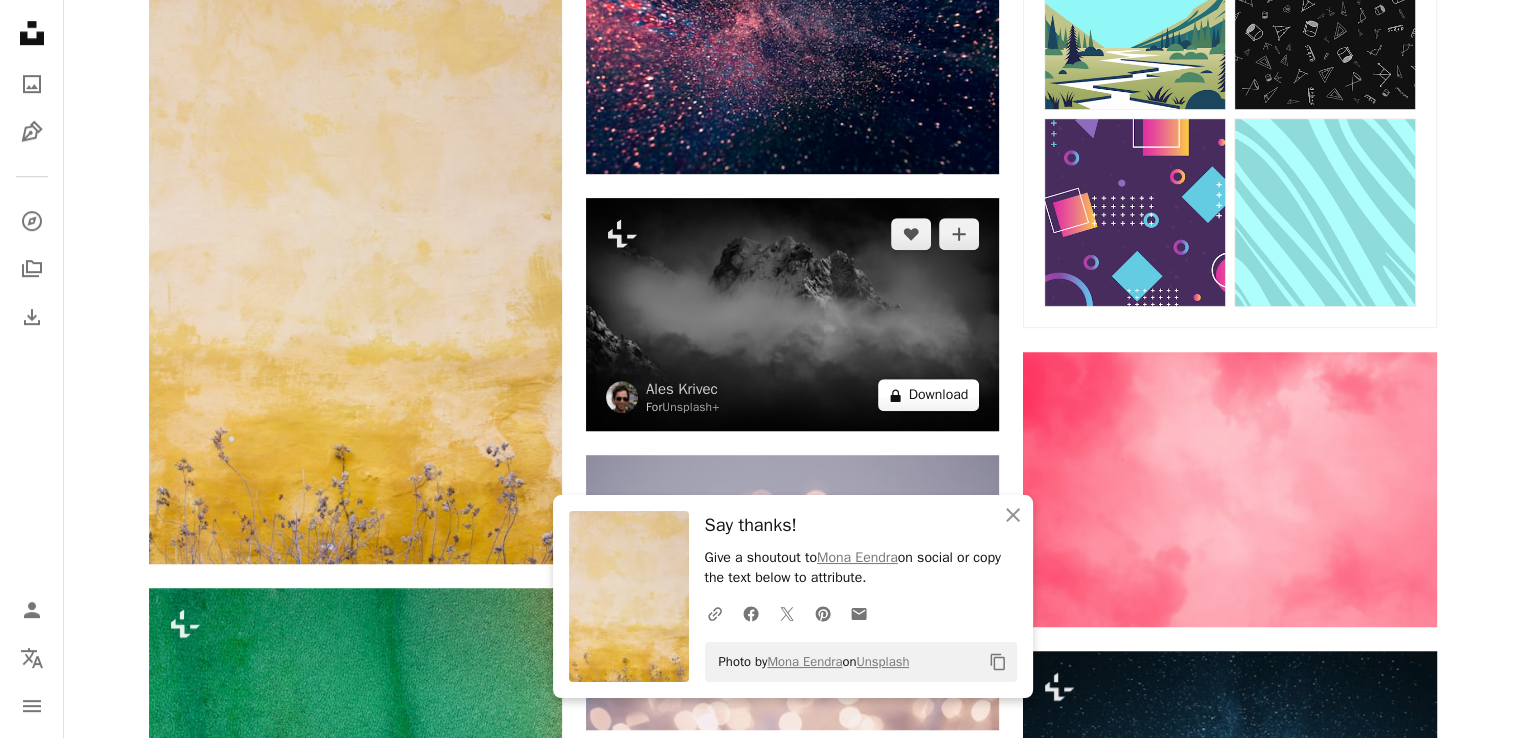 click on "A lock Download" at bounding box center [929, 395] 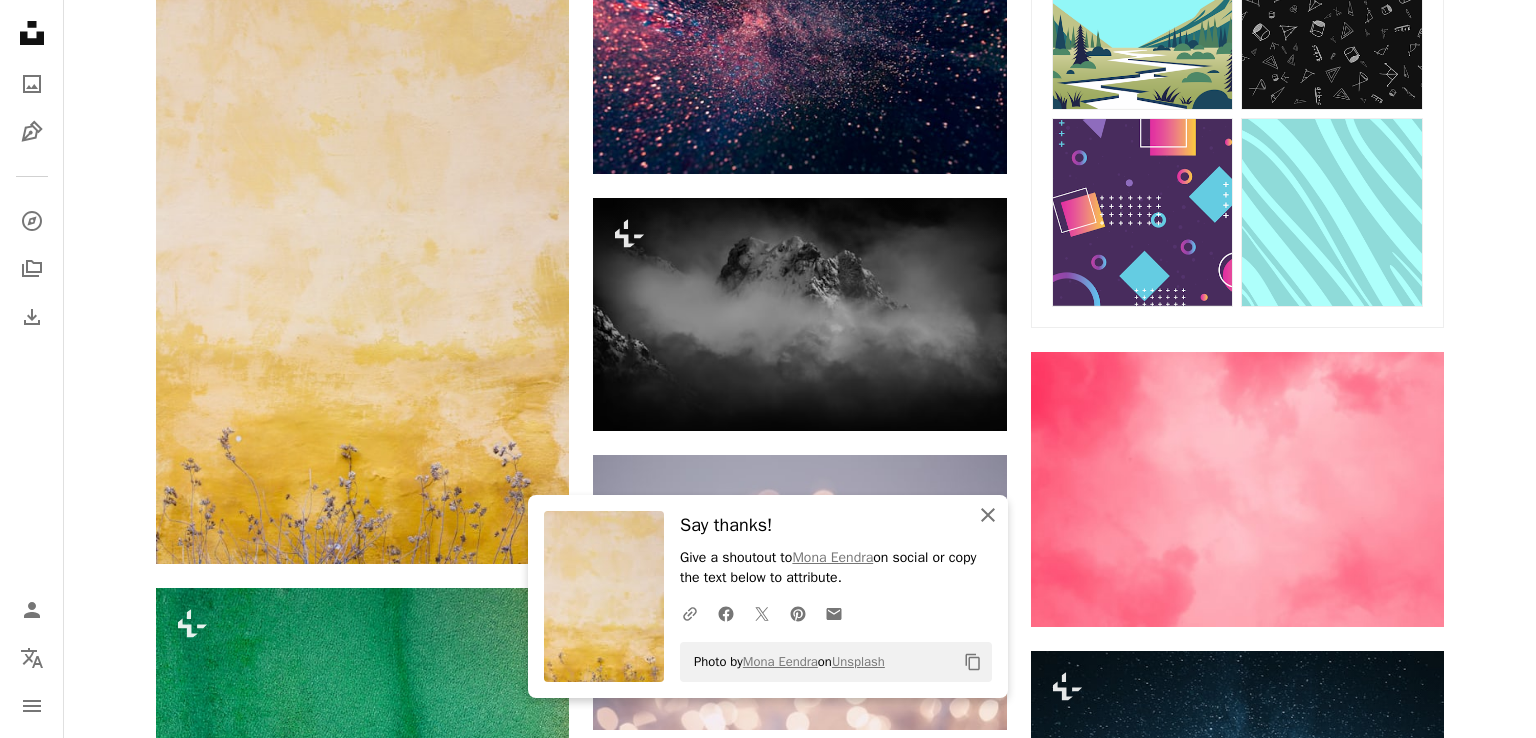 click on "An X shape" 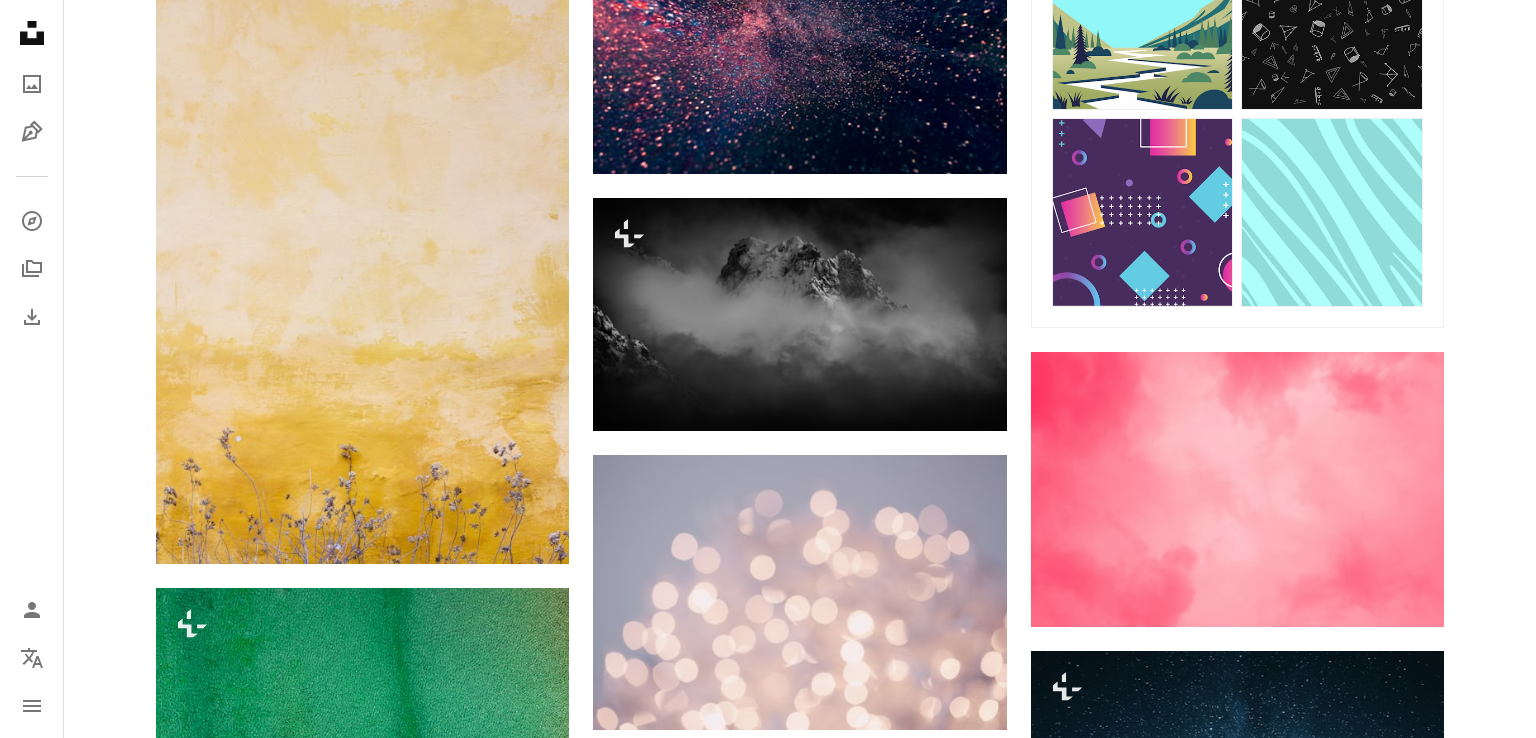 drag, startPoint x: 1301, startPoint y: 304, endPoint x: 1279, endPoint y: 319, distance: 26.627054 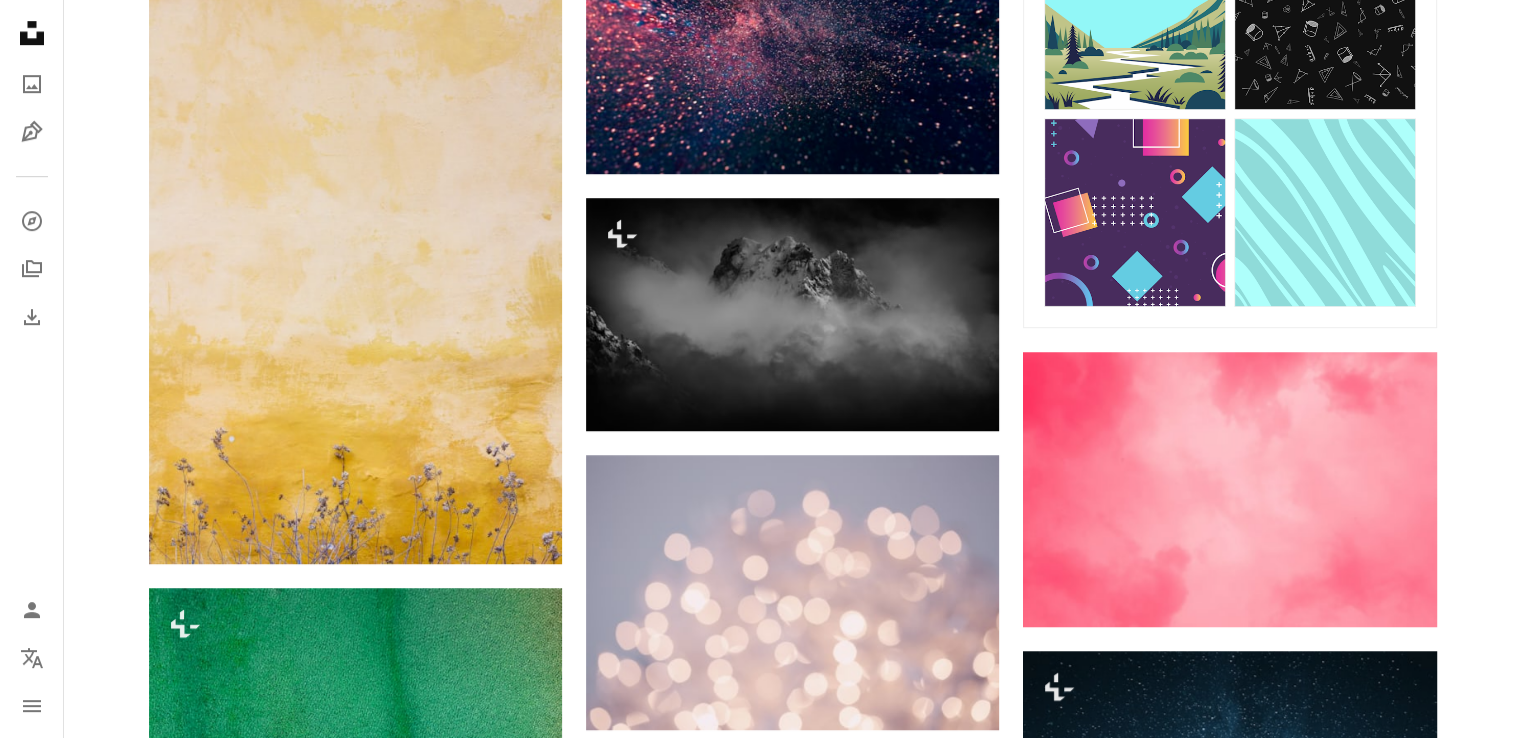 scroll, scrollTop: 800, scrollLeft: 0, axis: vertical 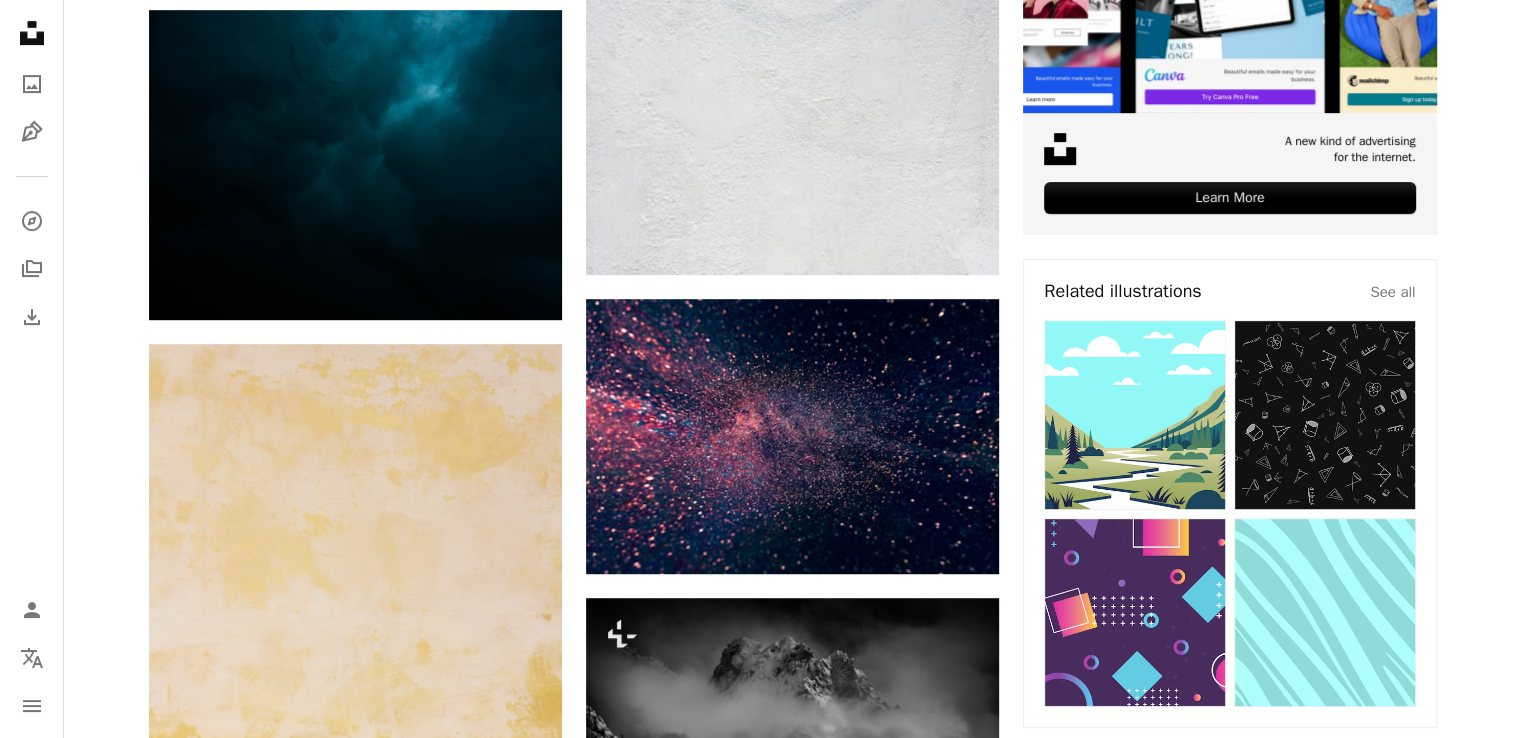 click at bounding box center [1135, 414] 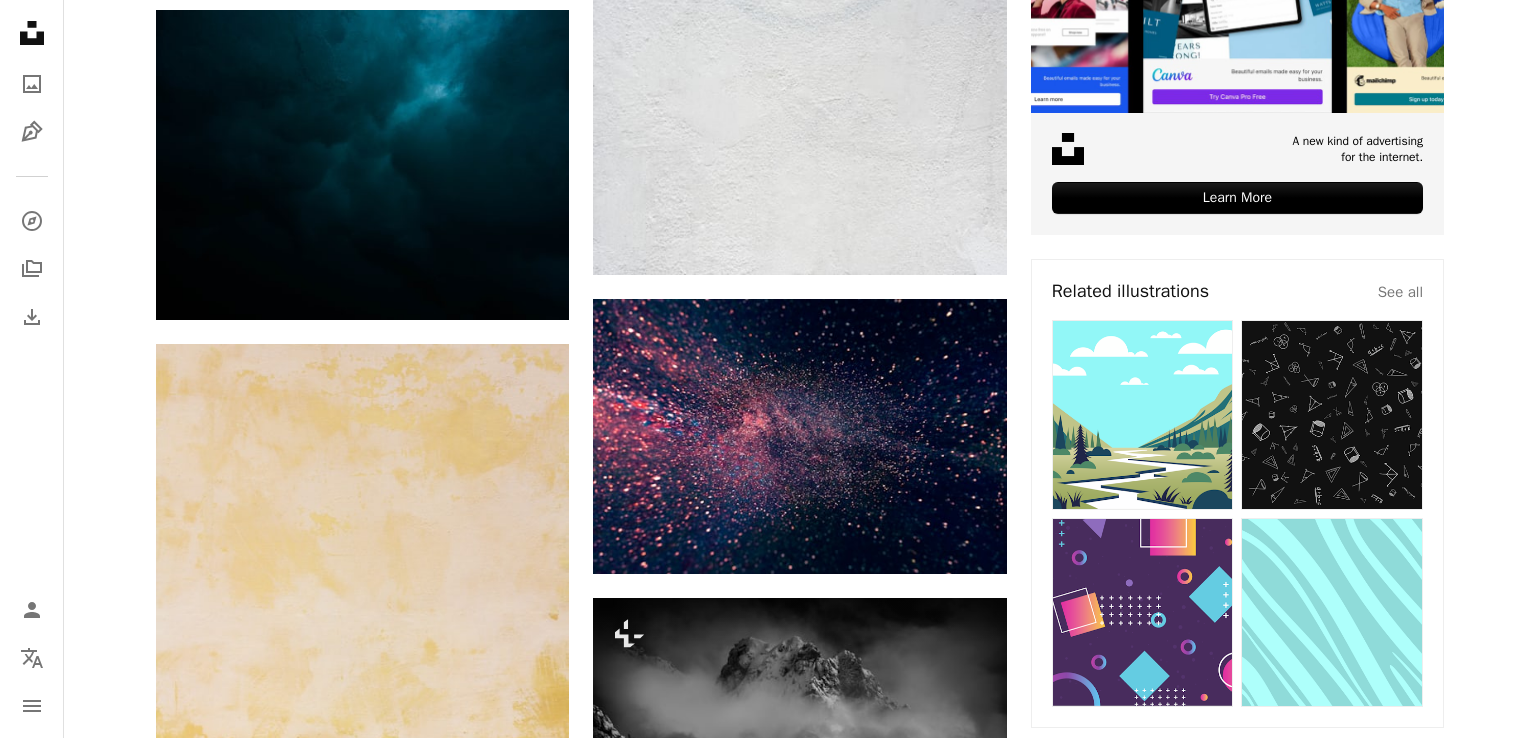 click on "An X shape" at bounding box center [20, 20] 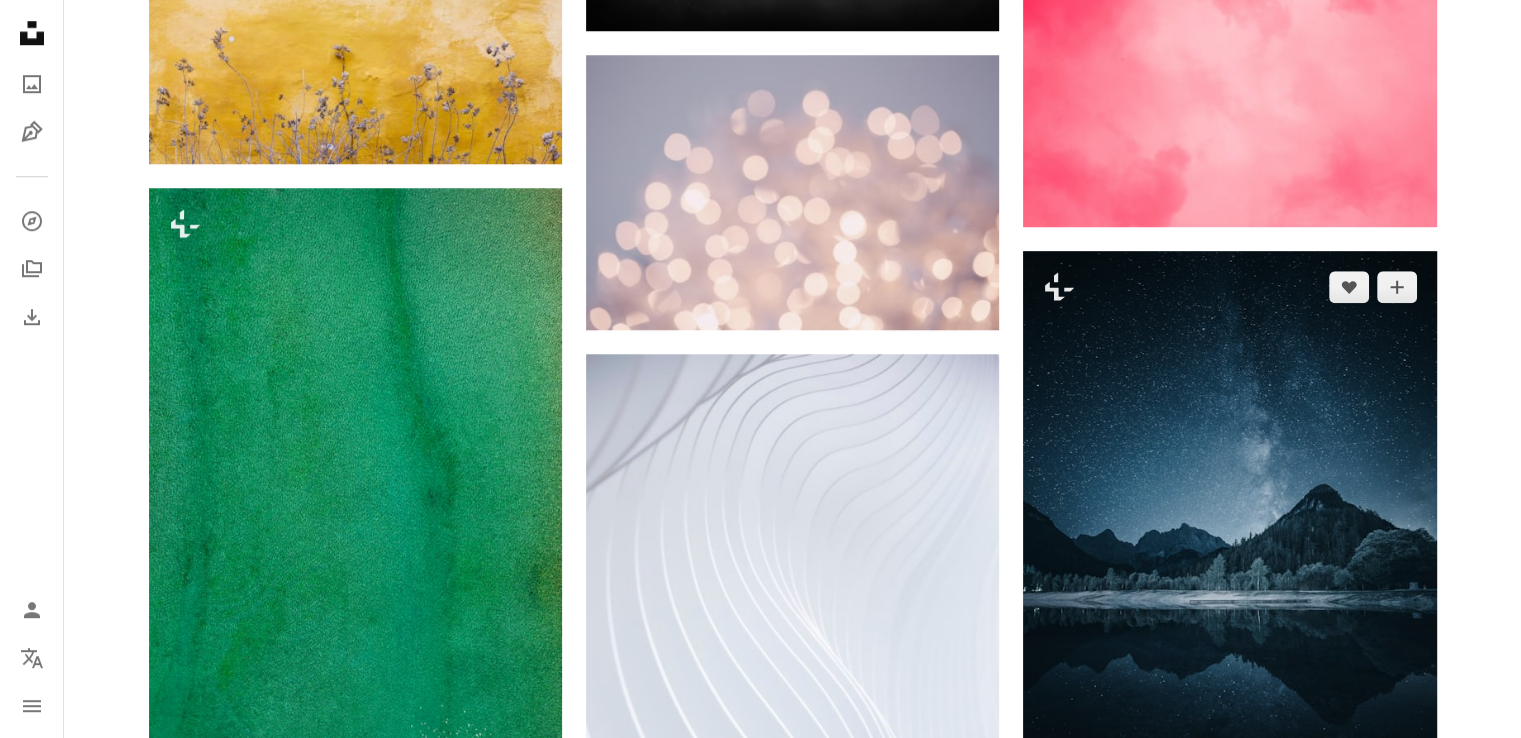 scroll, scrollTop: 2000, scrollLeft: 0, axis: vertical 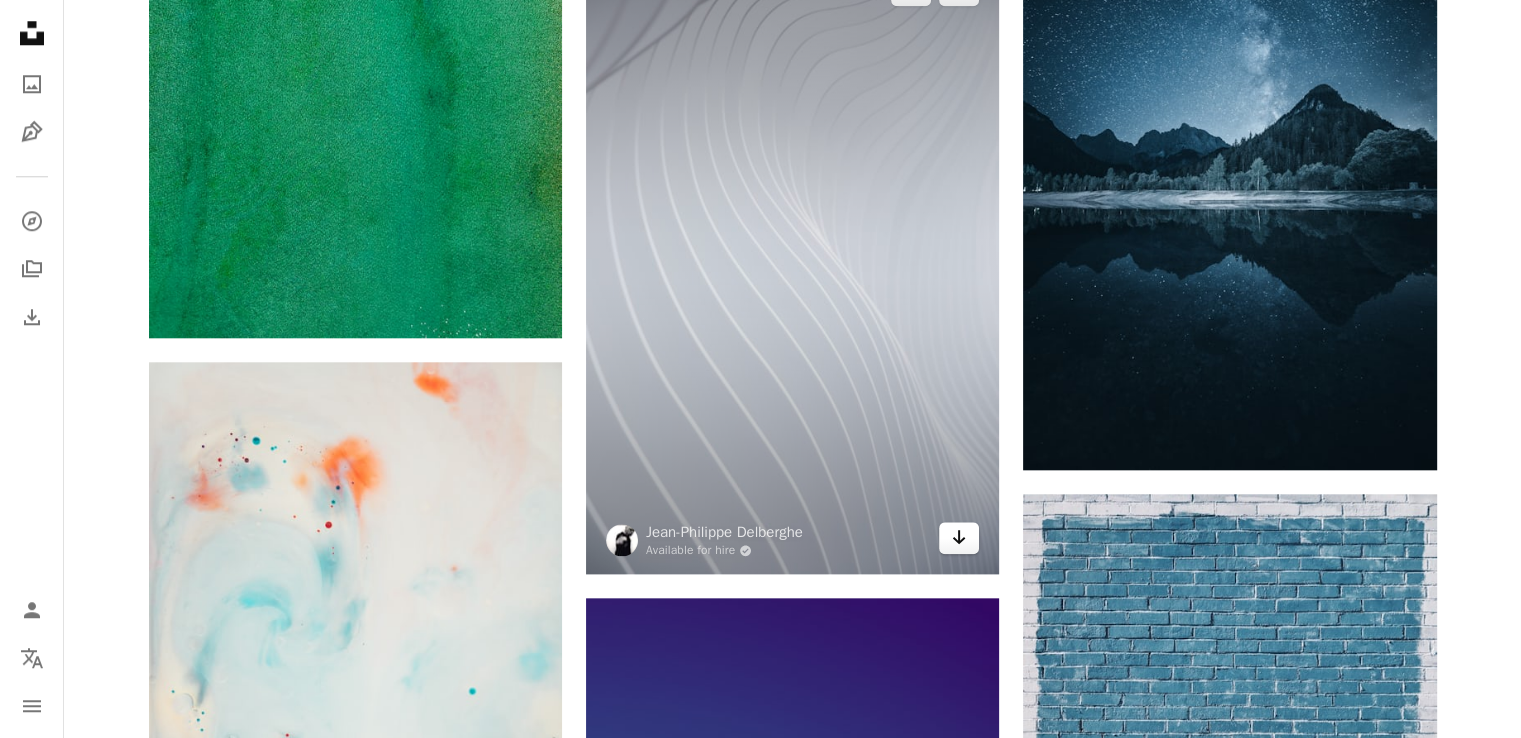 click on "Arrow pointing down" 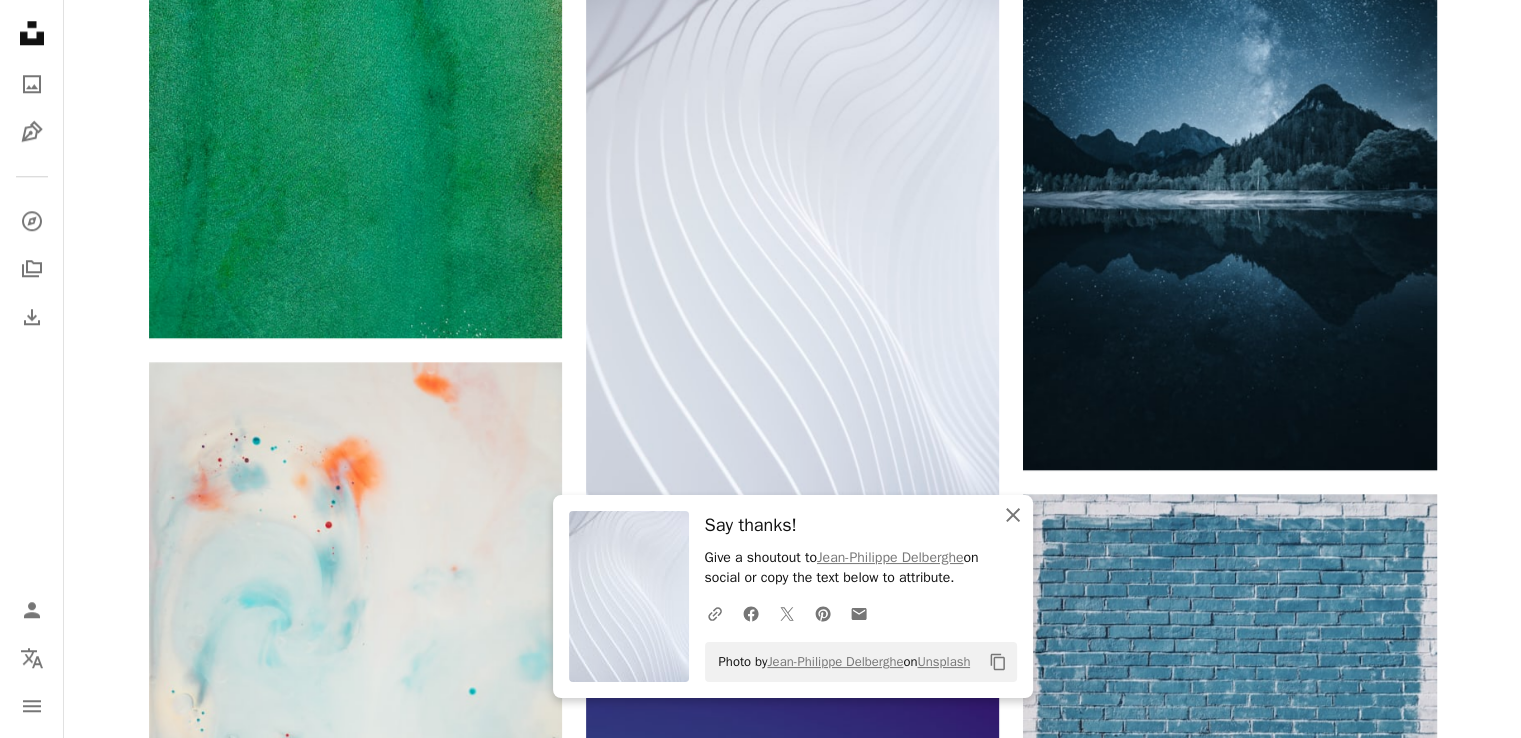 click 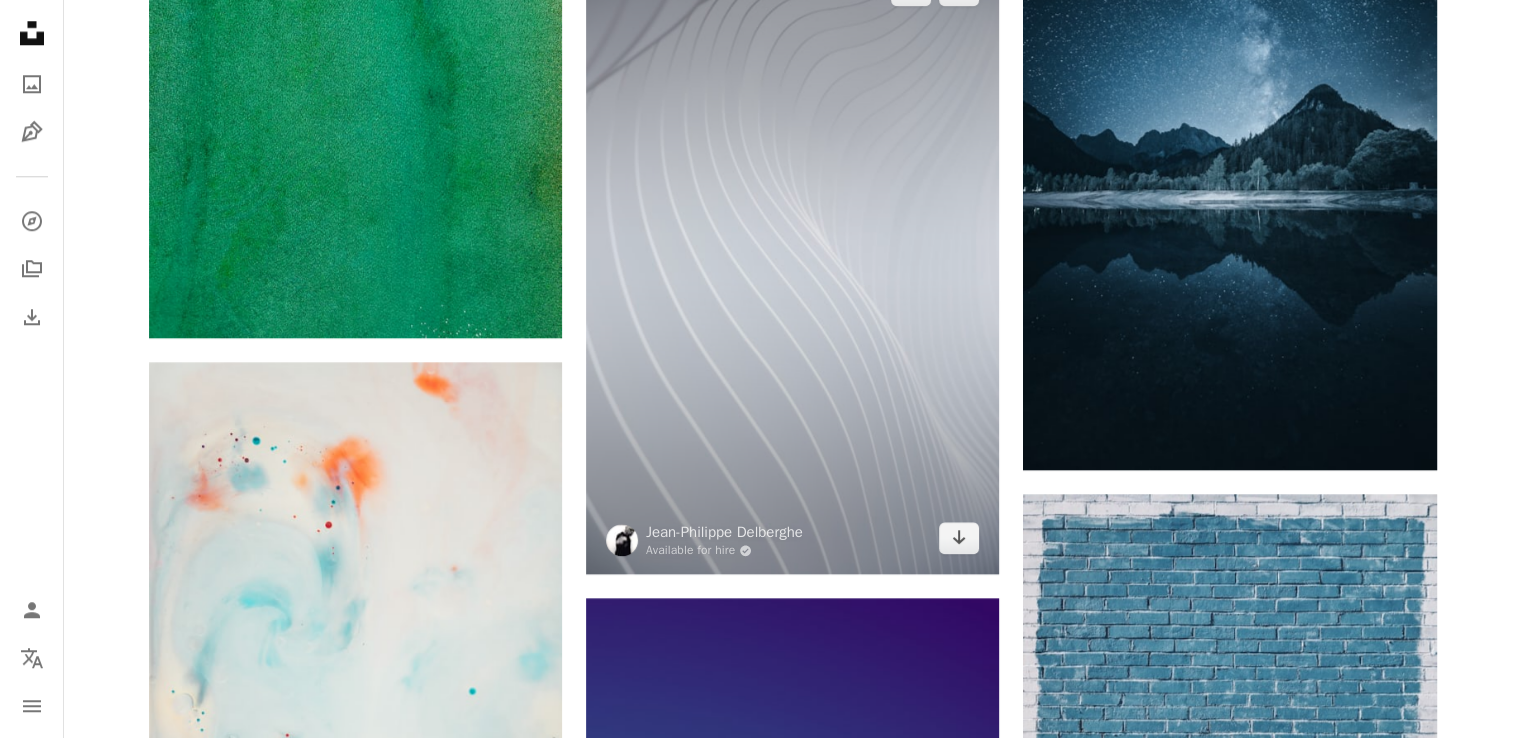 scroll, scrollTop: 2400, scrollLeft: 0, axis: vertical 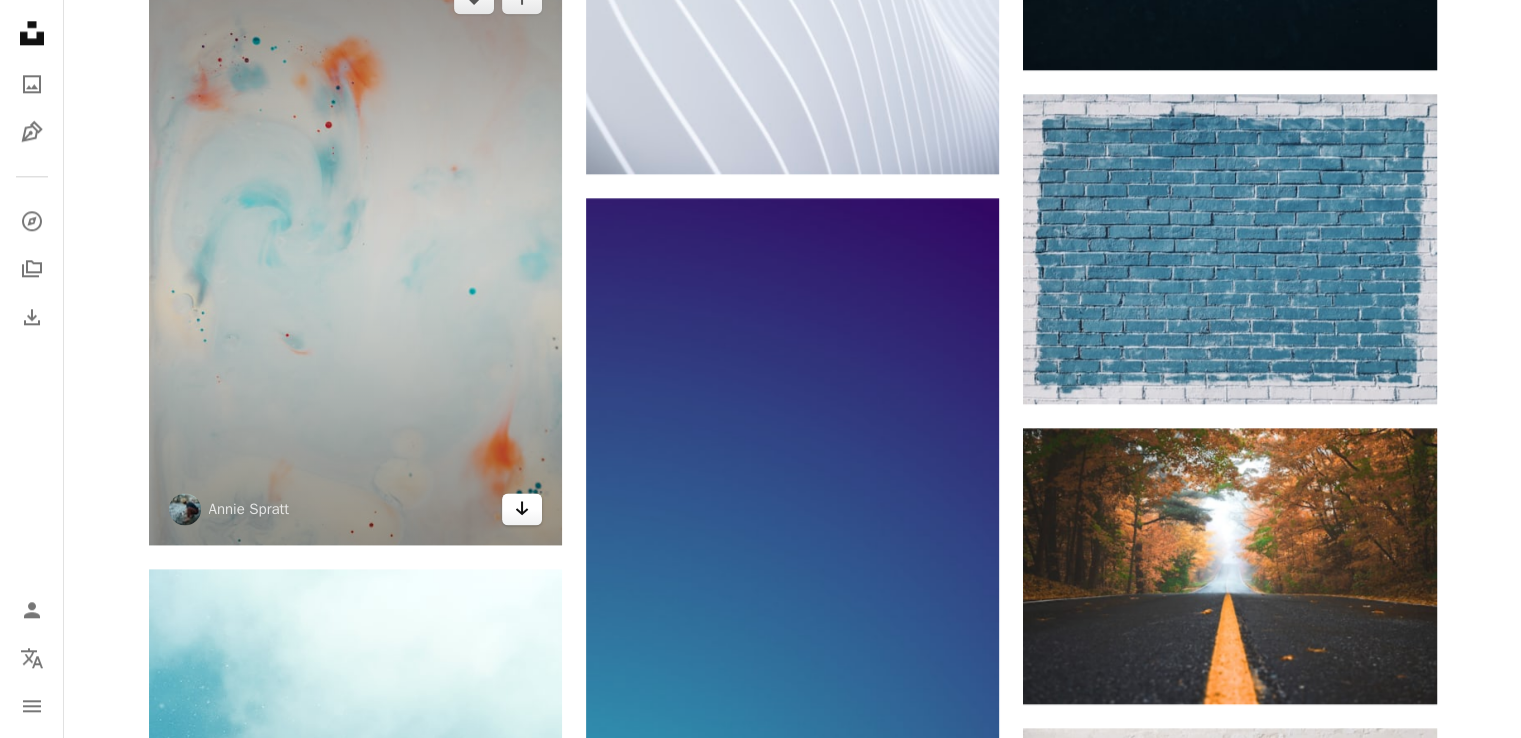 click on "Arrow pointing down" at bounding box center [522, 509] 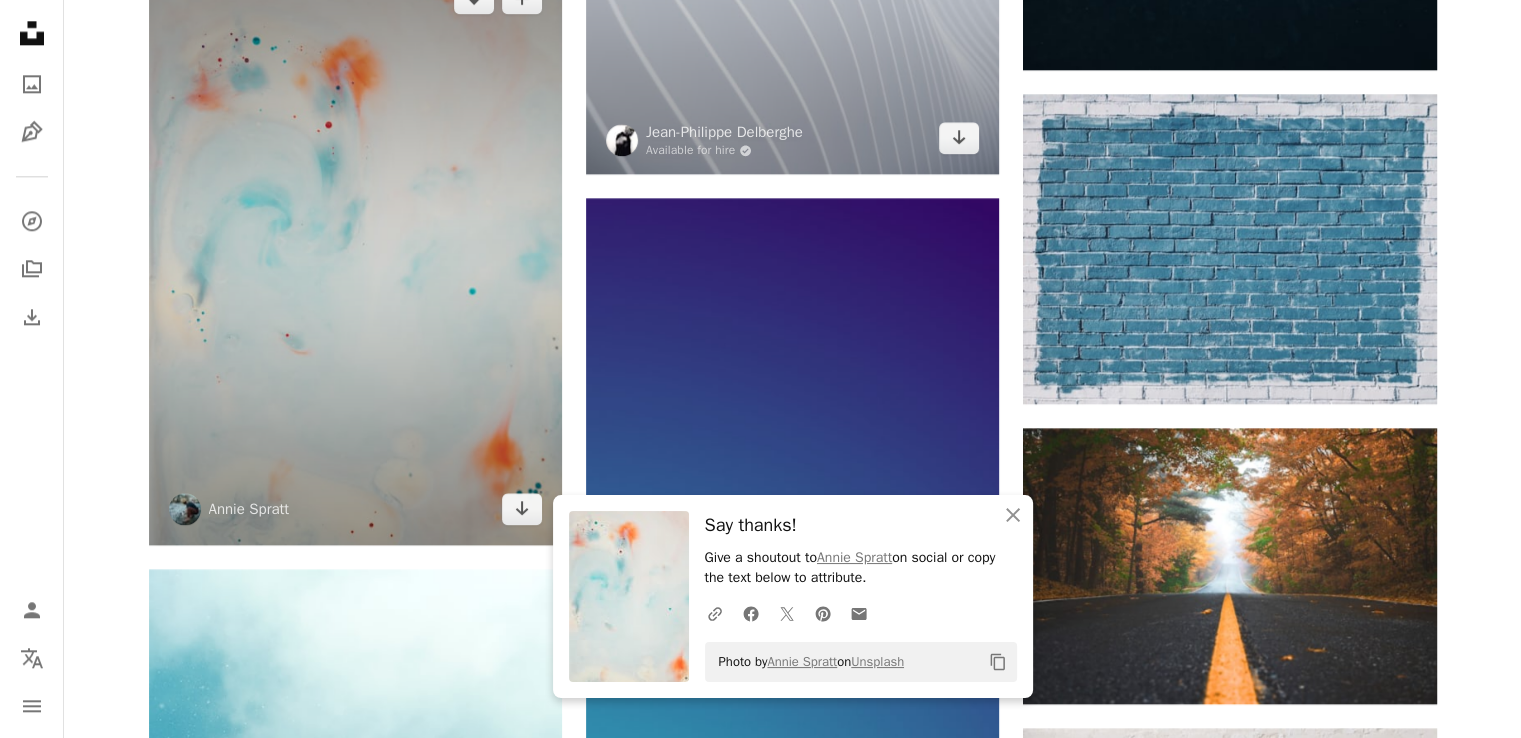 scroll, scrollTop: 2800, scrollLeft: 0, axis: vertical 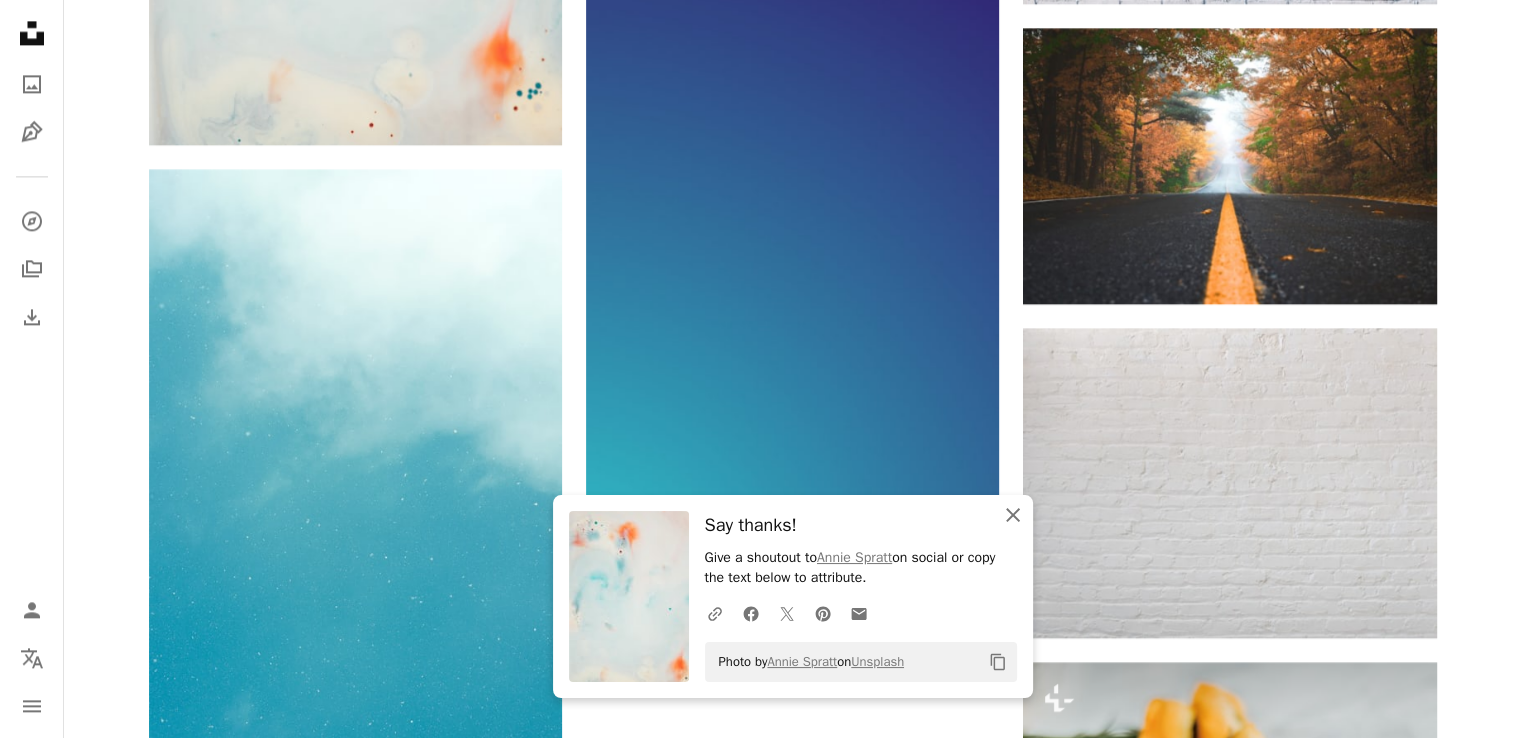 click on "An X shape" 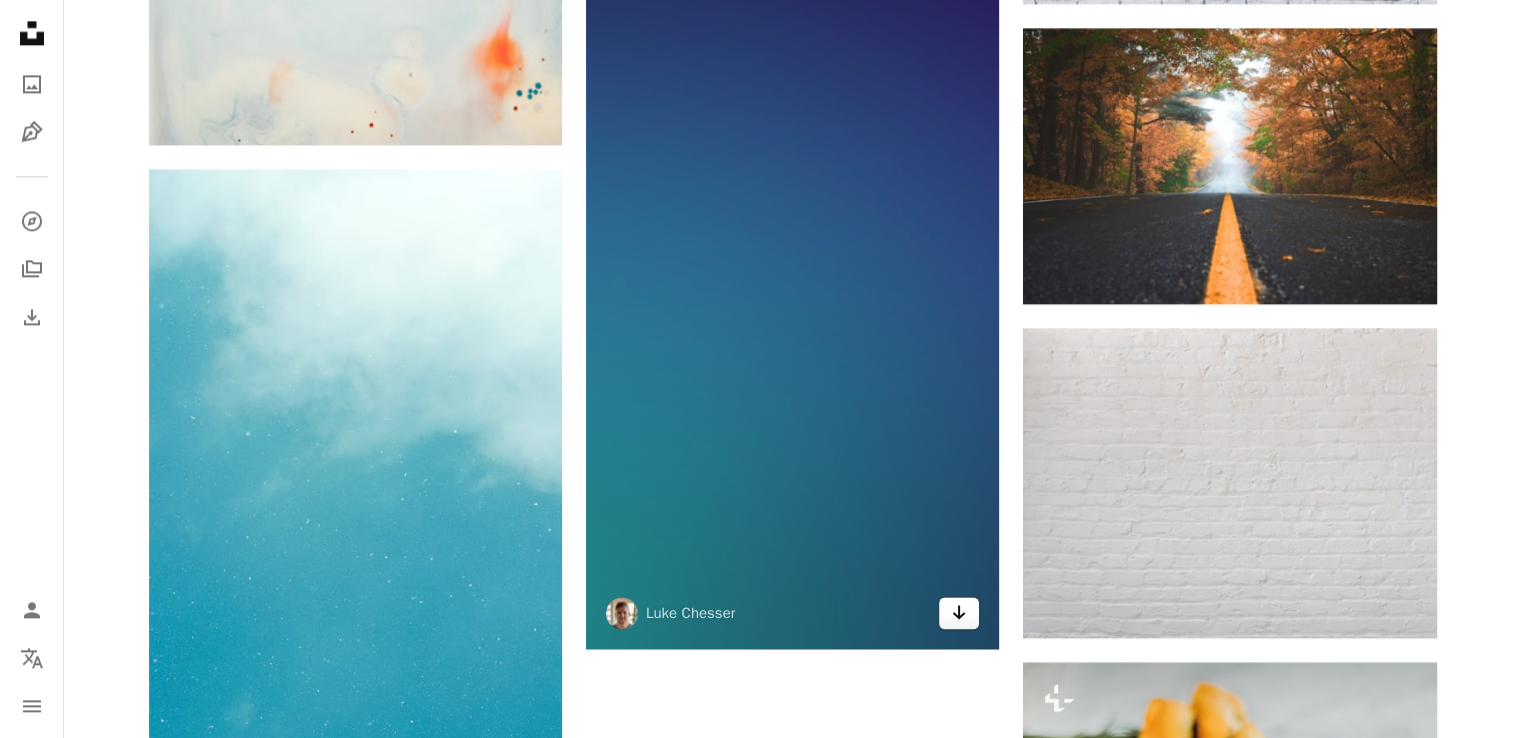 click on "Arrow pointing down" 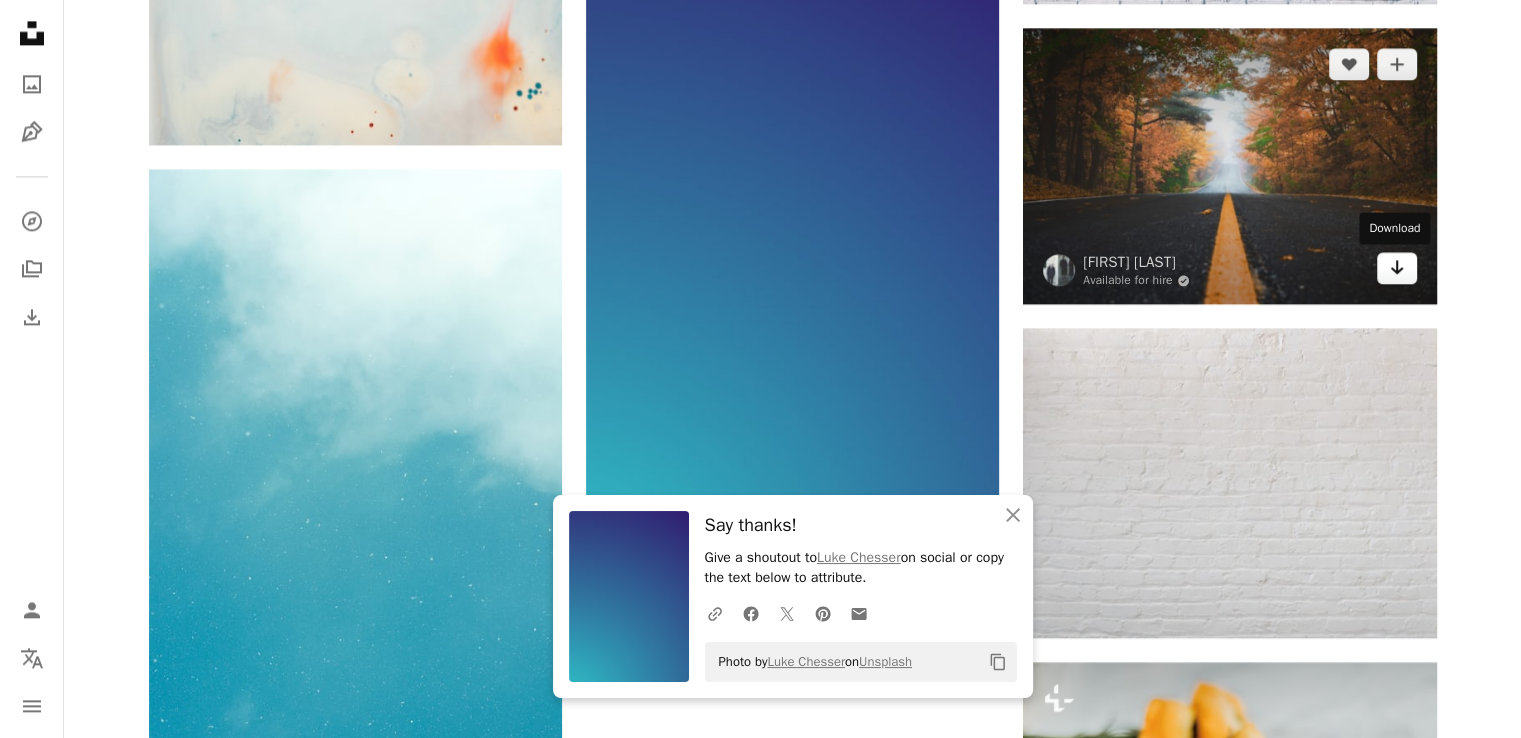 click on "Arrow pointing down" 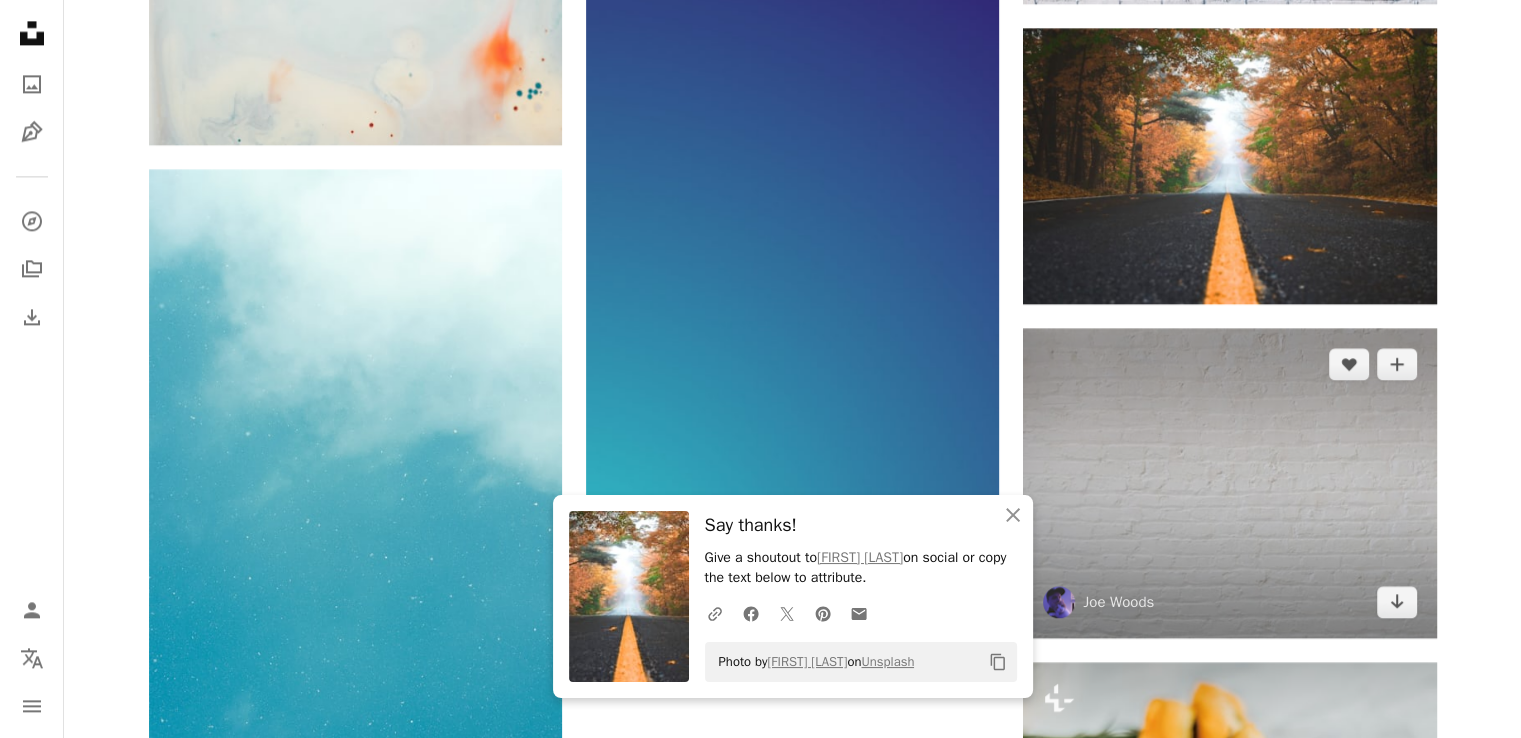 scroll, scrollTop: 3200, scrollLeft: 0, axis: vertical 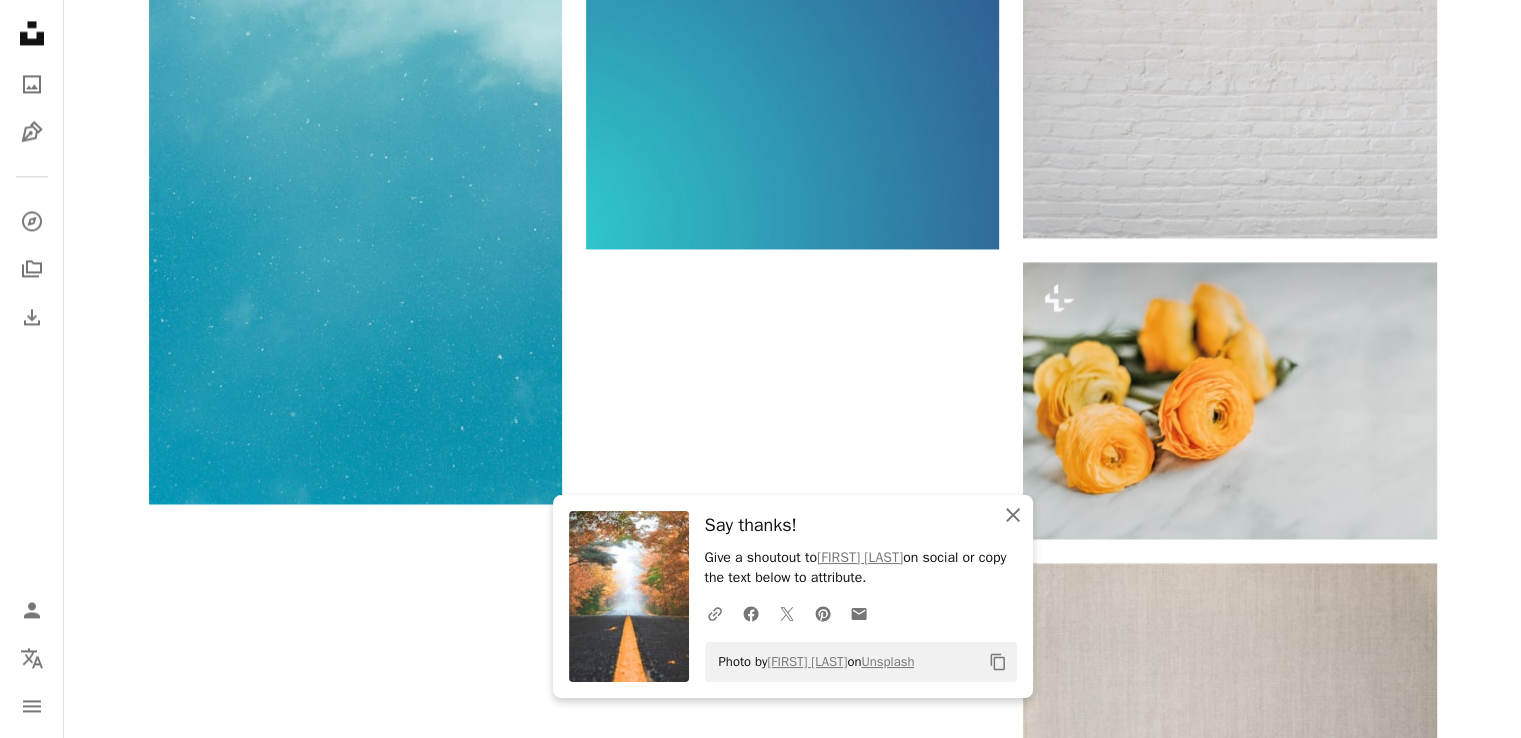 click on "An X shape" 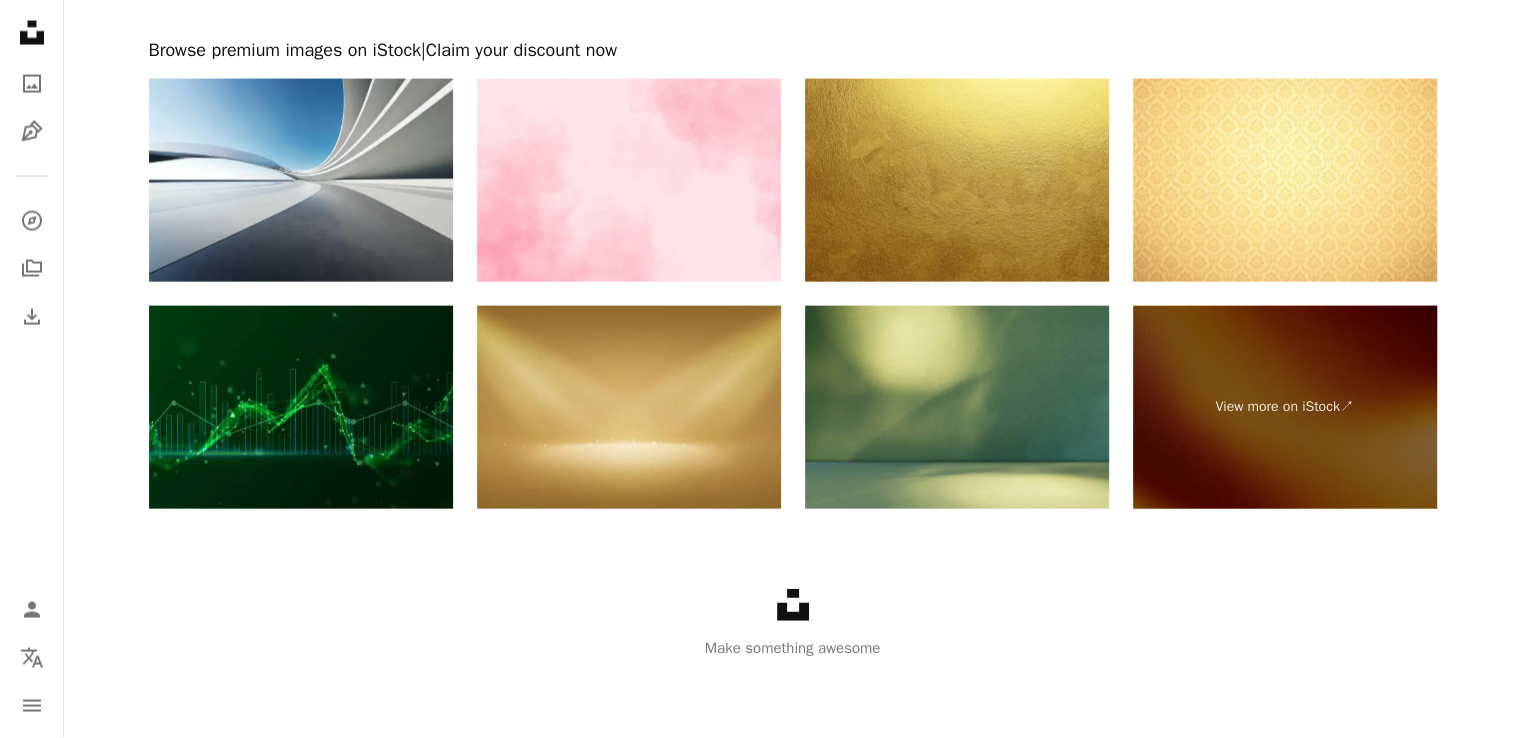 scroll, scrollTop: 3861, scrollLeft: 0, axis: vertical 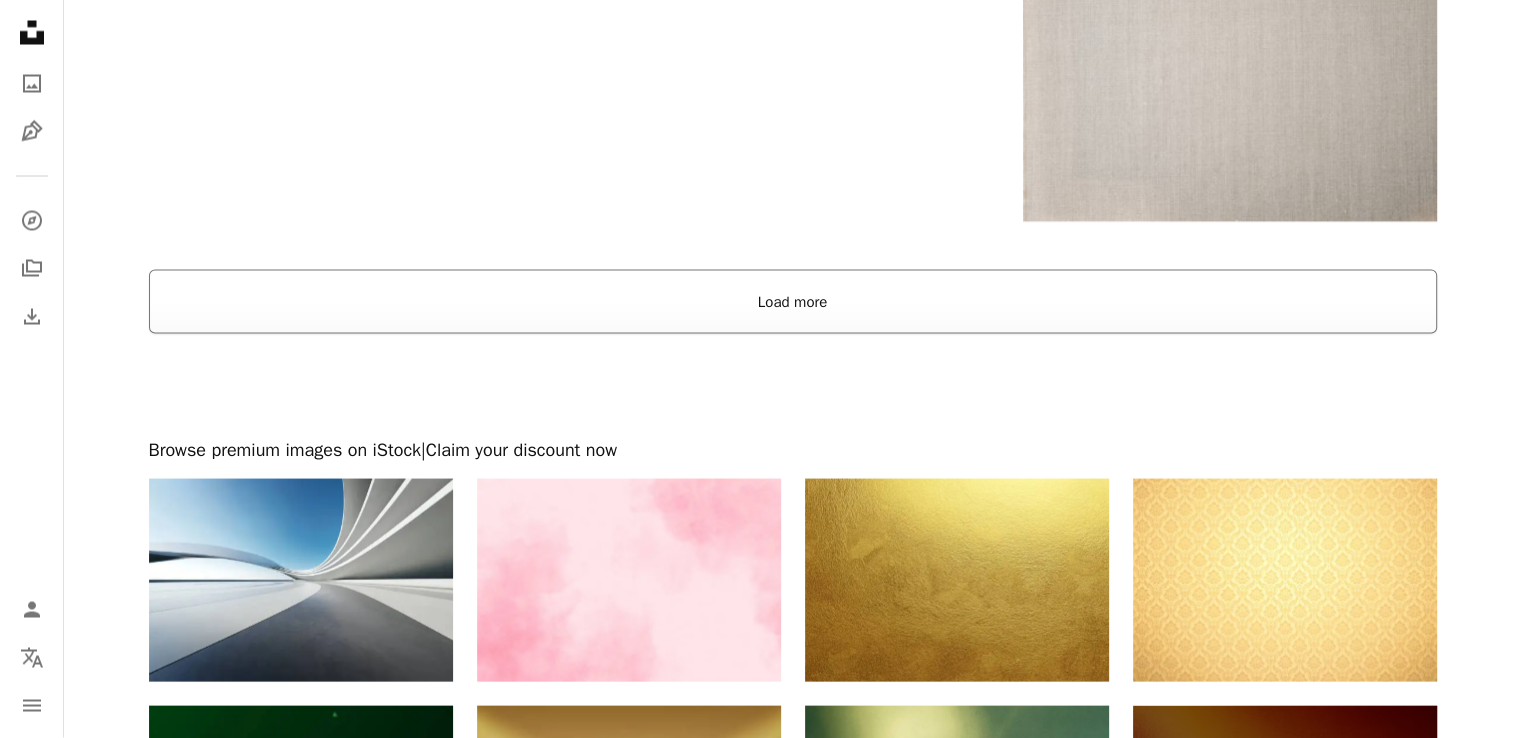 click on "Load more" at bounding box center [793, 302] 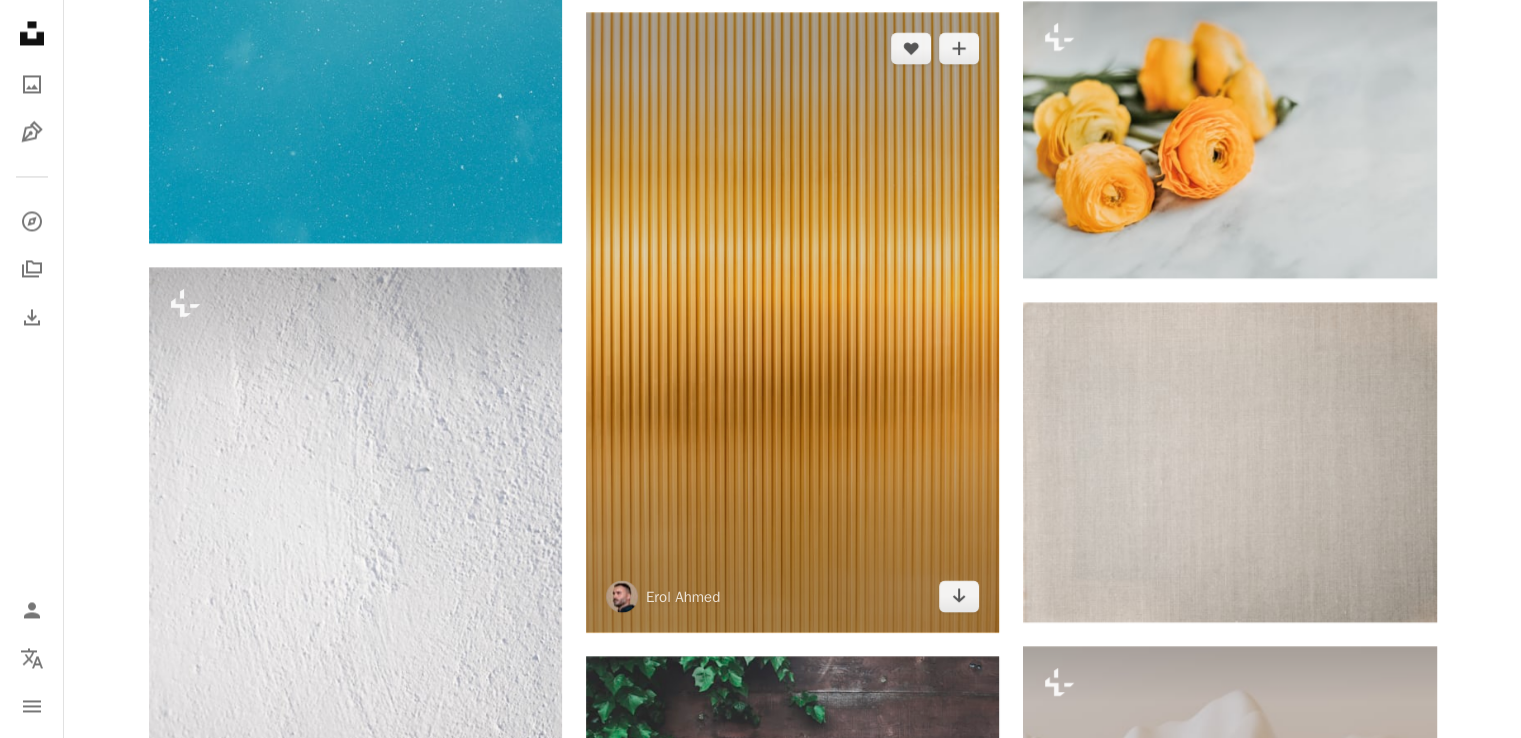 scroll, scrollTop: 3861, scrollLeft: 0, axis: vertical 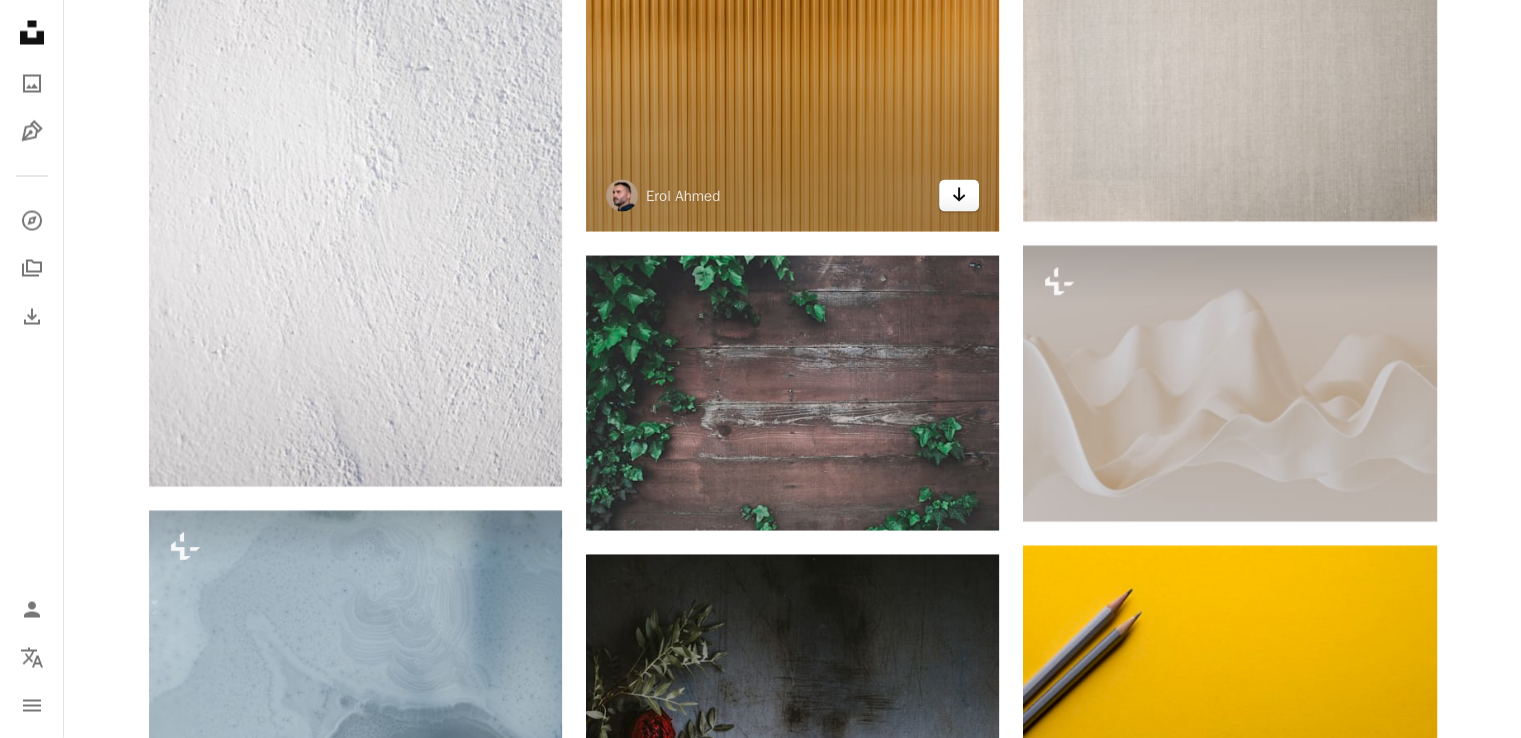 click on "Arrow pointing down" at bounding box center (959, 196) 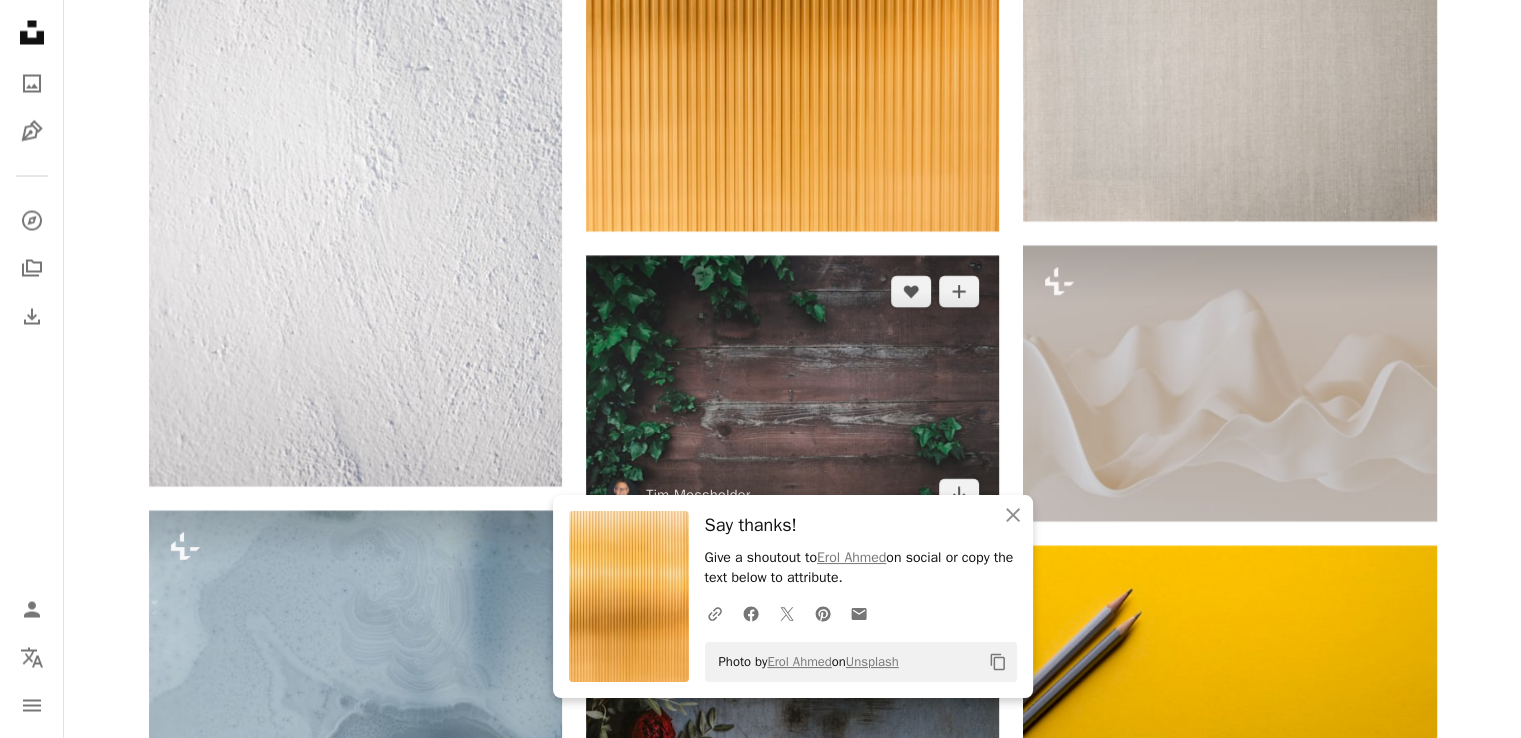 scroll, scrollTop: 4261, scrollLeft: 0, axis: vertical 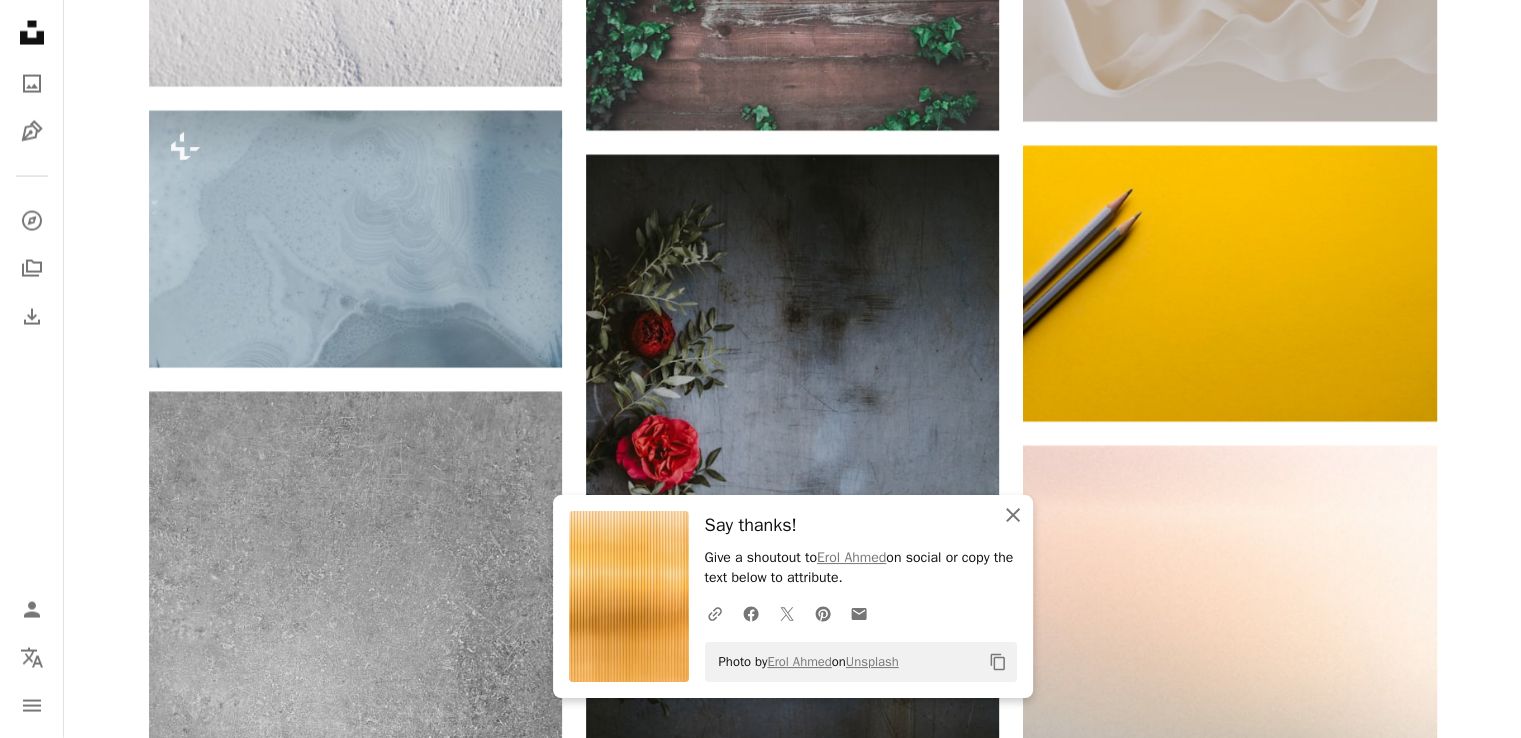 click on "An X shape" 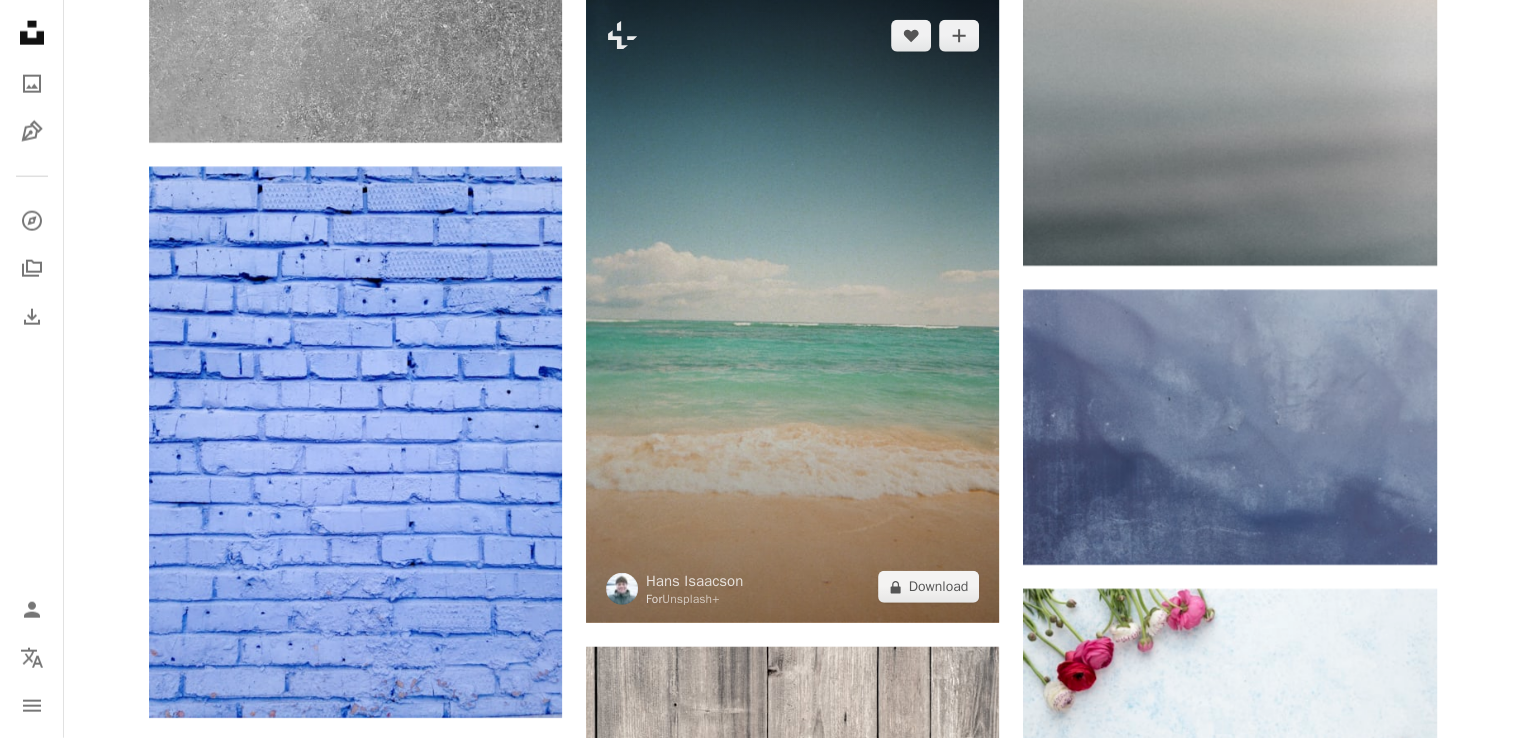 scroll, scrollTop: 4661, scrollLeft: 0, axis: vertical 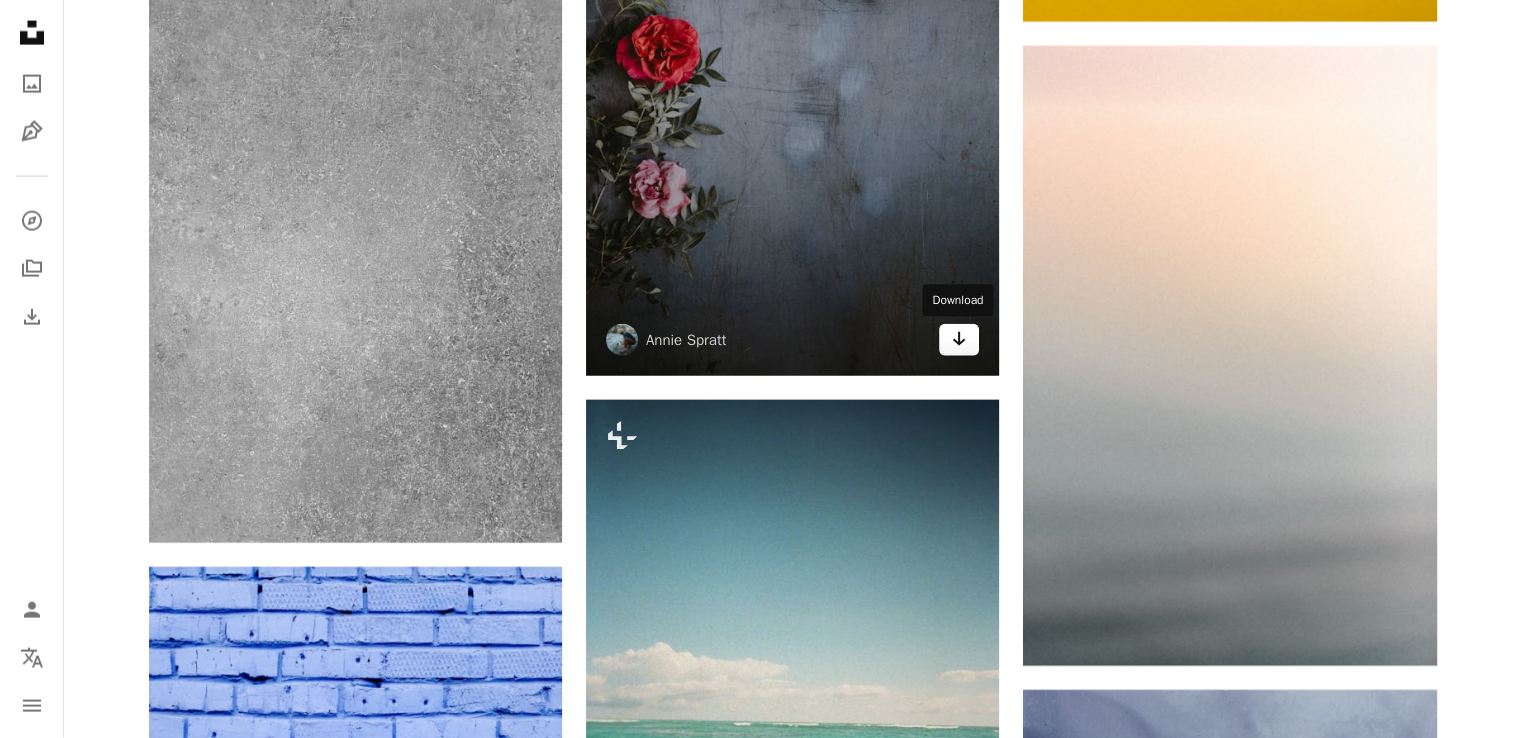 click 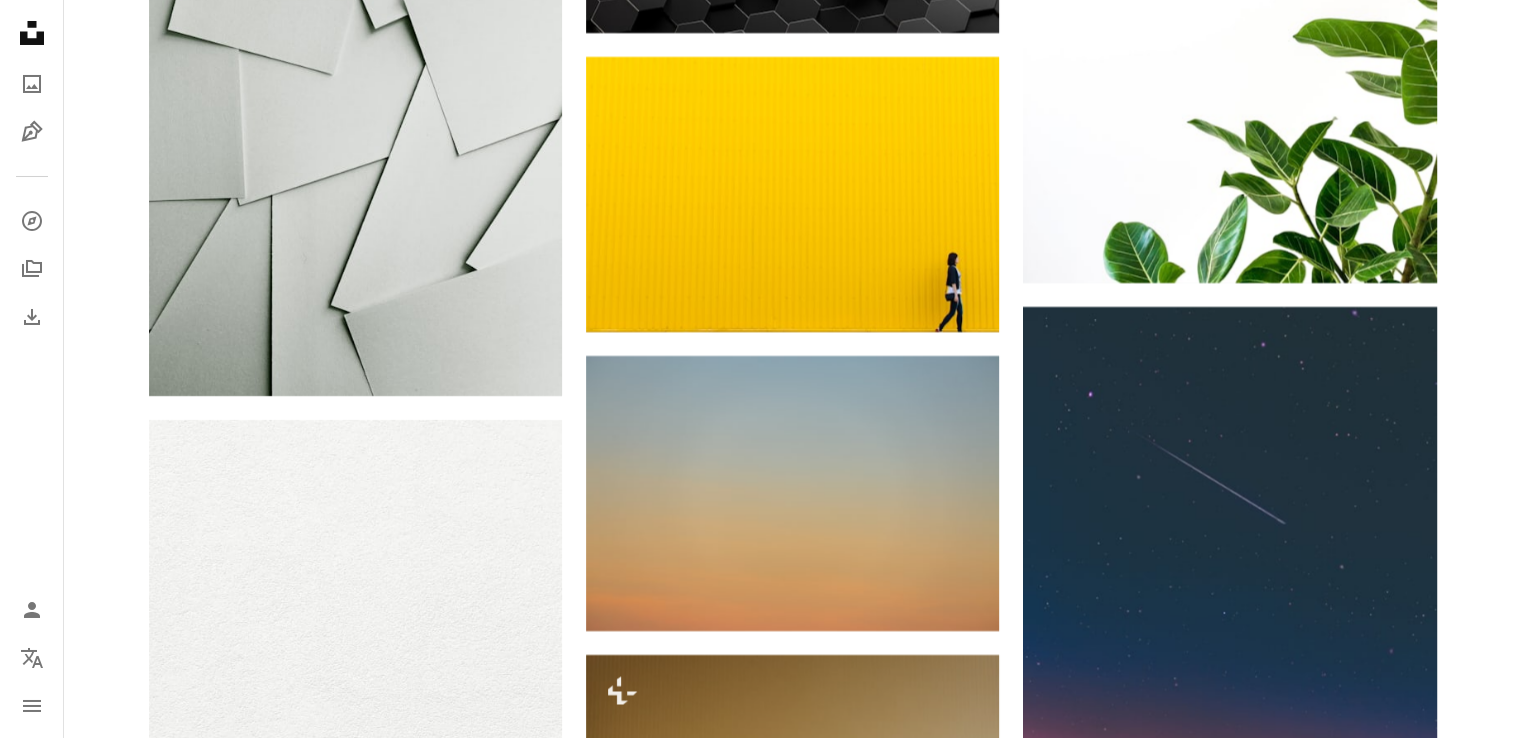 scroll, scrollTop: 7861, scrollLeft: 0, axis: vertical 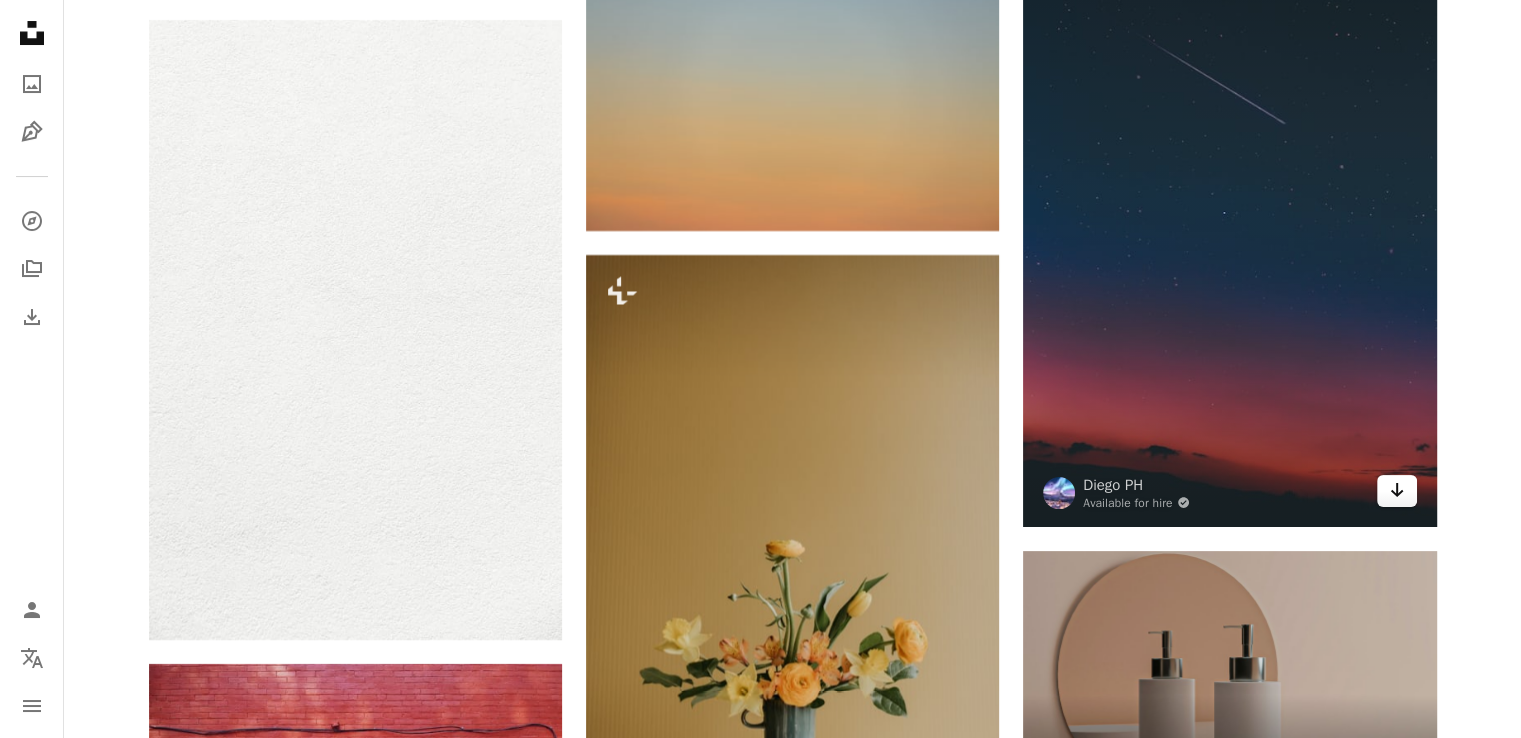 click on "Arrow pointing down" 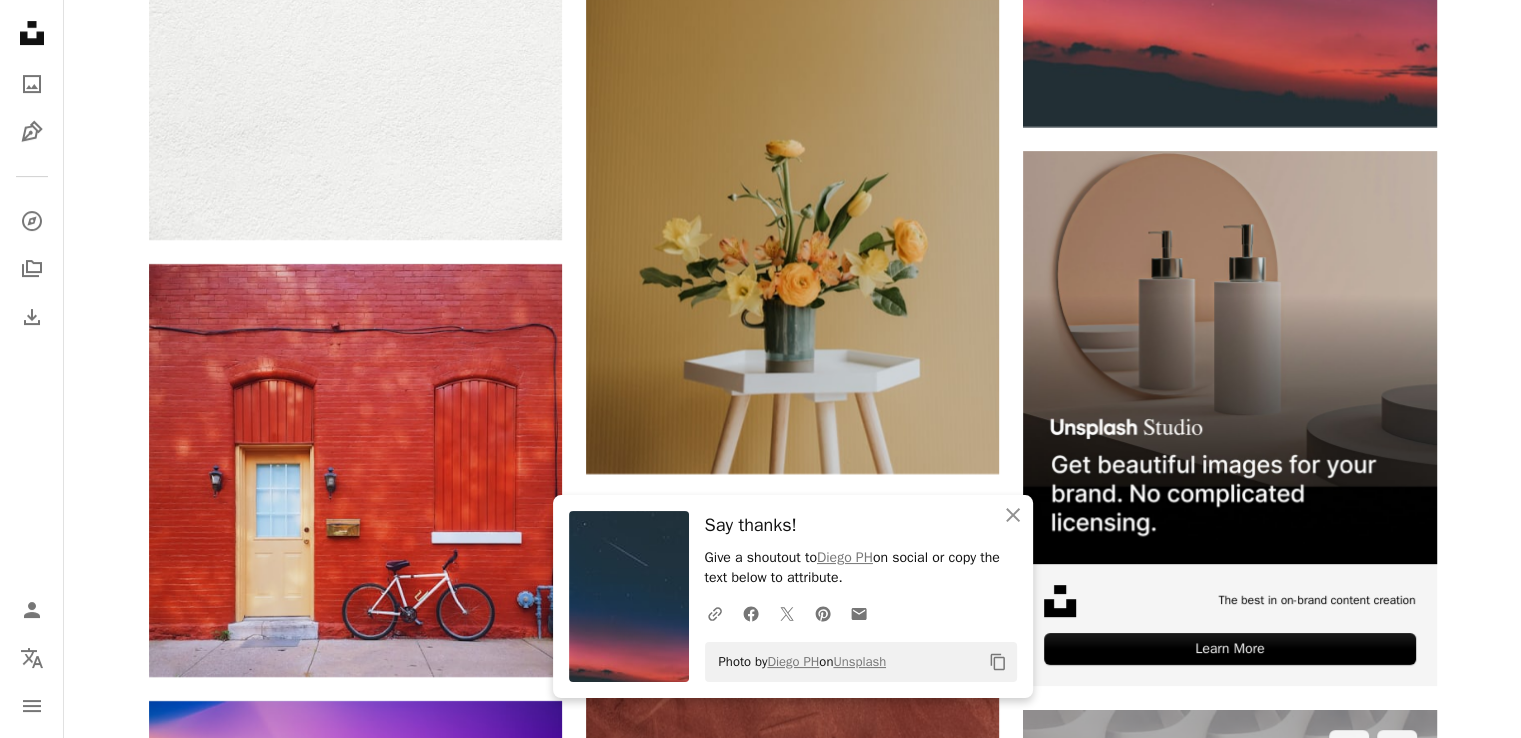 scroll, scrollTop: 8661, scrollLeft: 0, axis: vertical 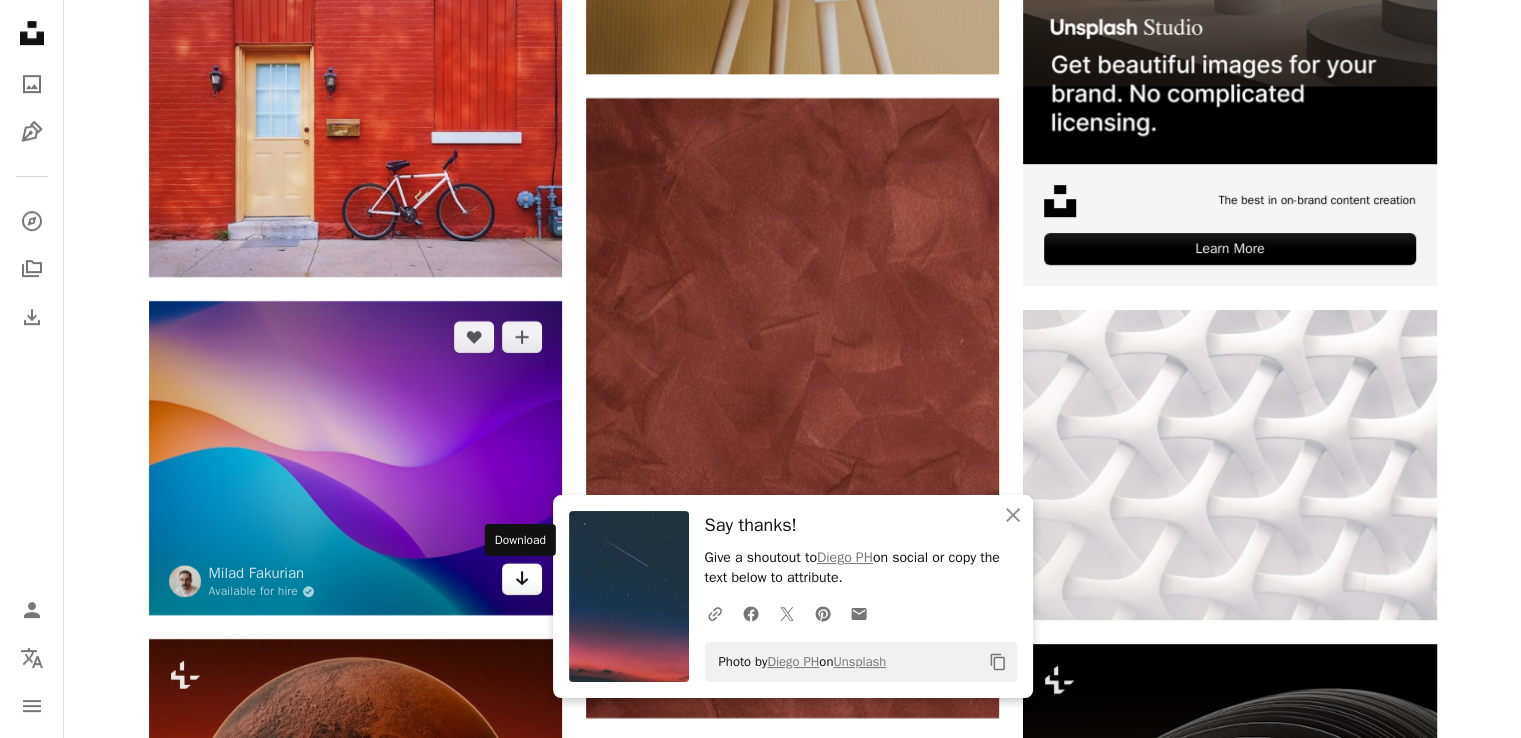 click on "Arrow pointing down" at bounding box center [522, 579] 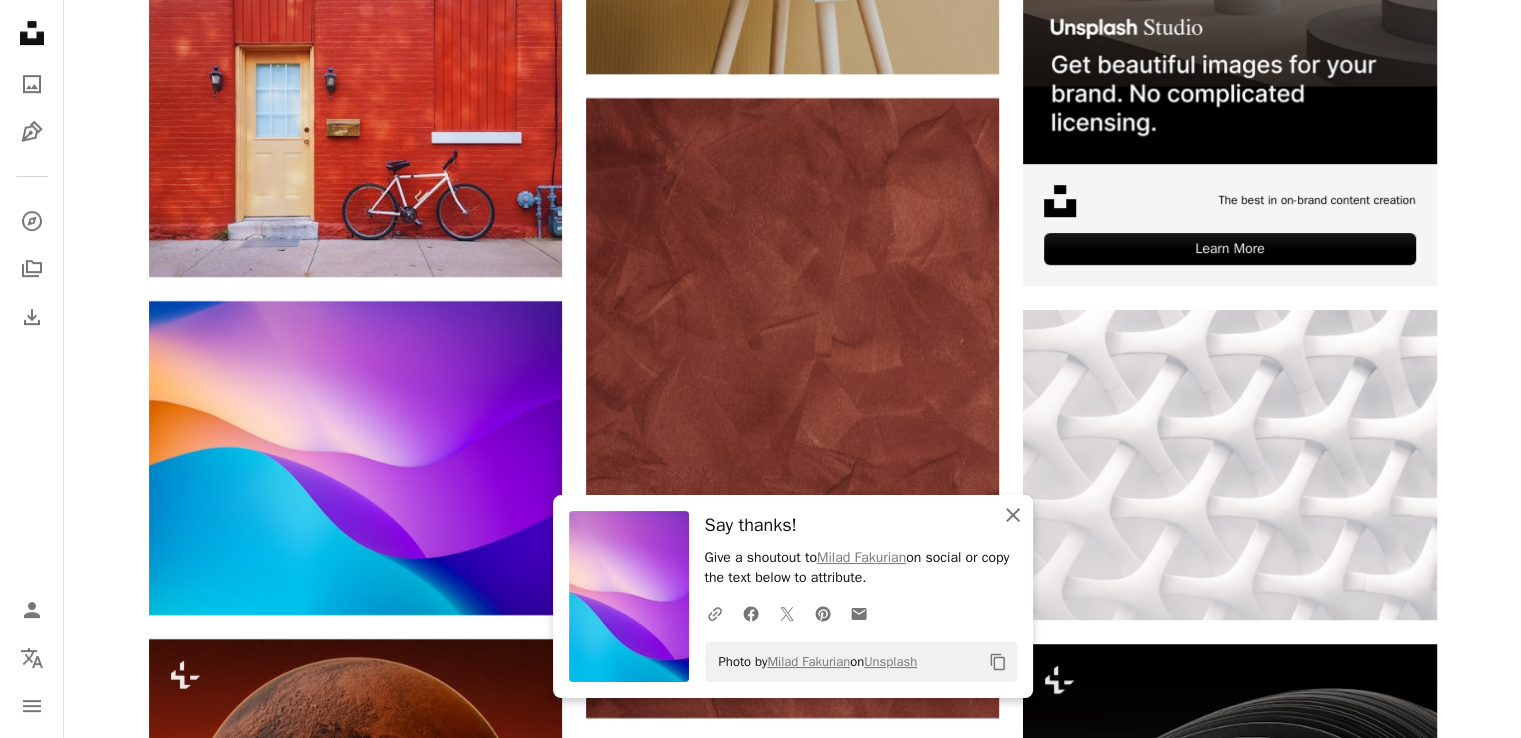 click on "An X shape Close" at bounding box center [1013, 515] 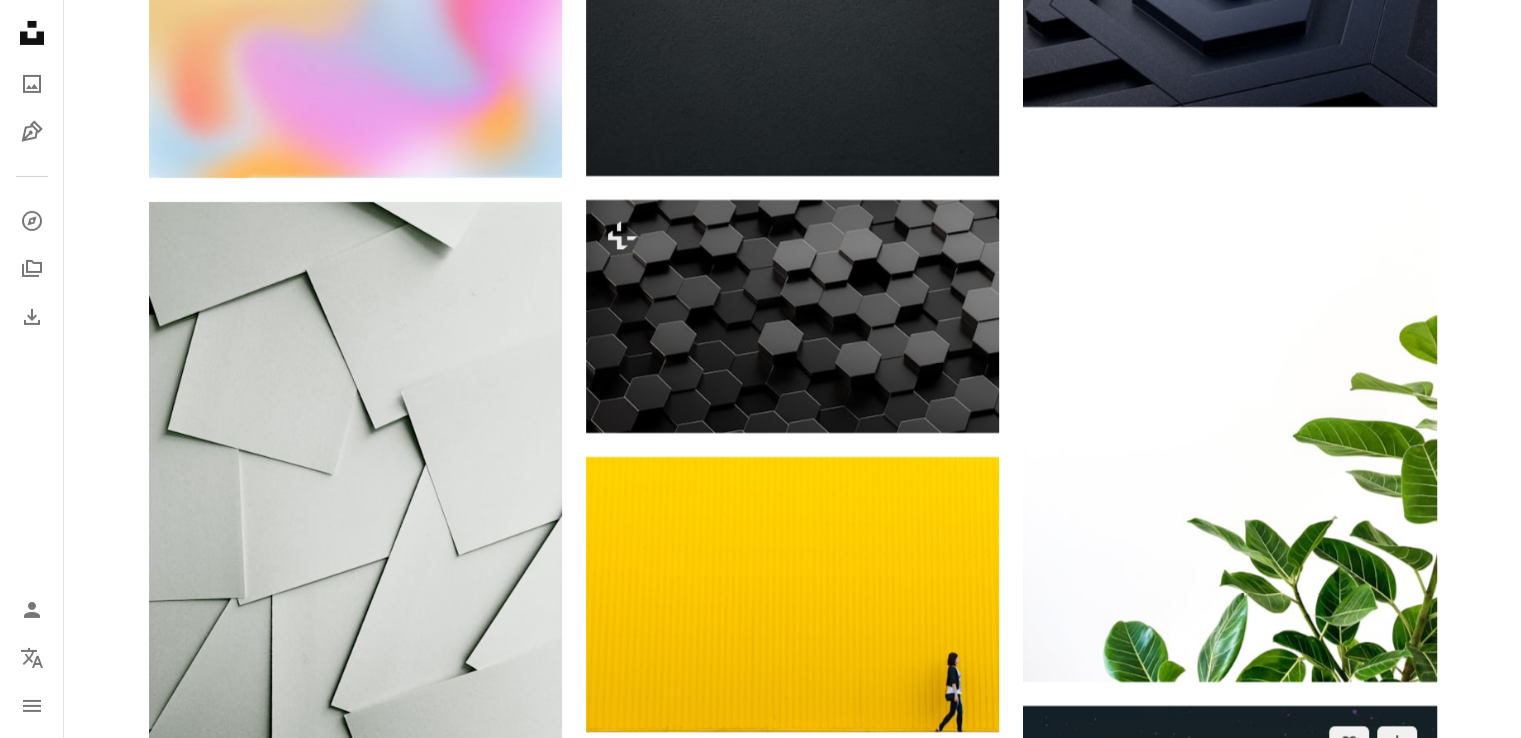 scroll, scrollTop: 7461, scrollLeft: 0, axis: vertical 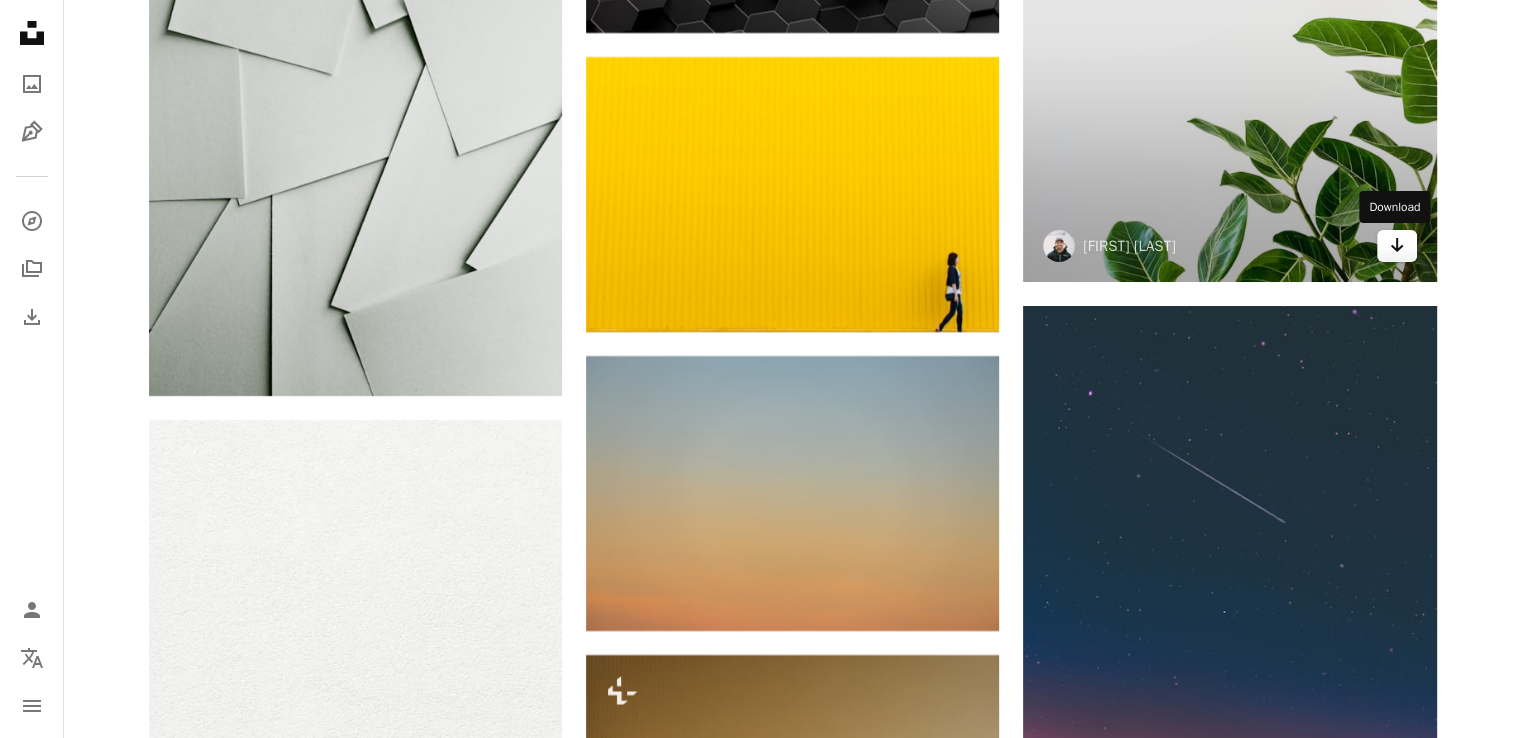 click on "Arrow pointing down" 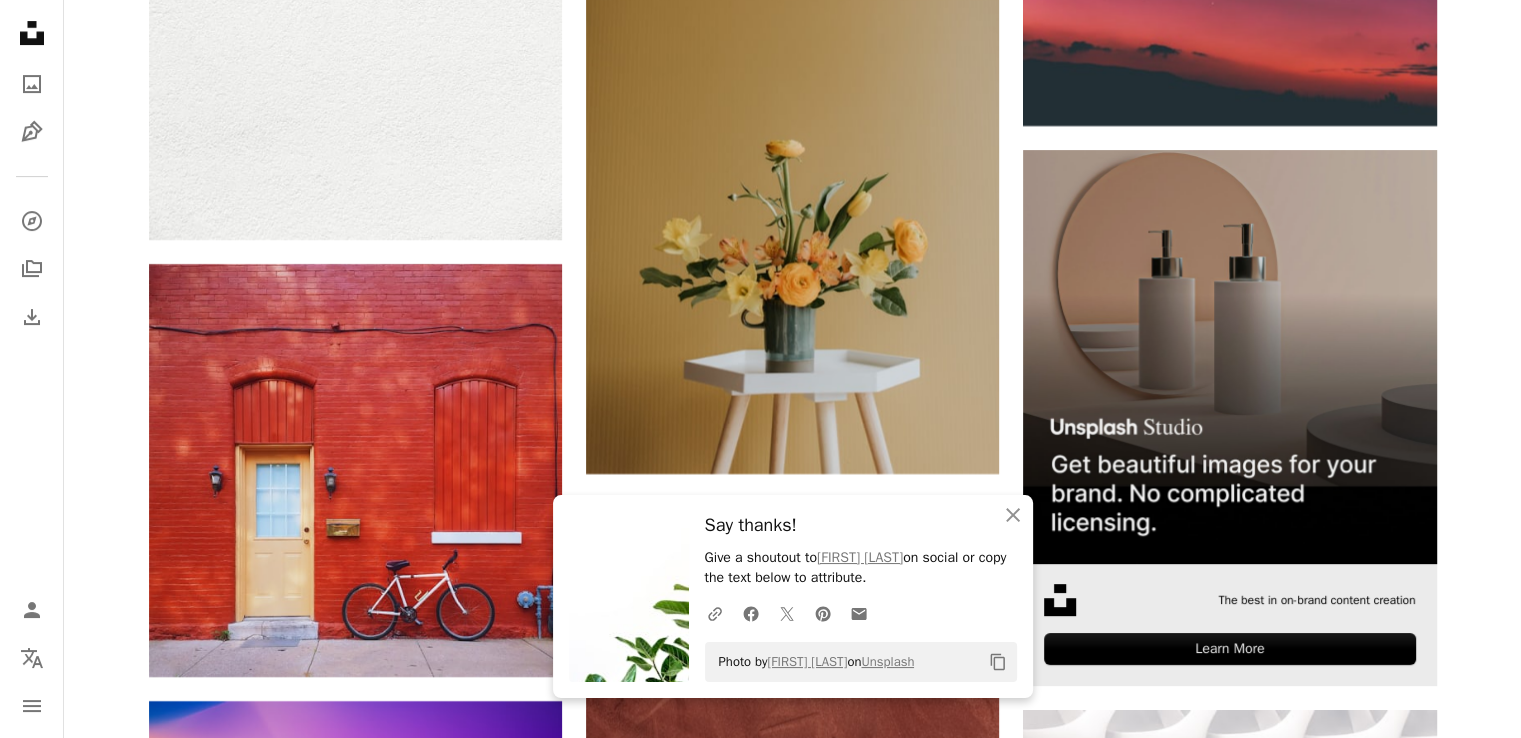 scroll, scrollTop: 8661, scrollLeft: 0, axis: vertical 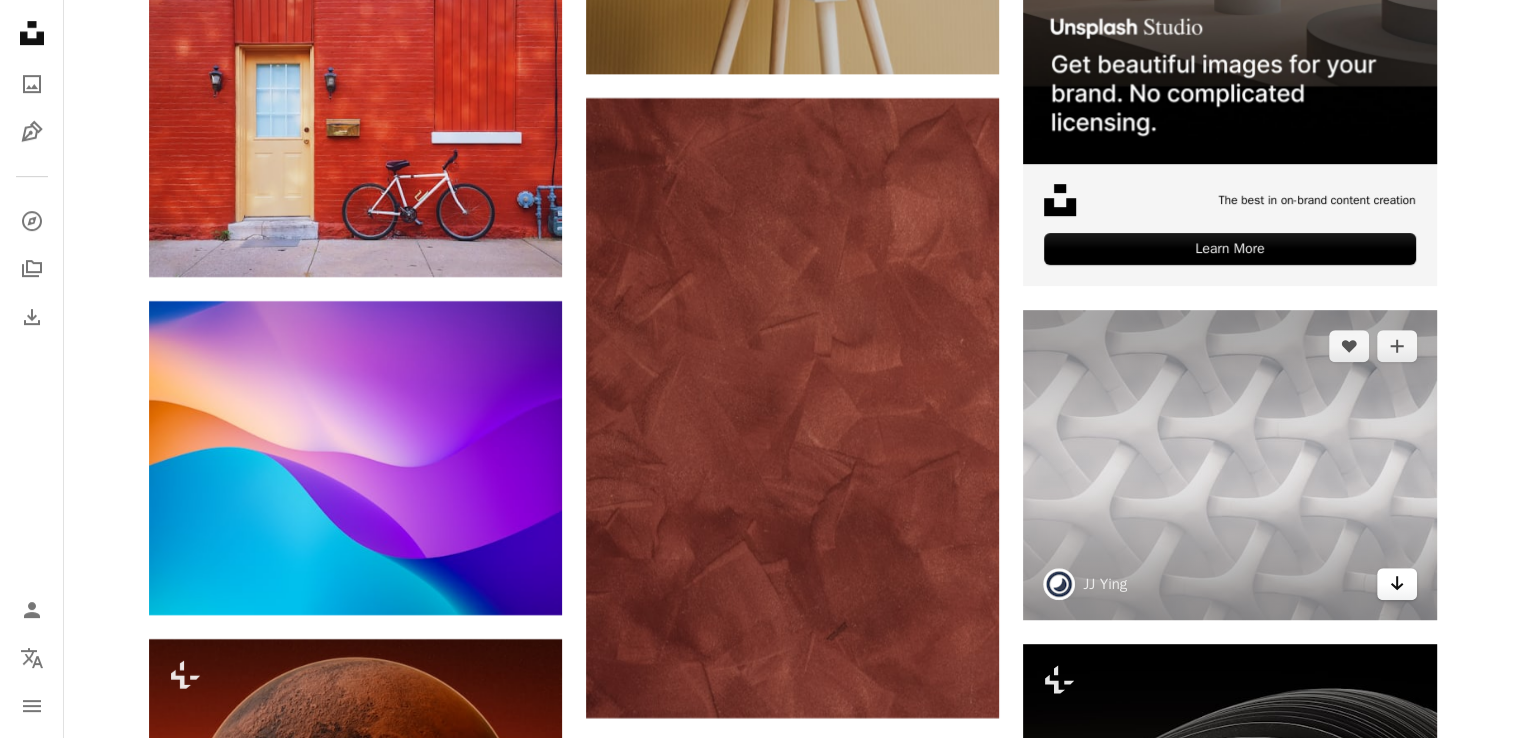 click on "Arrow pointing down" 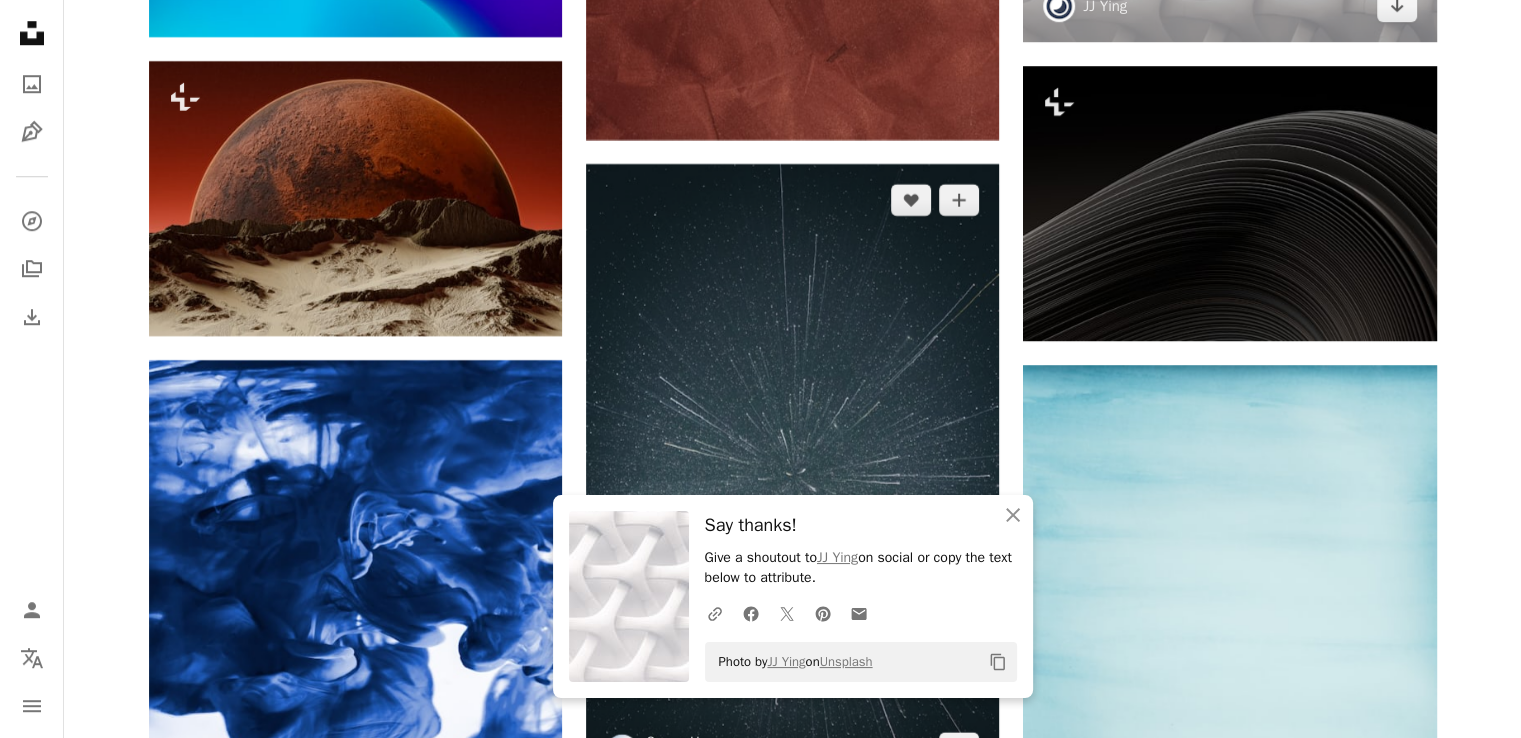 scroll, scrollTop: 9461, scrollLeft: 0, axis: vertical 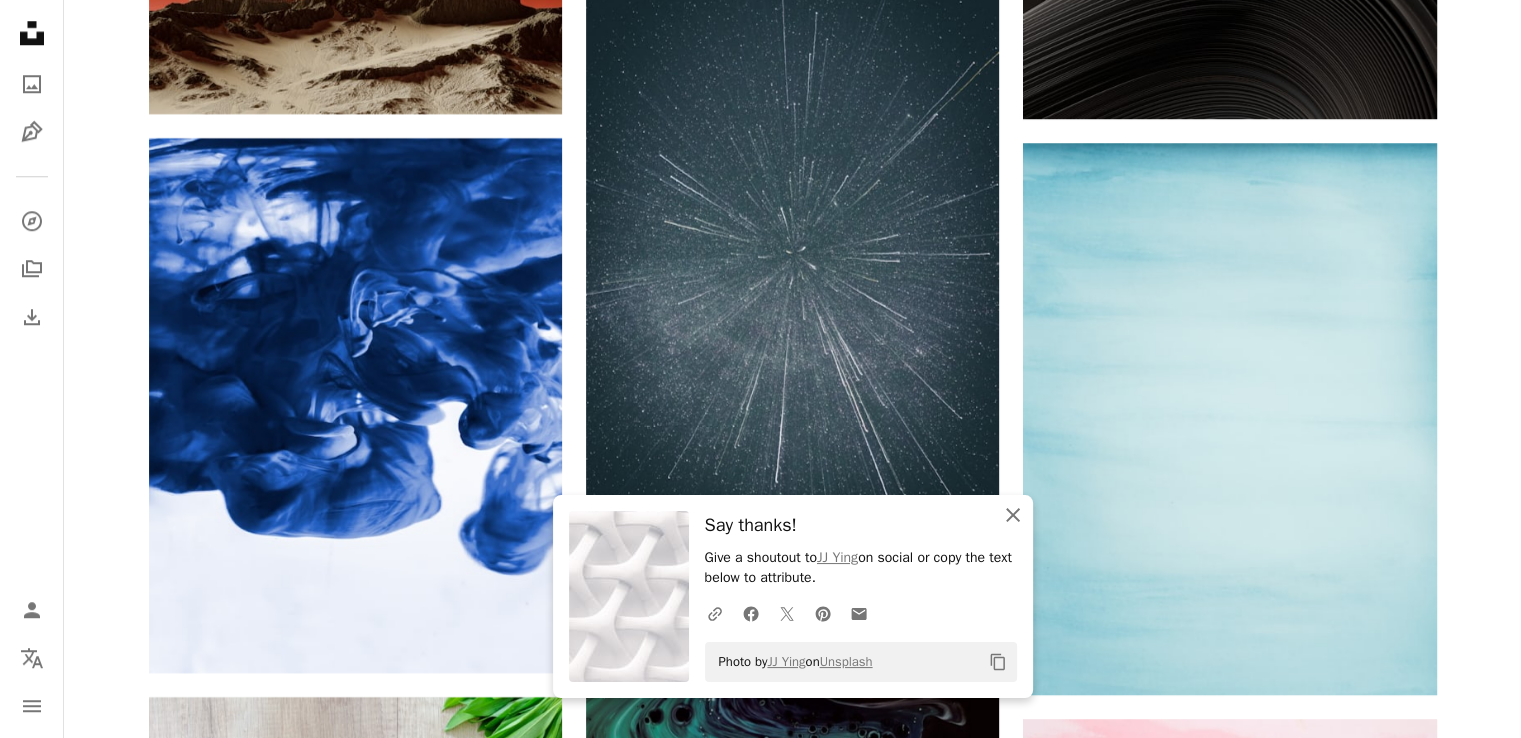 click 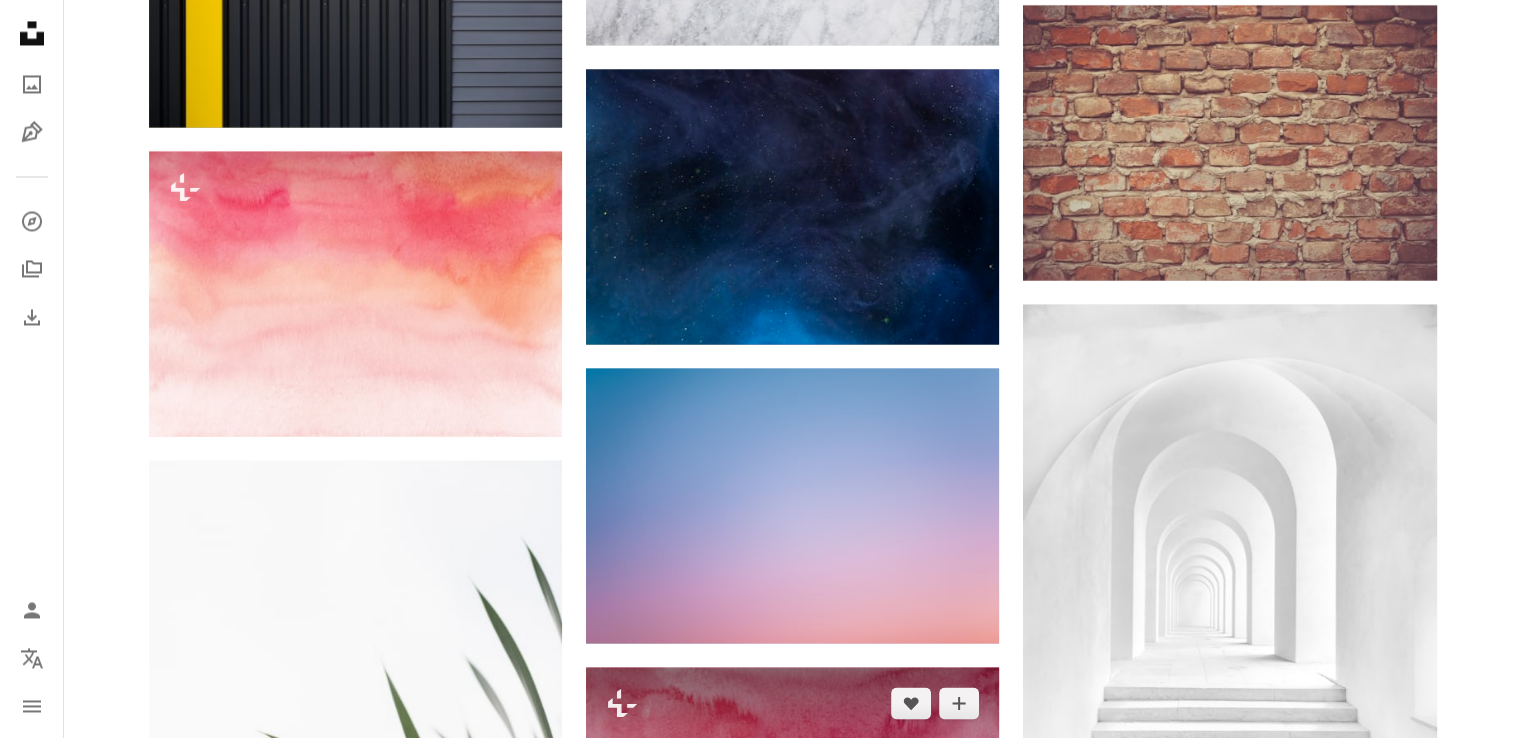 scroll, scrollTop: 19062, scrollLeft: 0, axis: vertical 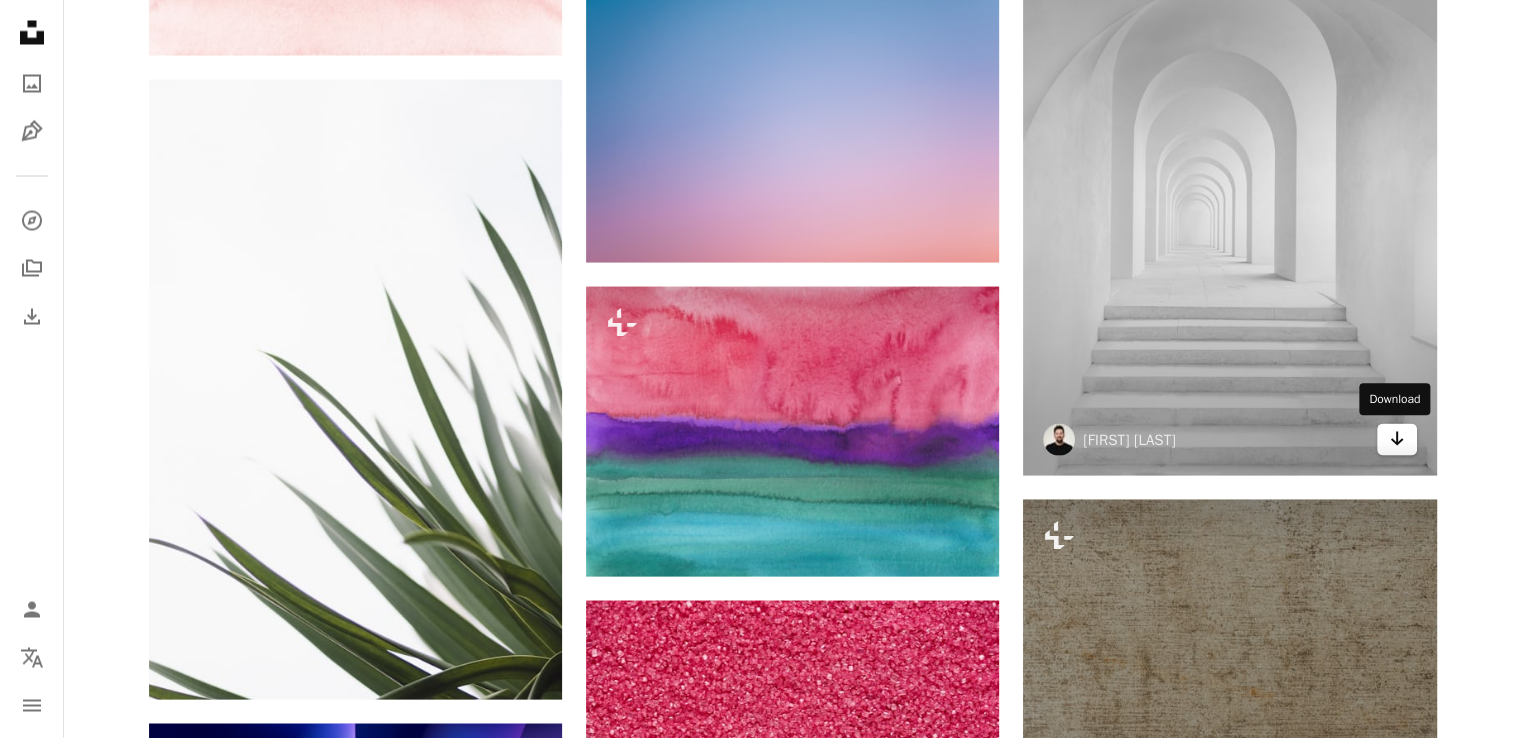 click on "Arrow pointing down" 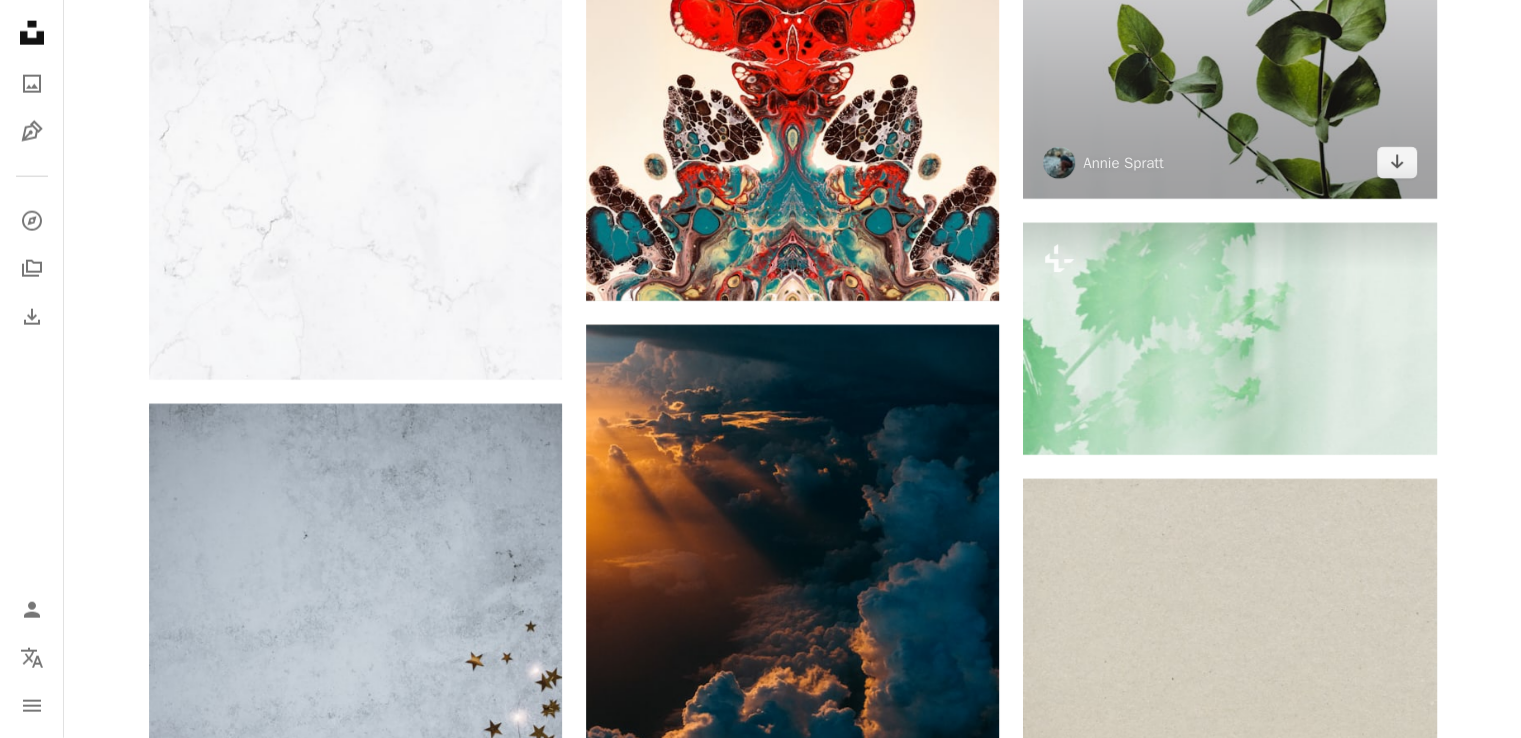 scroll, scrollTop: 20662, scrollLeft: 0, axis: vertical 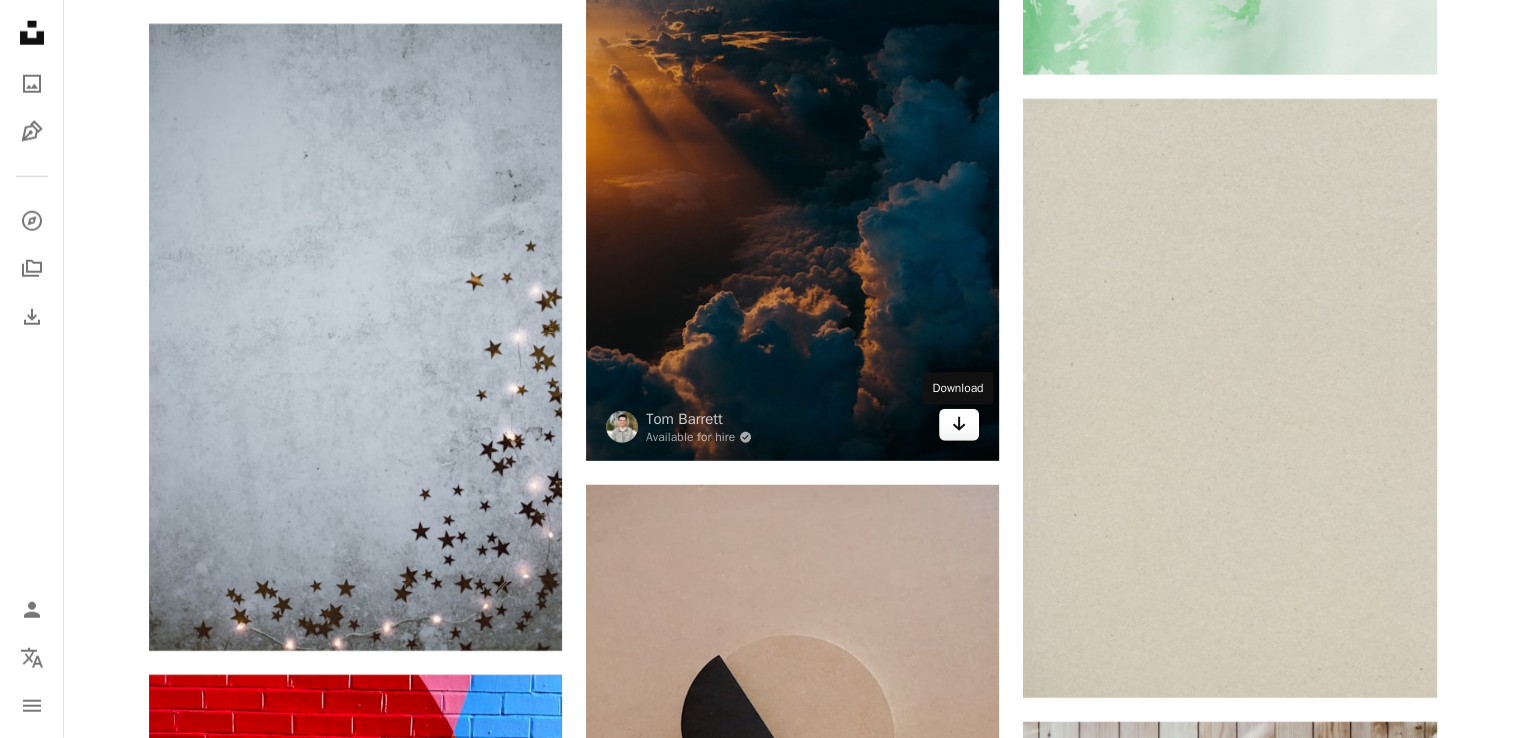 click on "Arrow pointing down" at bounding box center [959, 425] 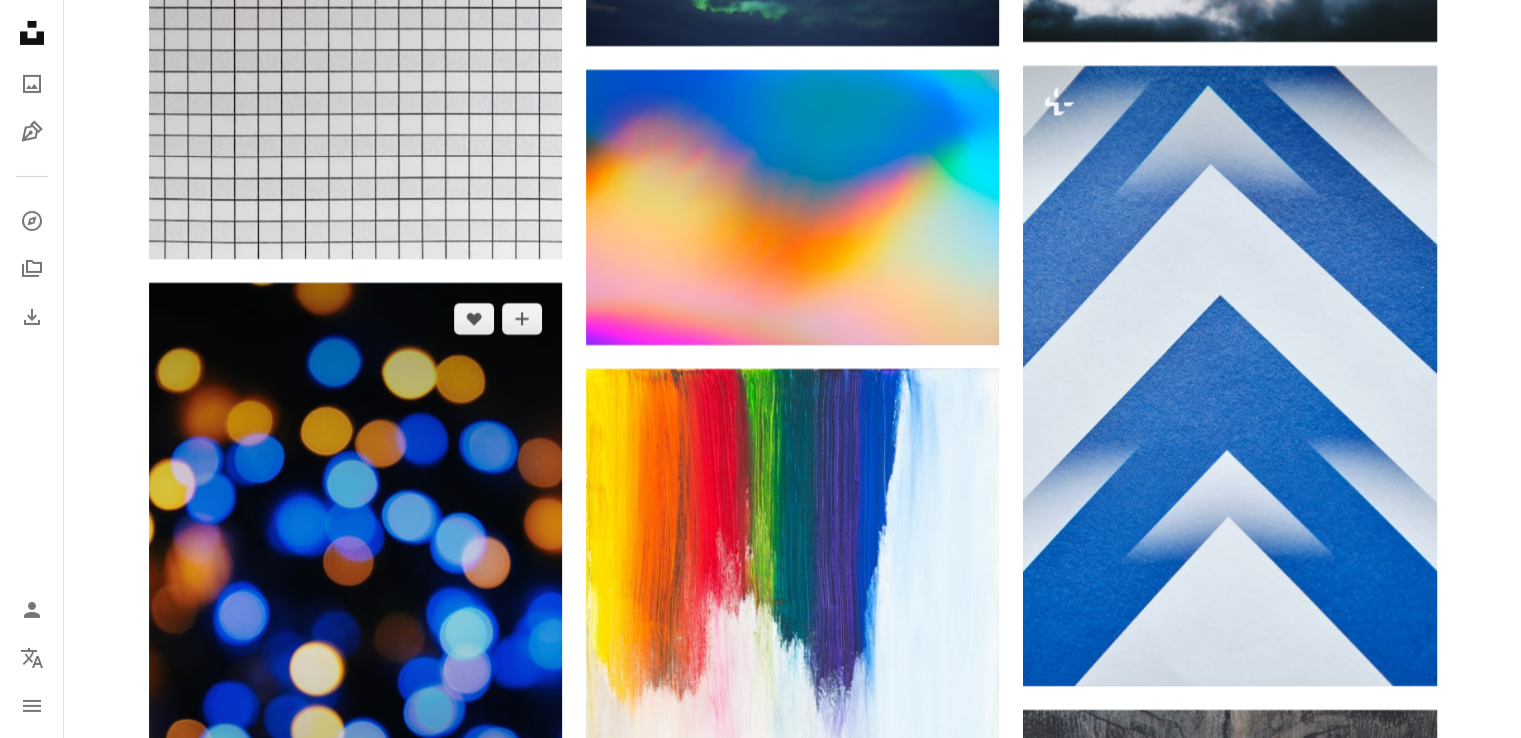 scroll, scrollTop: 22662, scrollLeft: 0, axis: vertical 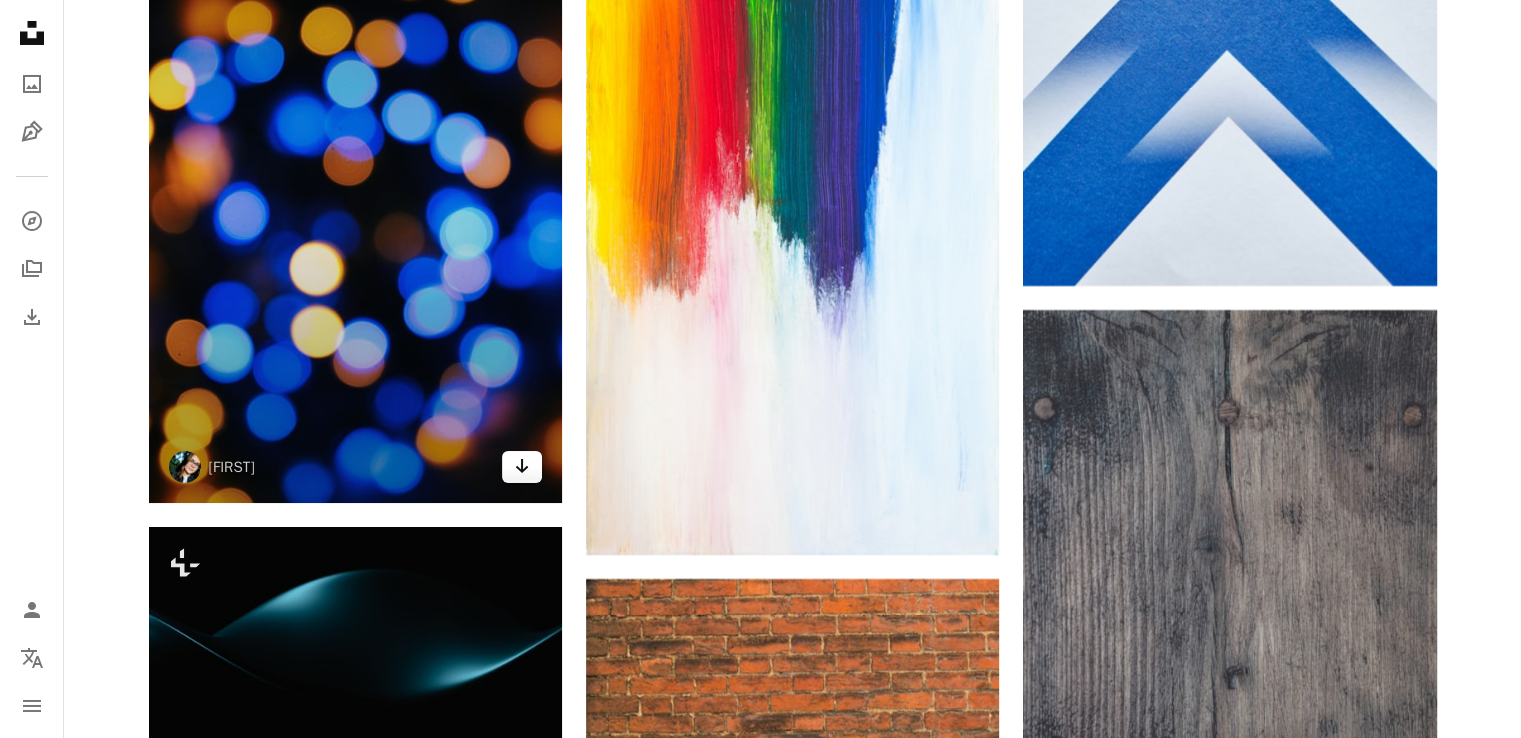 click on "Arrow pointing down" 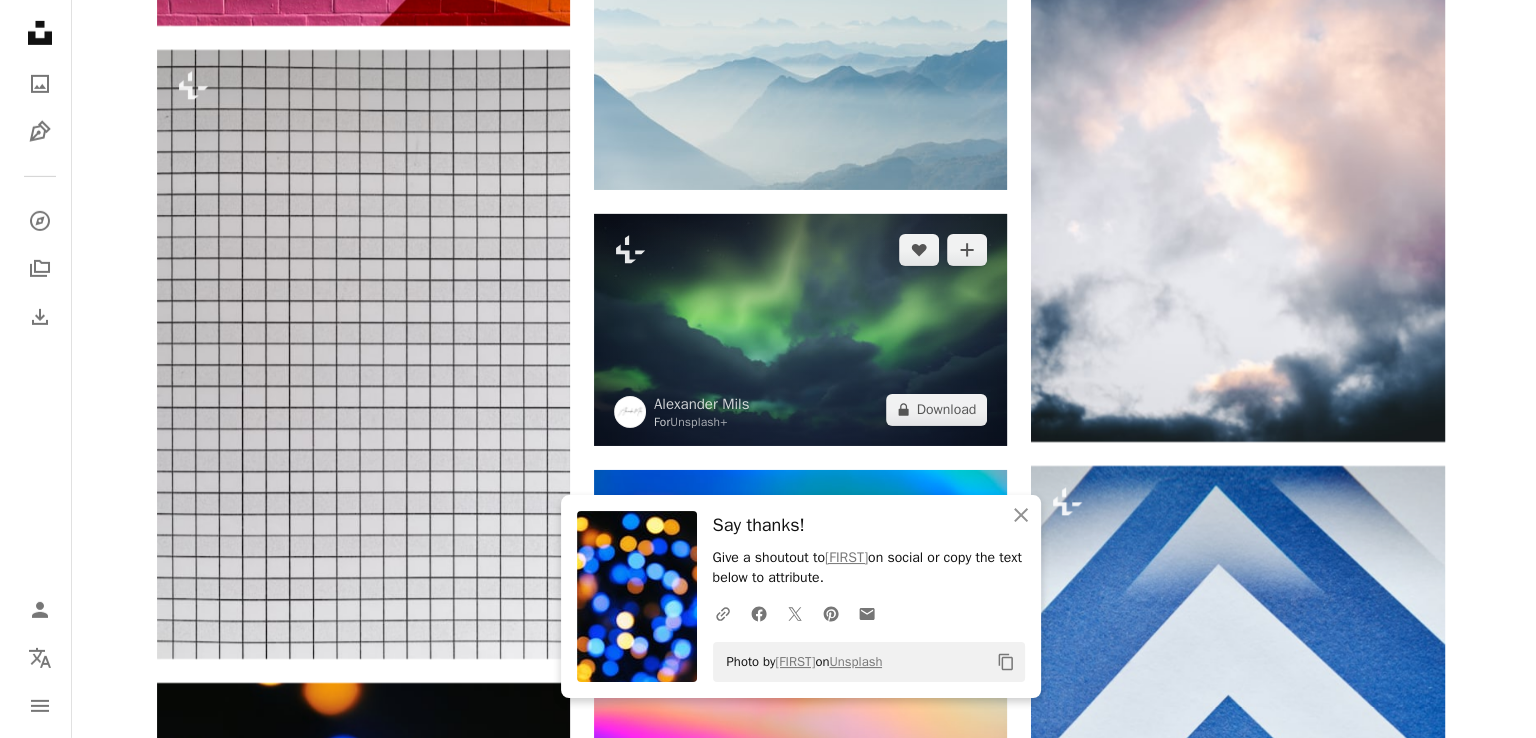 scroll, scrollTop: 21462, scrollLeft: 0, axis: vertical 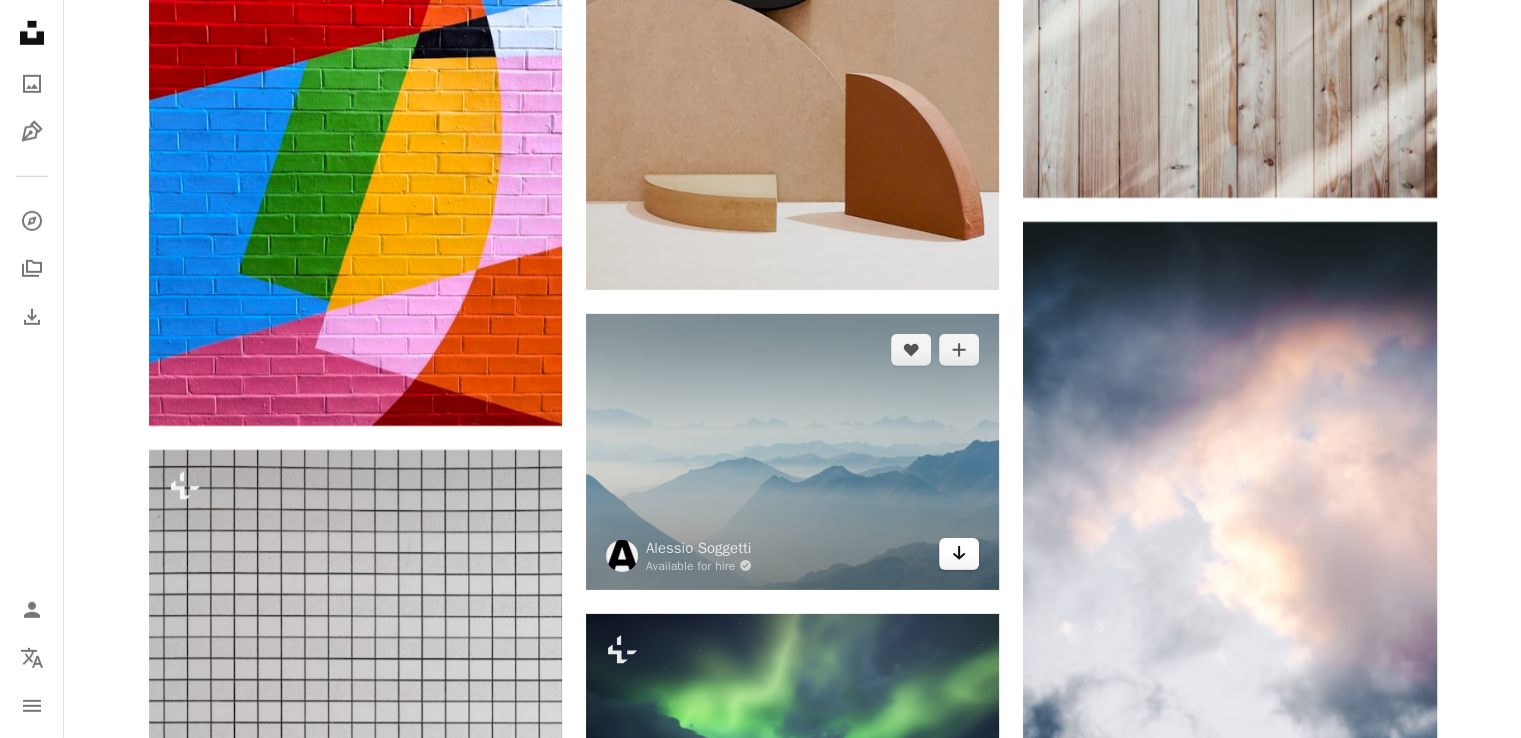 click on "Arrow pointing down" 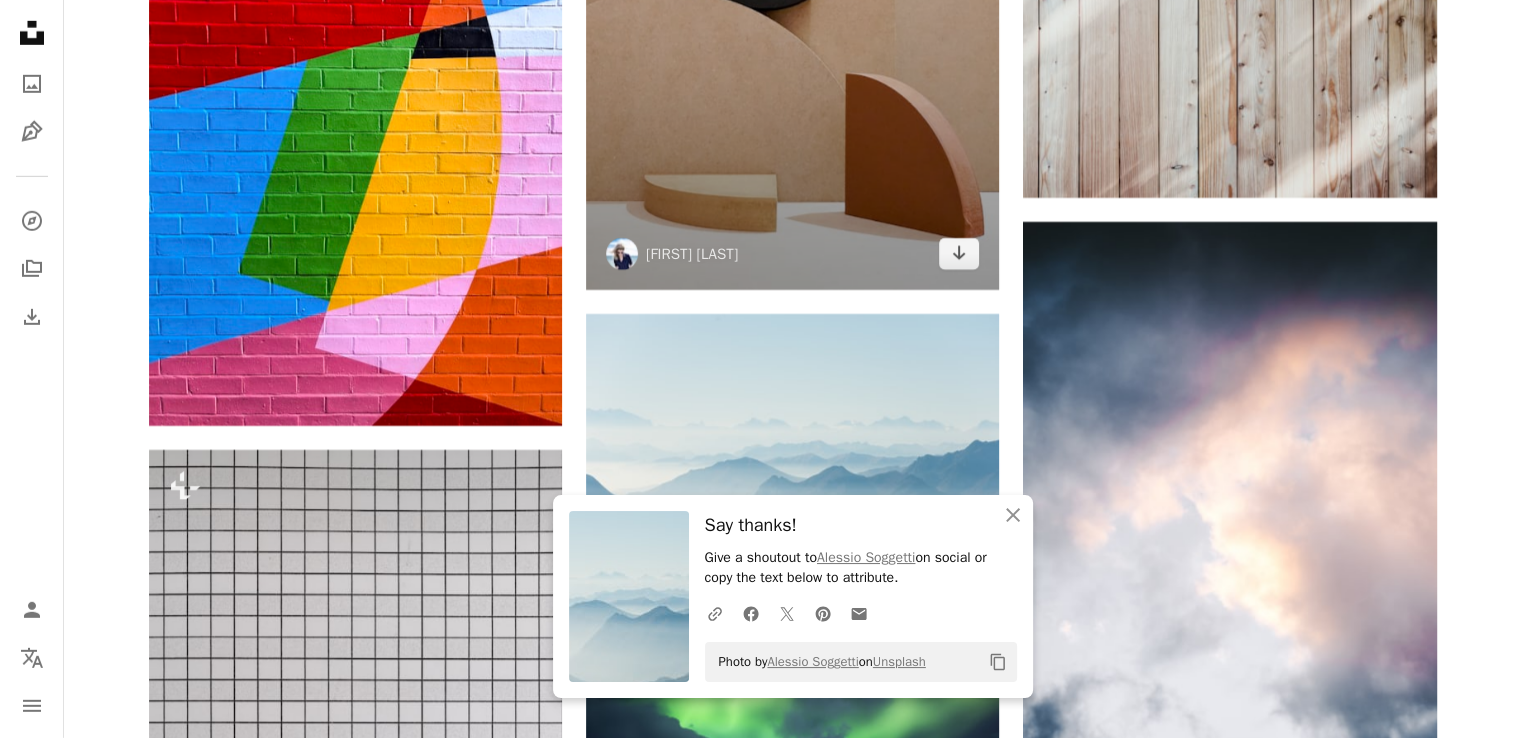 click at bounding box center [792, -13] 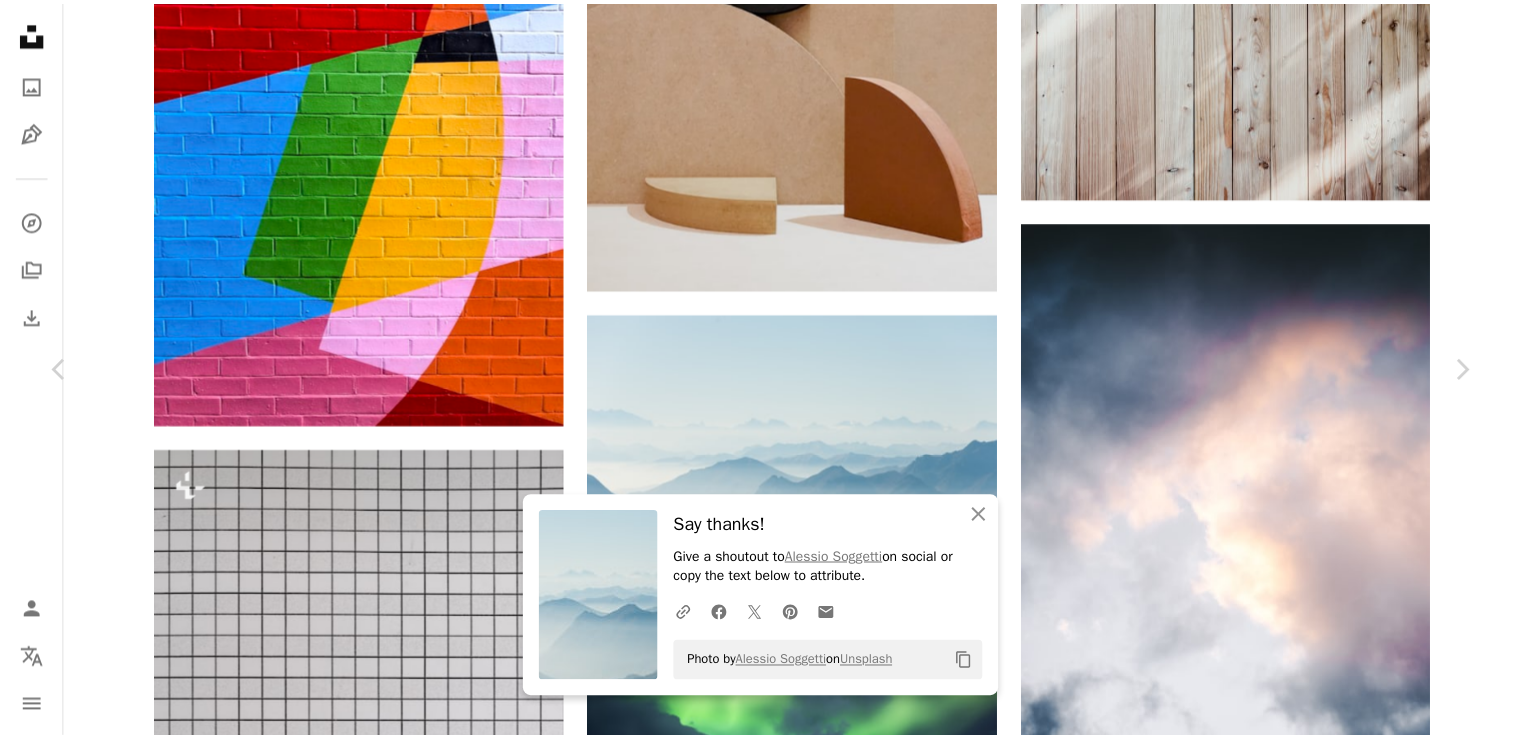 scroll, scrollTop: 400, scrollLeft: 0, axis: vertical 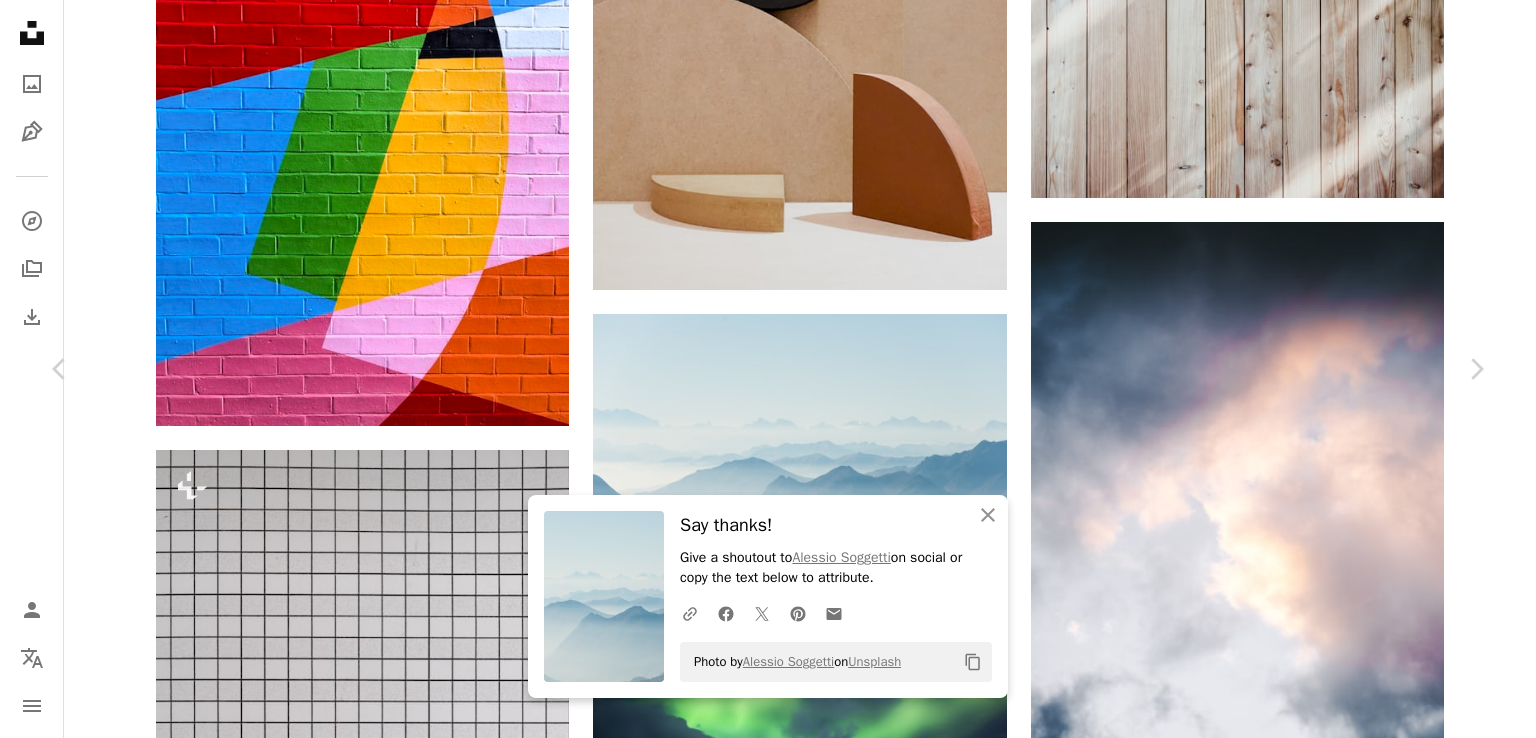 click on "An X shape" at bounding box center (20, 20) 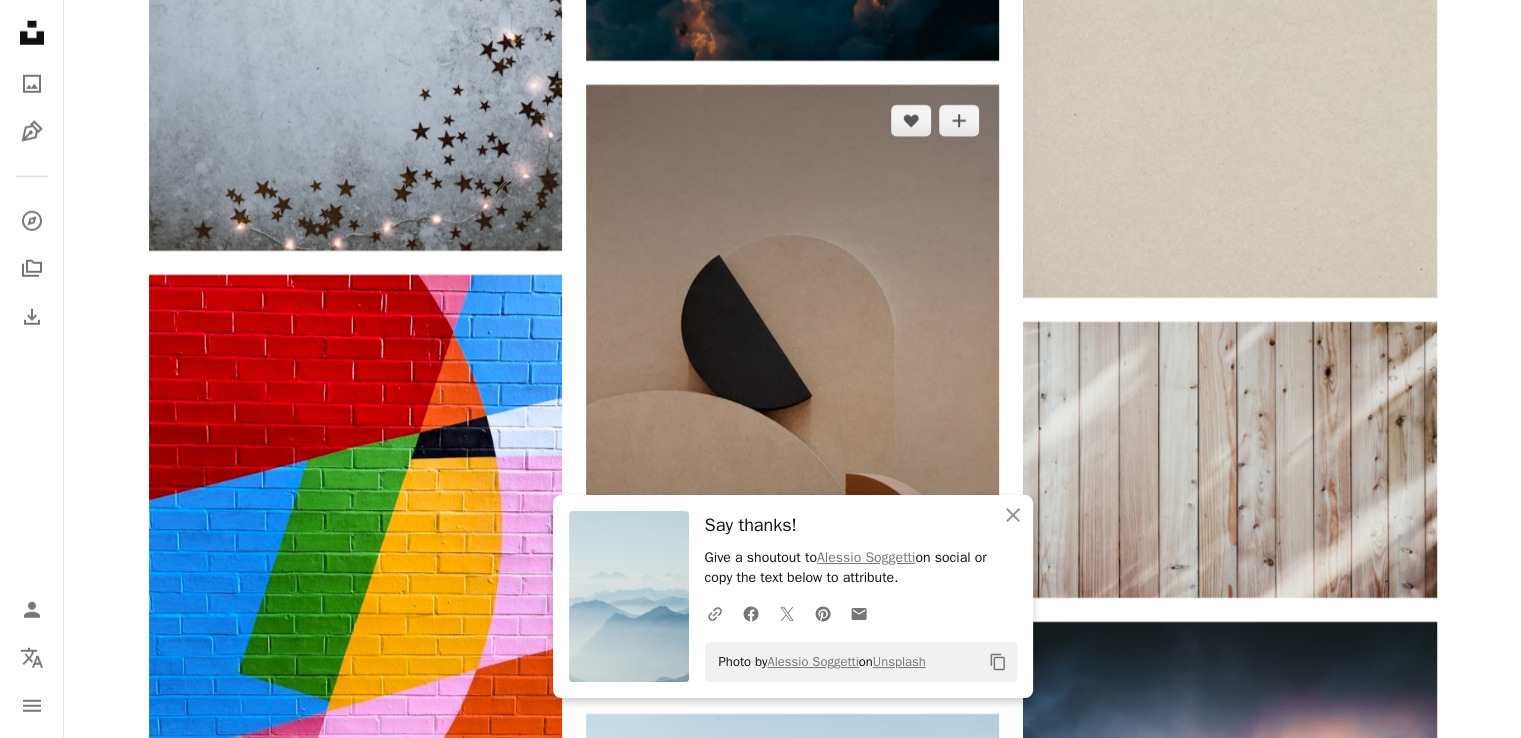 scroll, scrollTop: 21462, scrollLeft: 0, axis: vertical 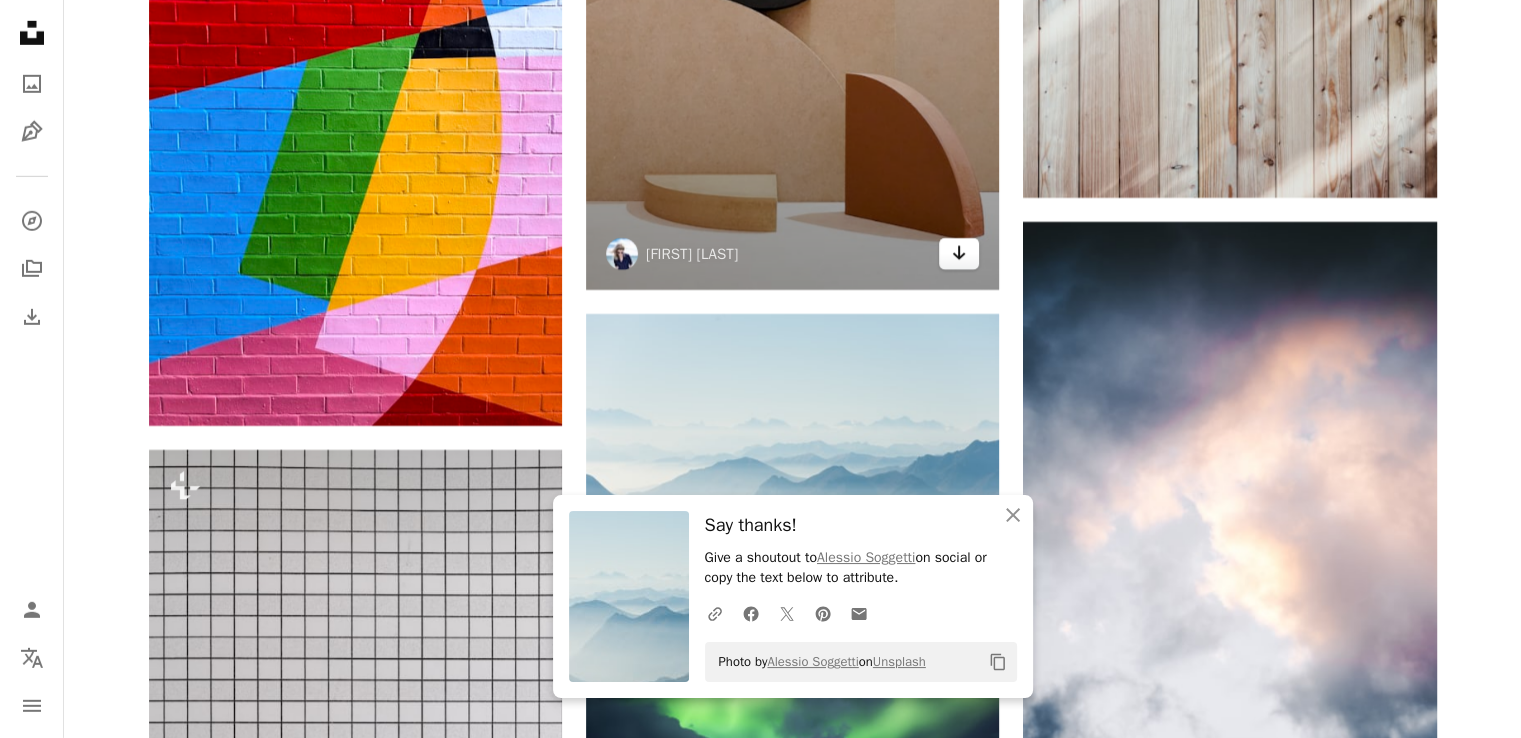 click on "Arrow pointing down" 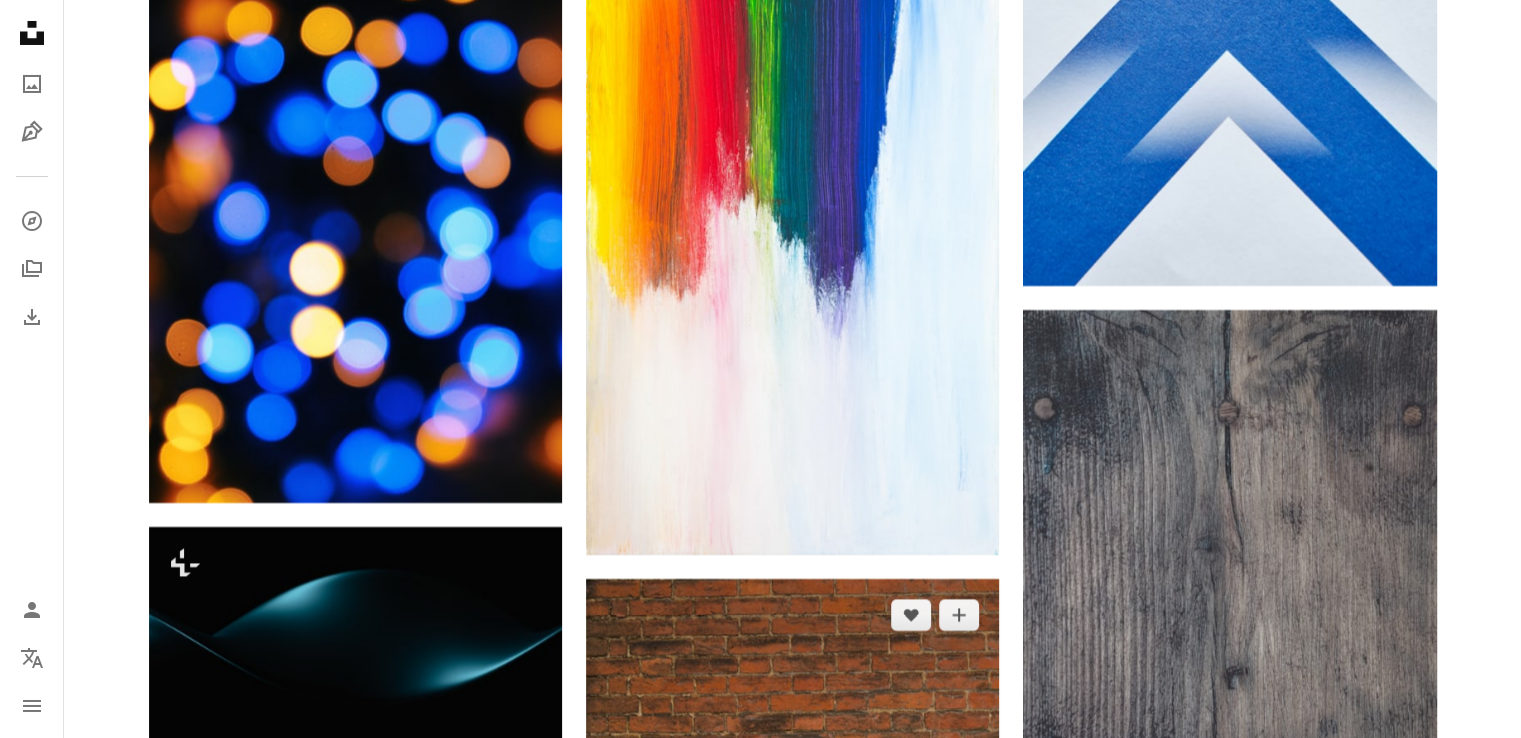 scroll, scrollTop: 23062, scrollLeft: 0, axis: vertical 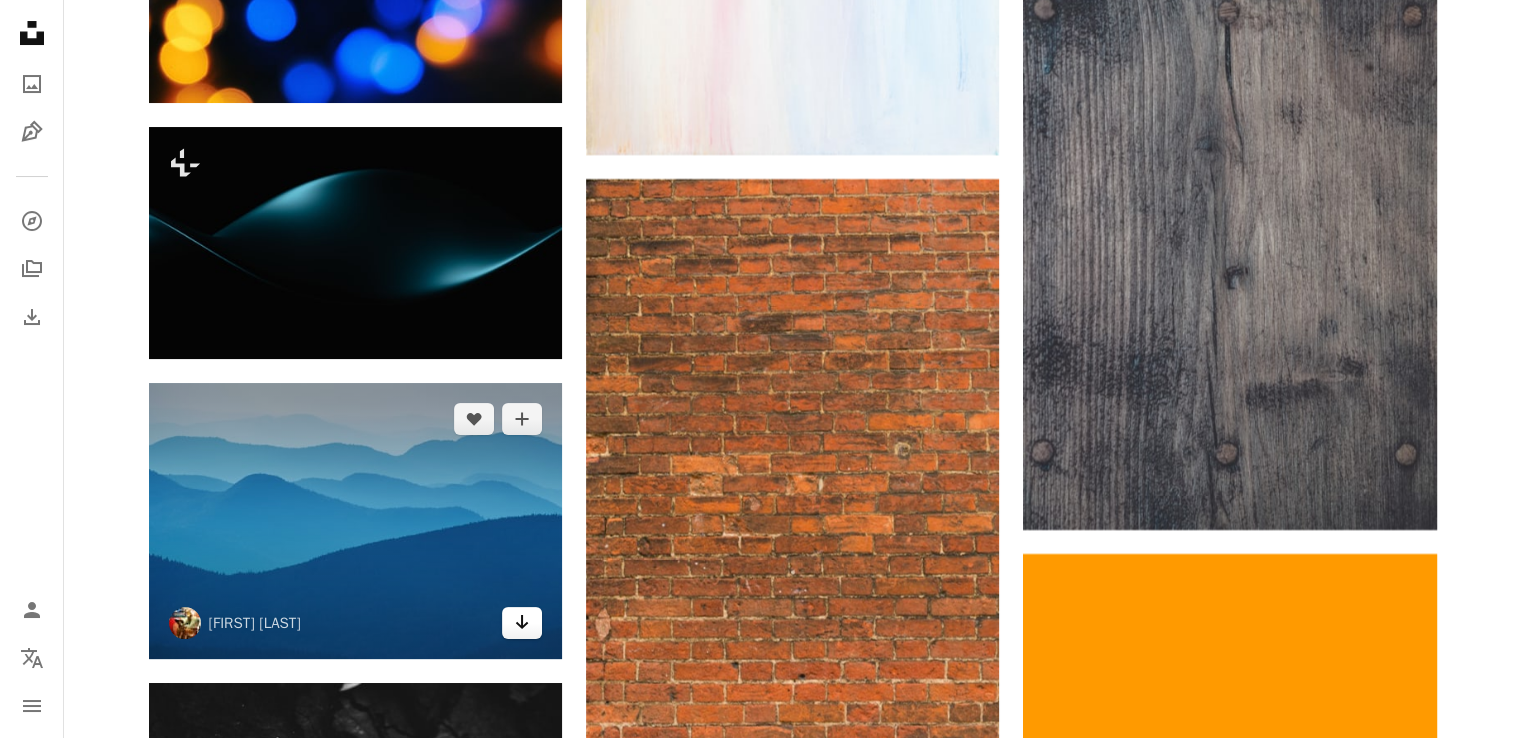 click on "Arrow pointing down" 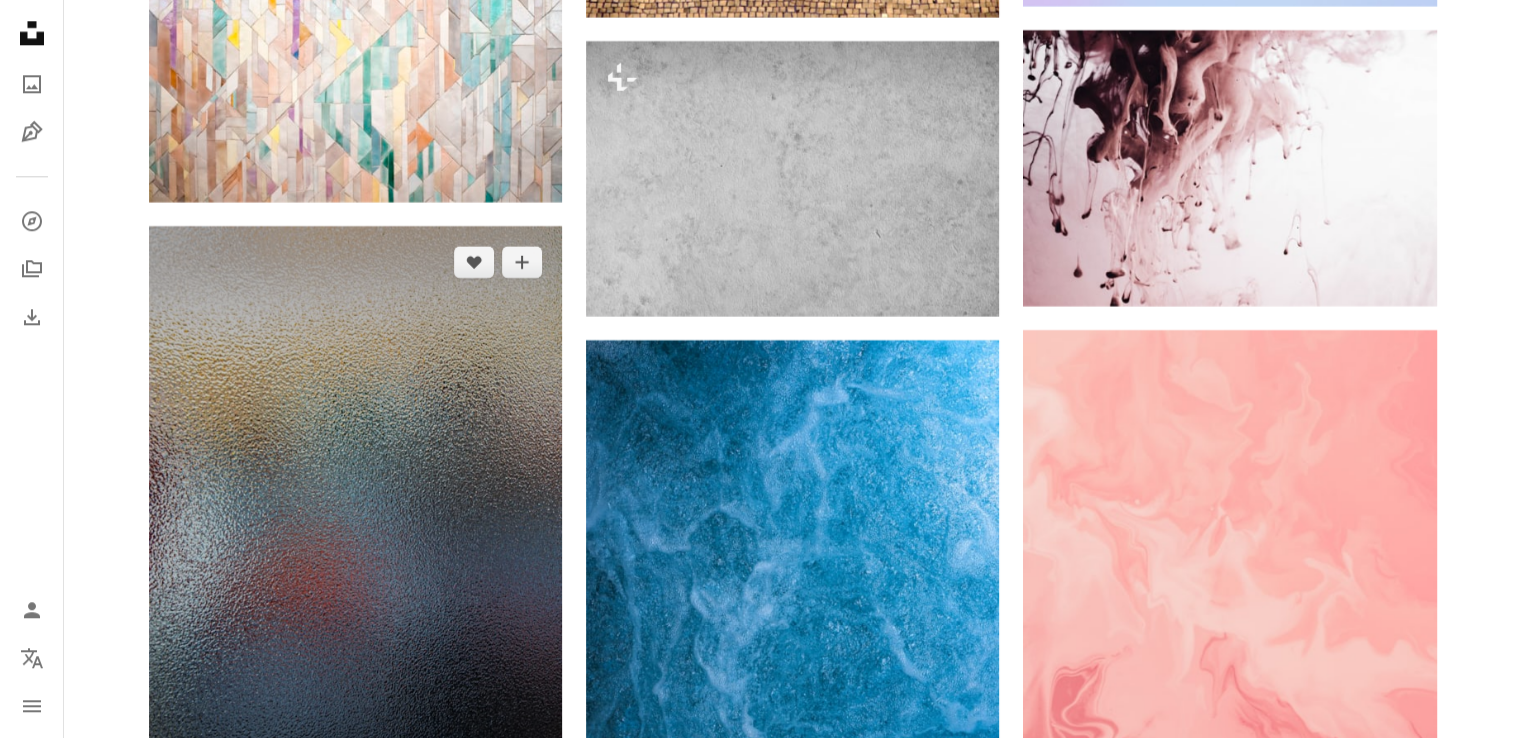 scroll, scrollTop: 25462, scrollLeft: 0, axis: vertical 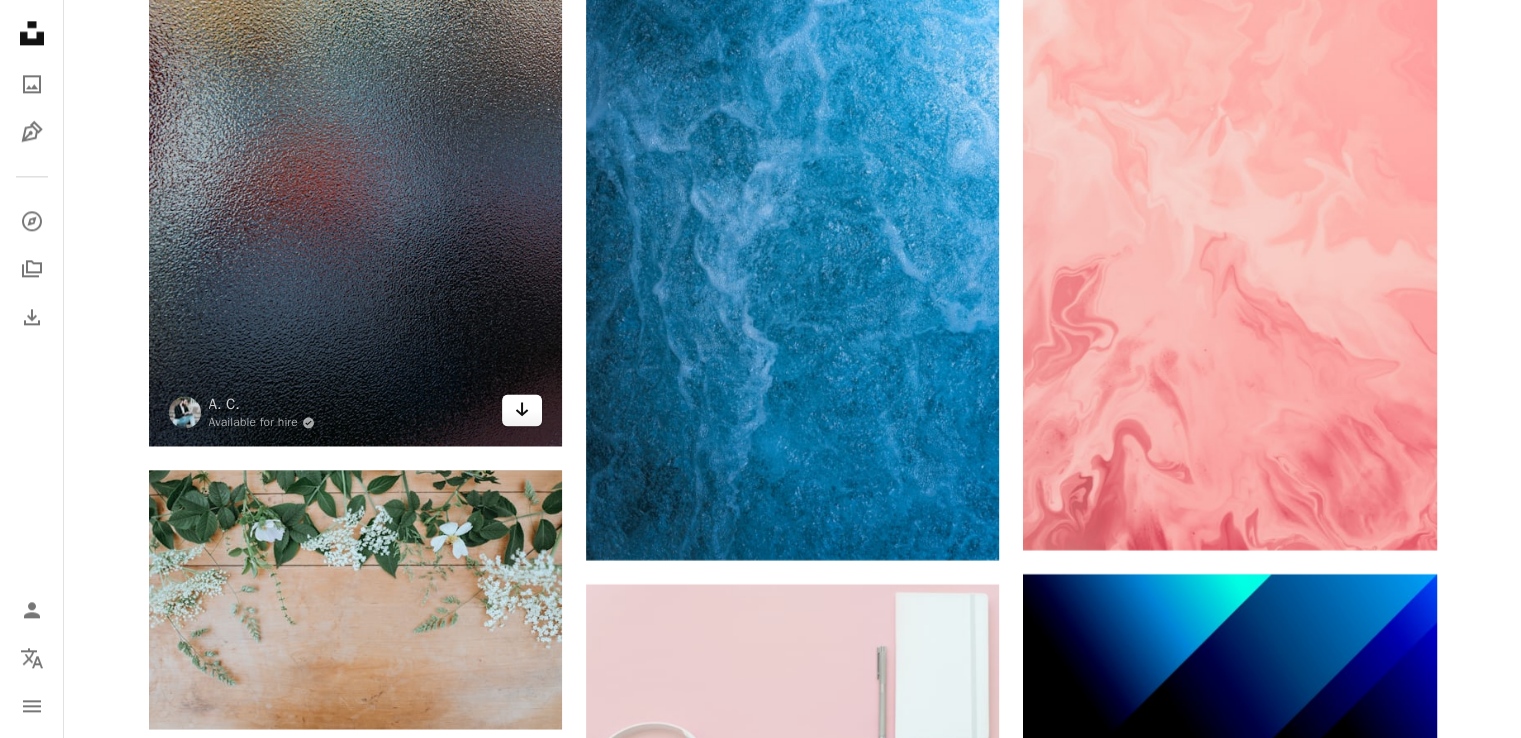 click on "Arrow pointing down" 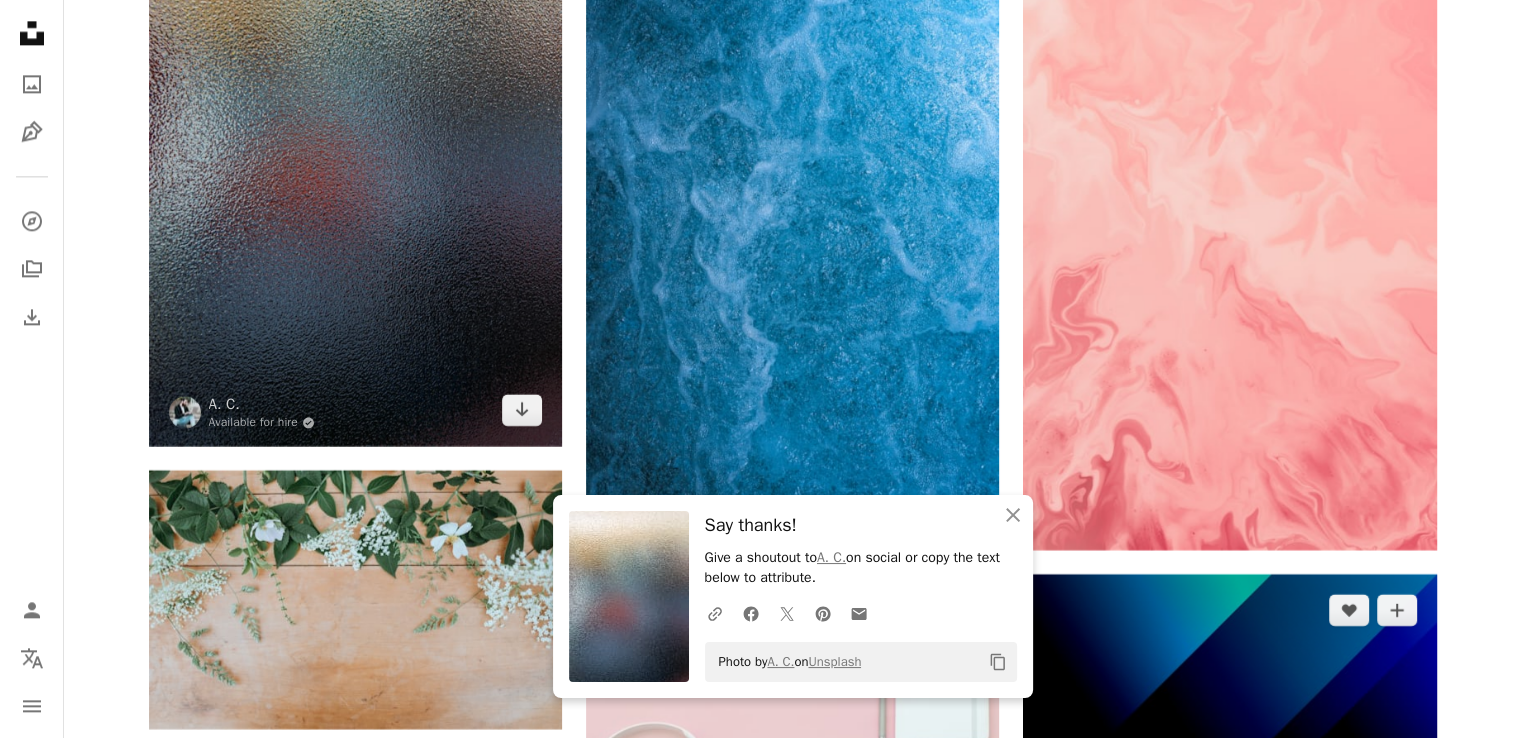 scroll, scrollTop: 25862, scrollLeft: 0, axis: vertical 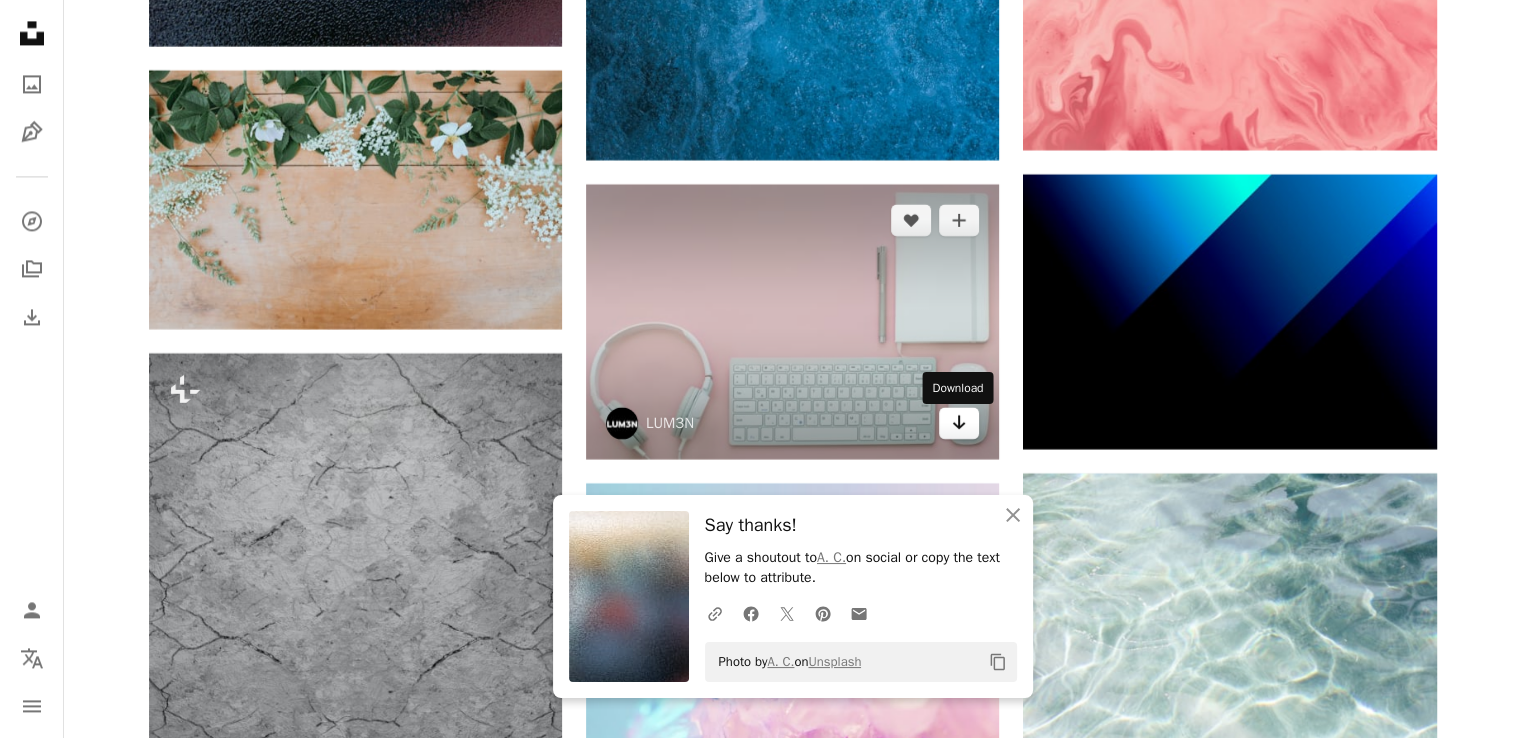 click on "Arrow pointing down" 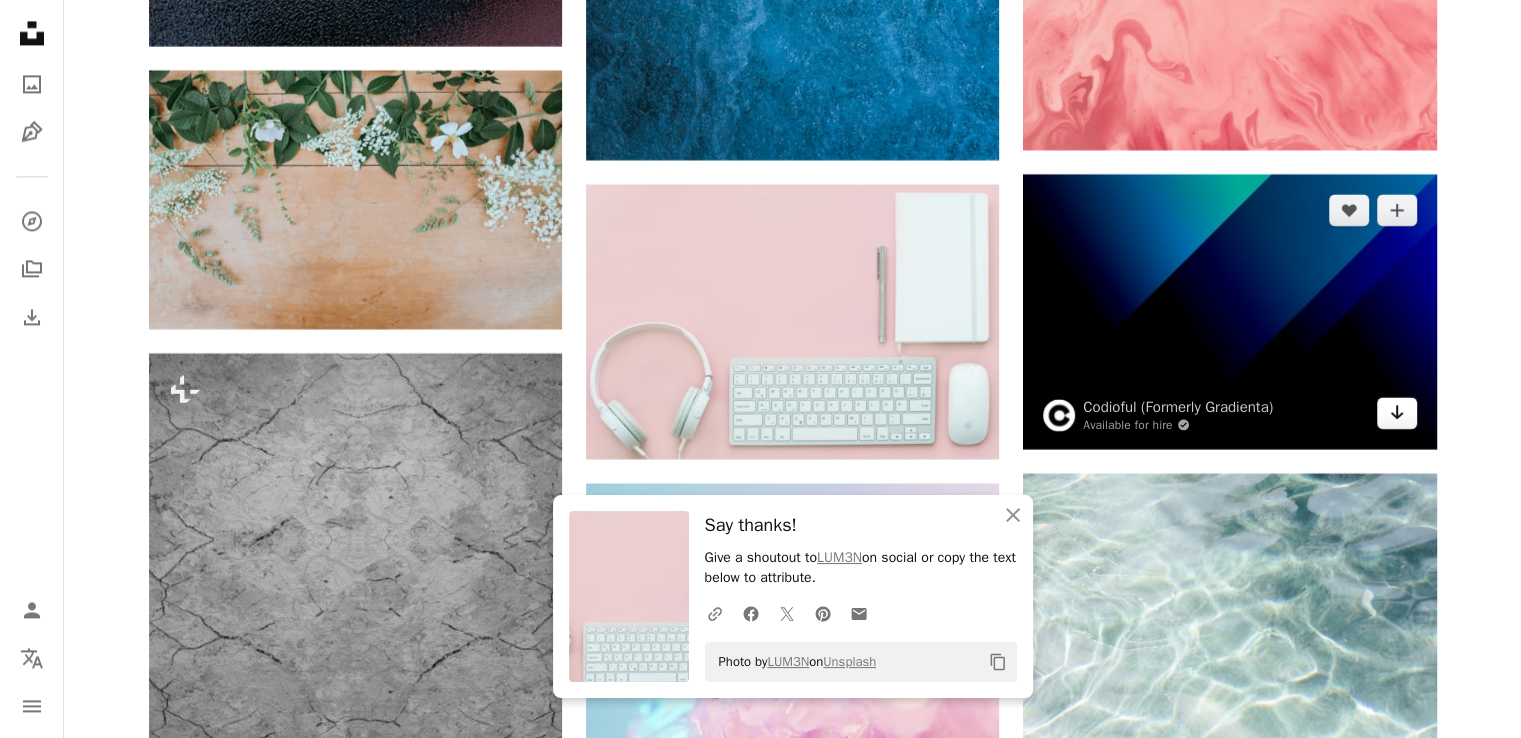 click 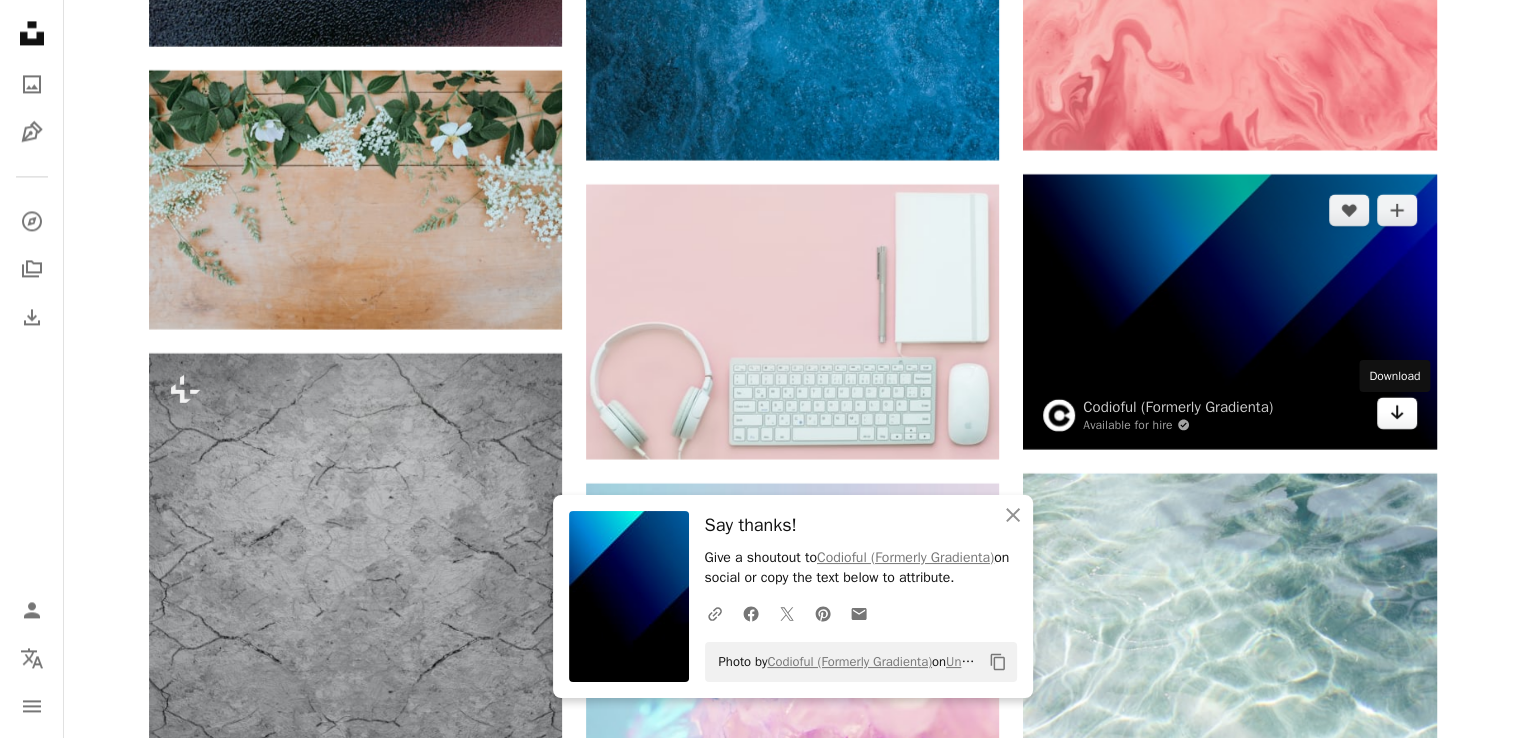 click on "Arrow pointing down" at bounding box center [1397, 413] 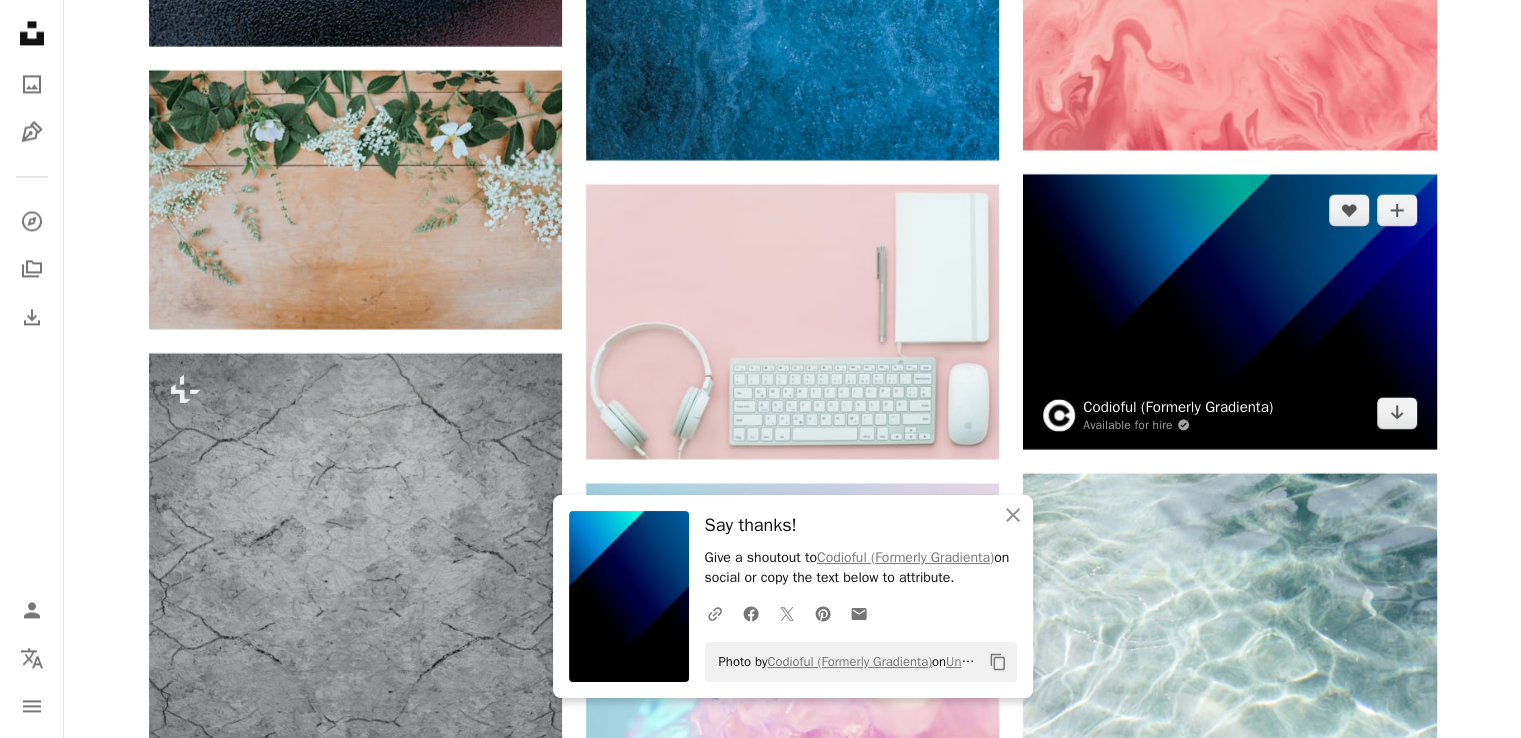scroll, scrollTop: 26262, scrollLeft: 0, axis: vertical 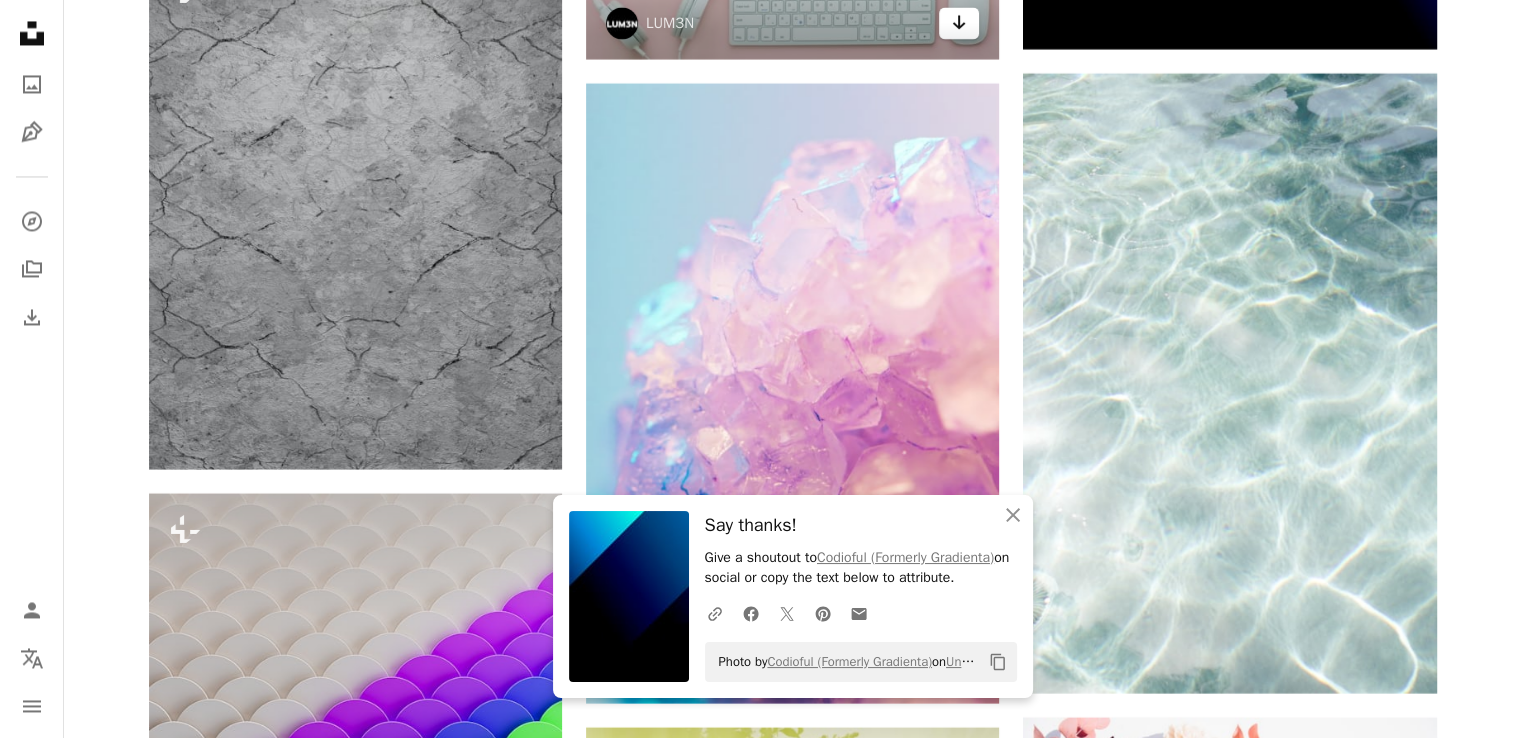 click 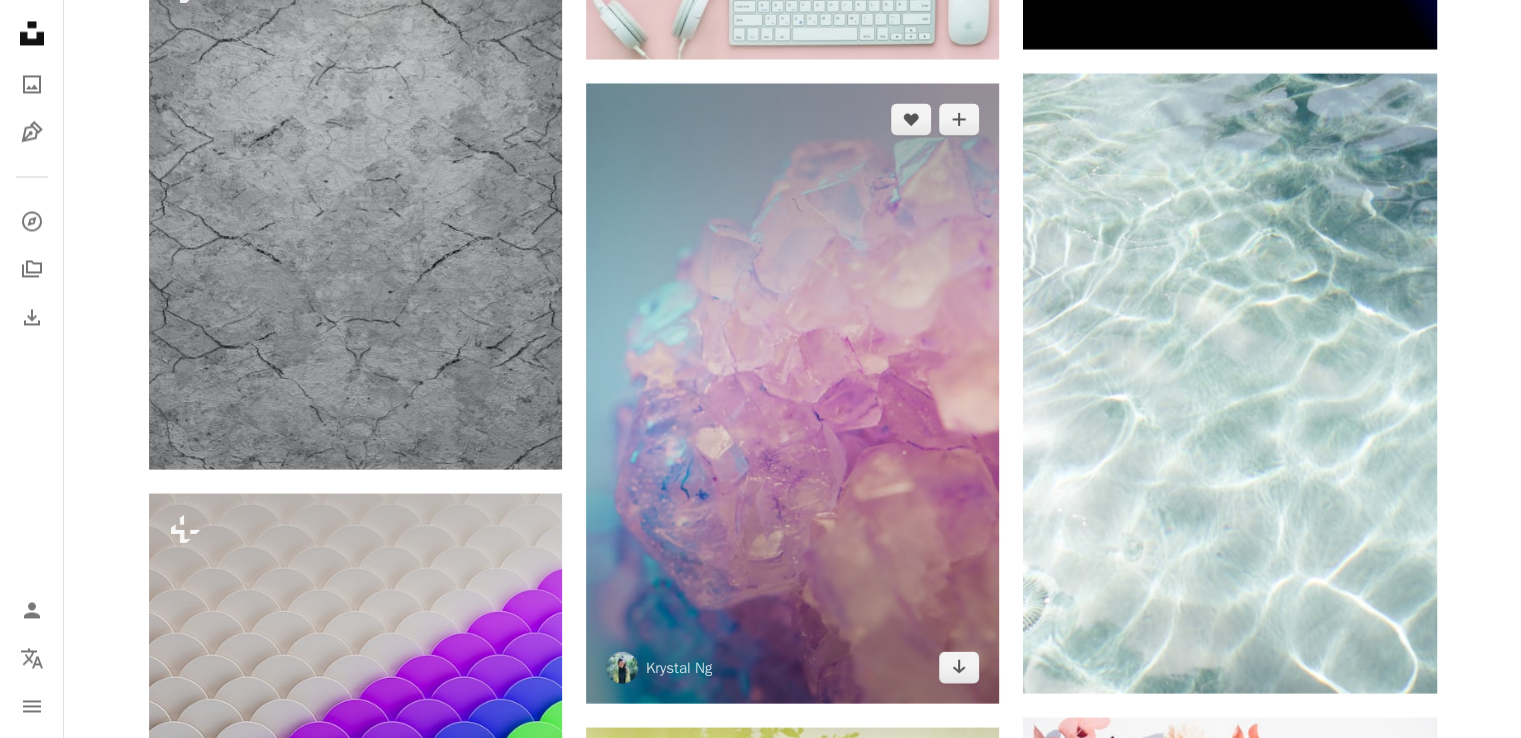 scroll, scrollTop: 26662, scrollLeft: 0, axis: vertical 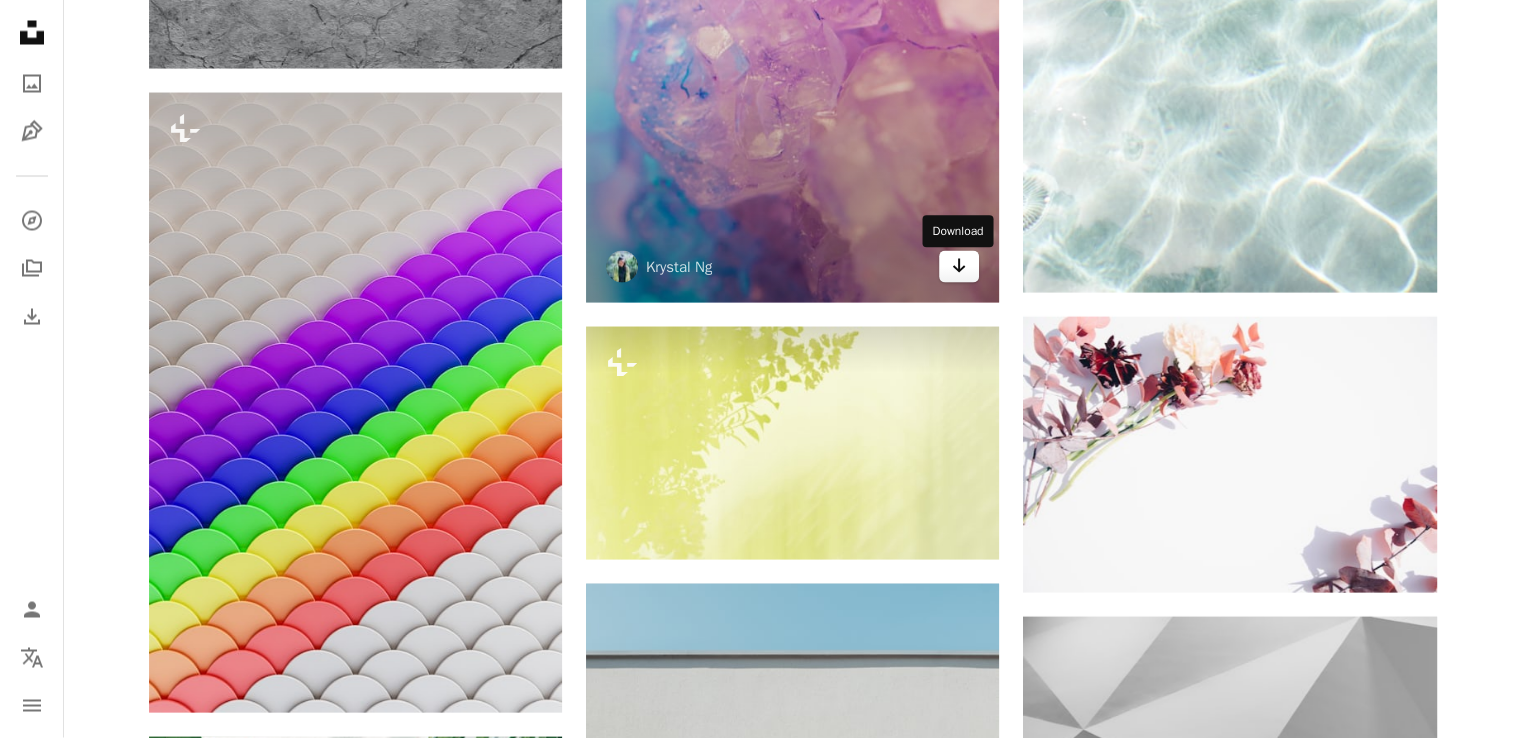 click on "Arrow pointing down" 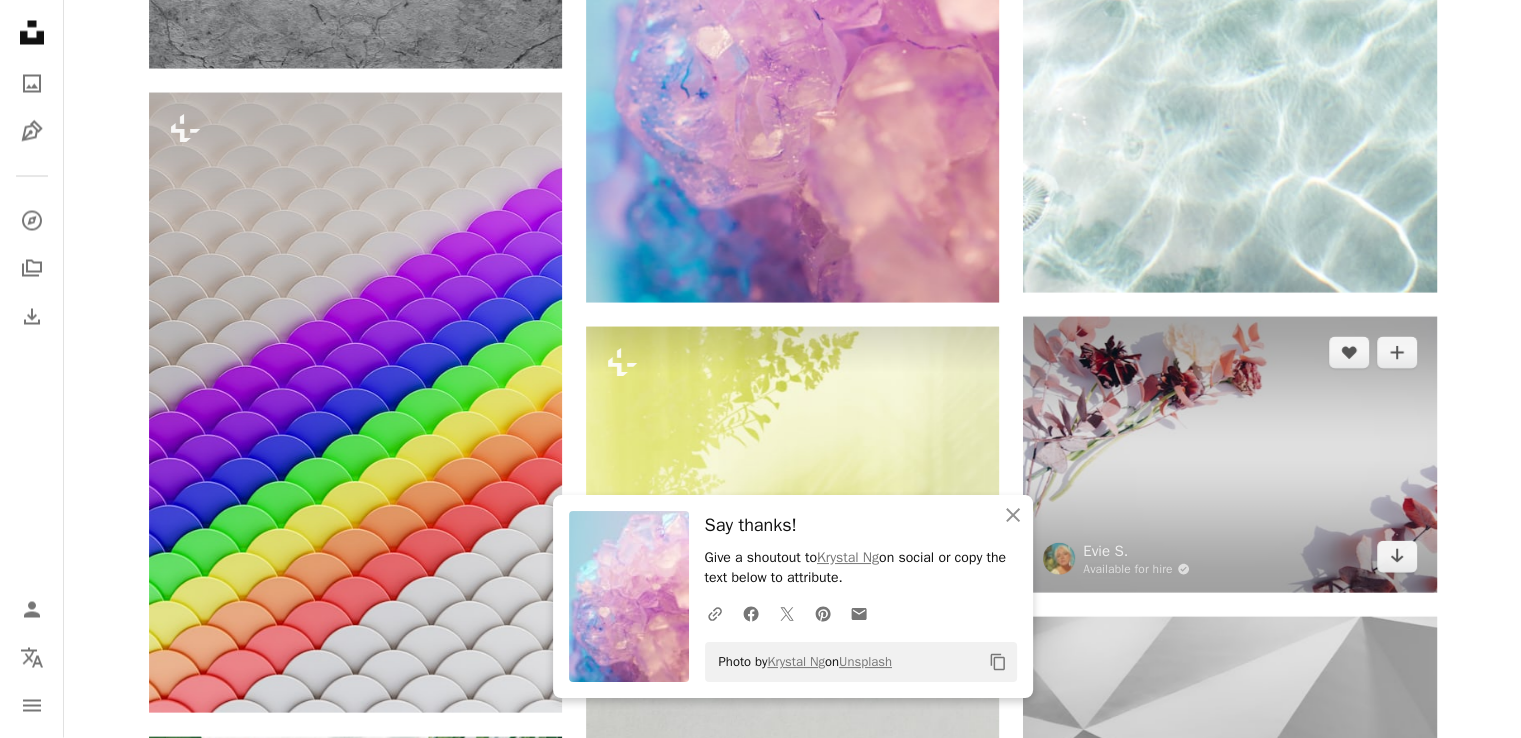scroll, scrollTop: 27062, scrollLeft: 0, axis: vertical 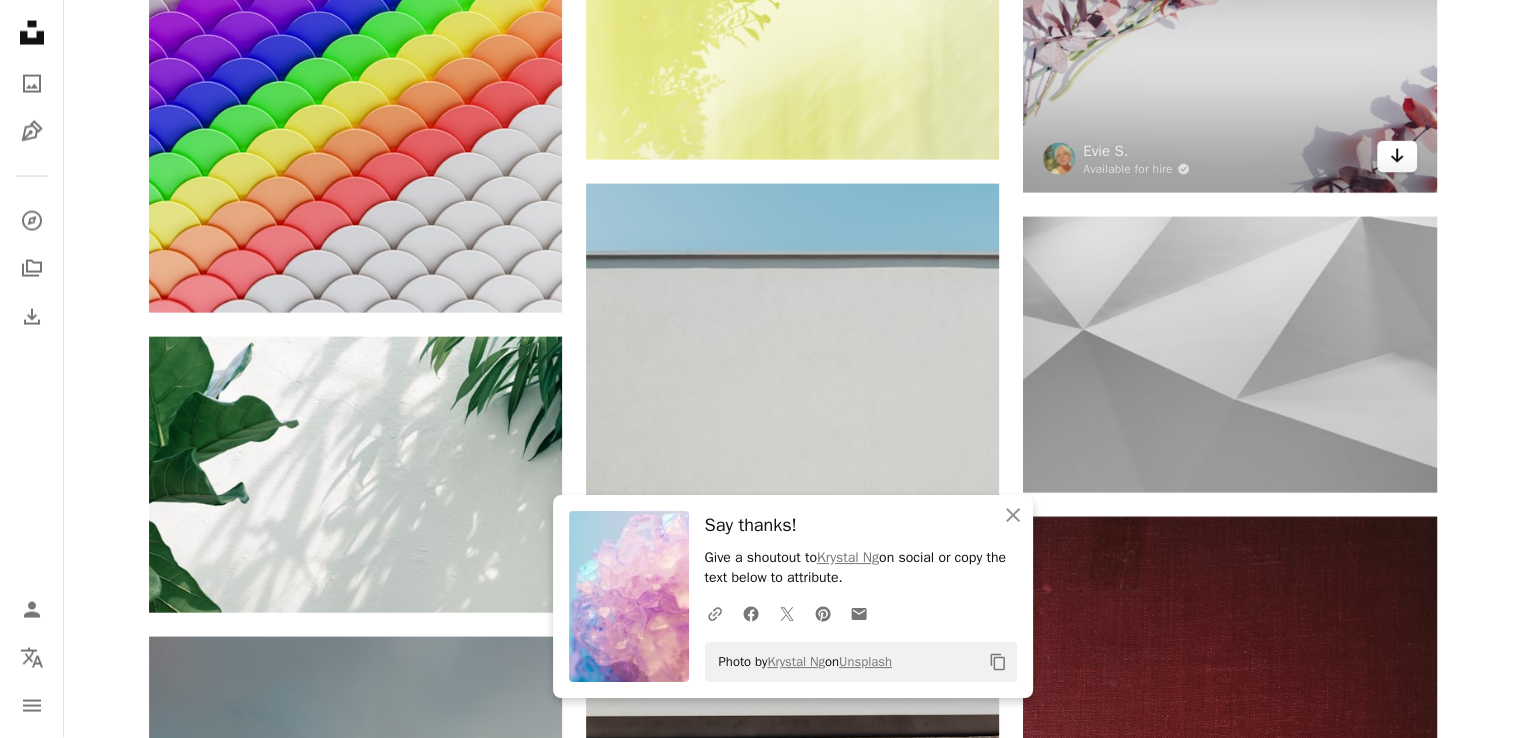 click on "Arrow pointing down" at bounding box center [1397, 157] 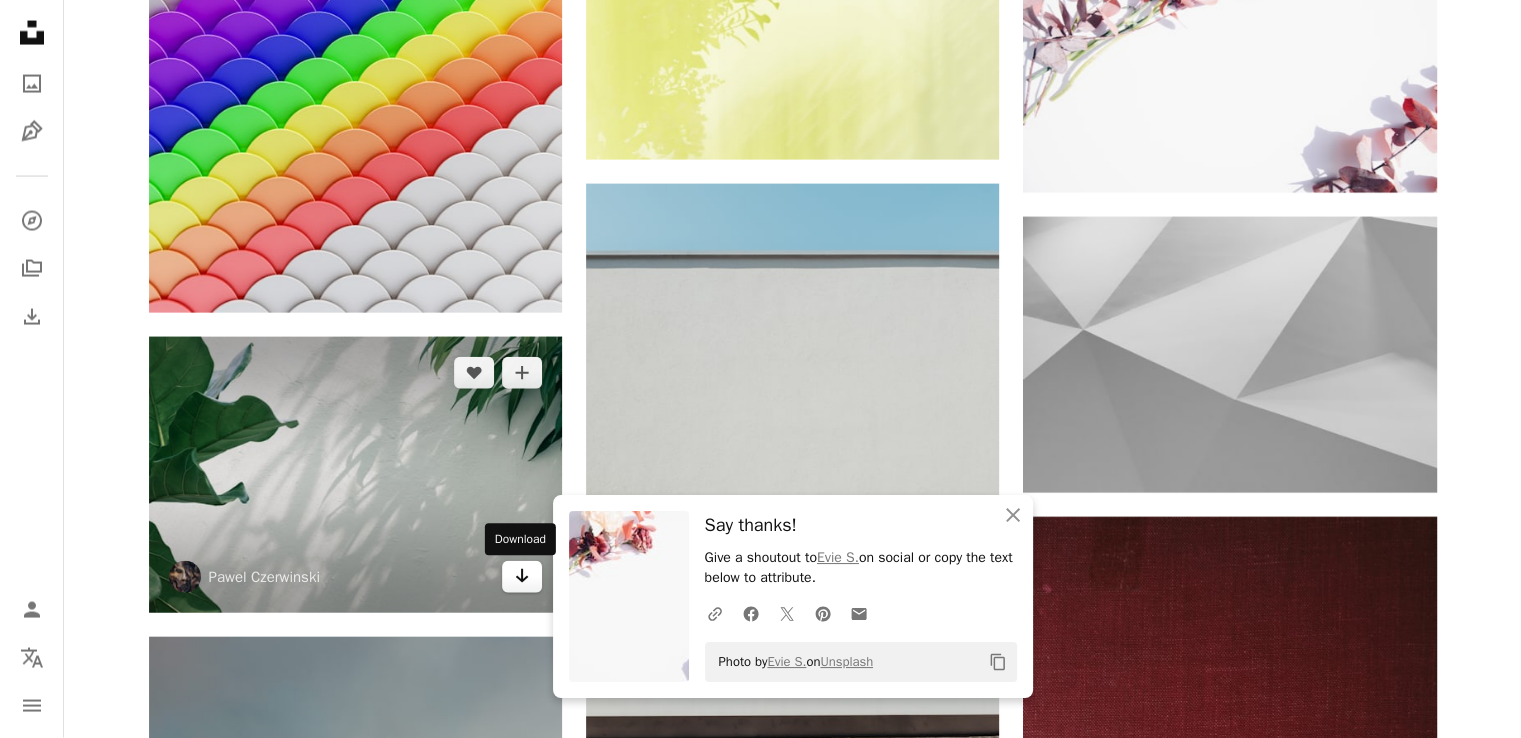 click on "Arrow pointing down" at bounding box center (522, 577) 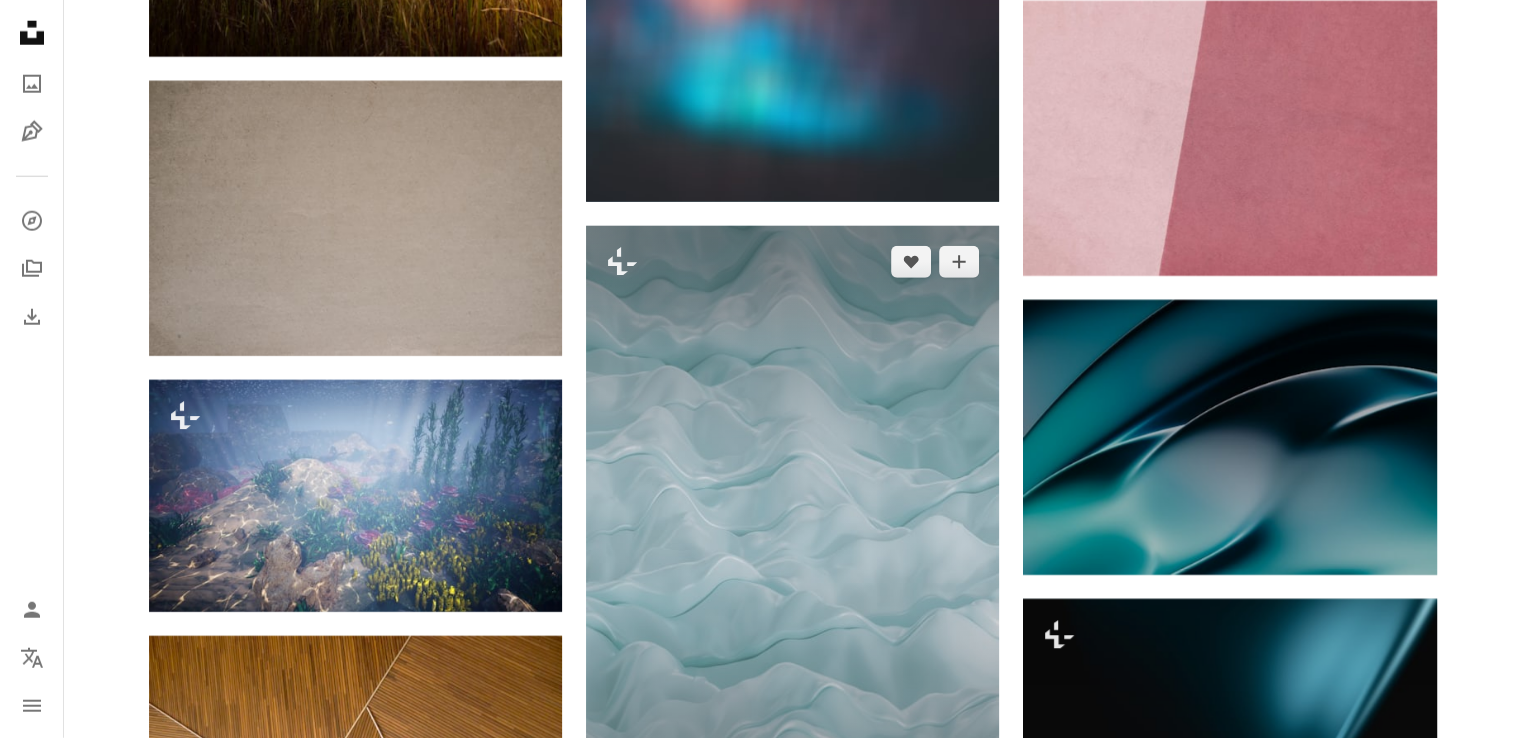 scroll, scrollTop: 28662, scrollLeft: 0, axis: vertical 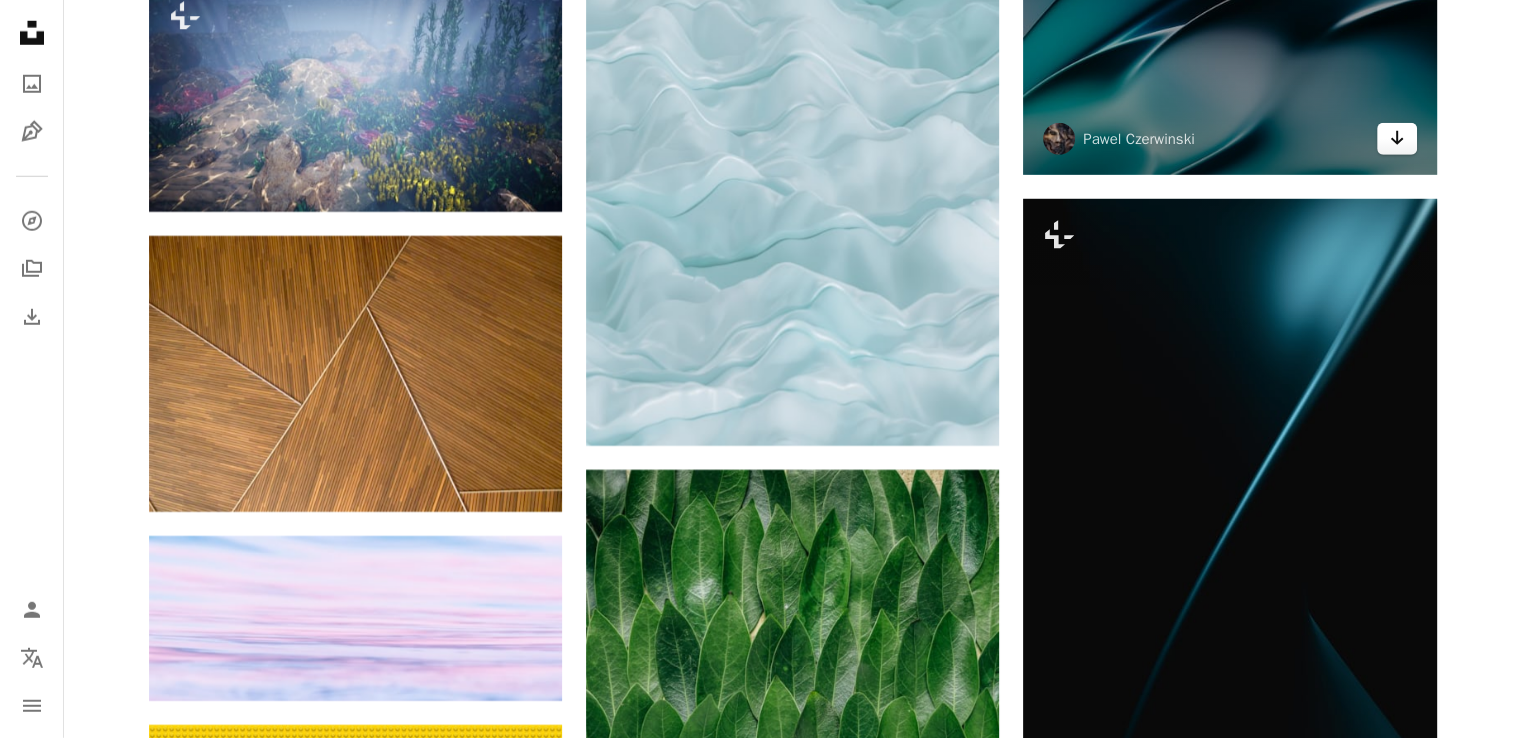 click on "Arrow pointing down" at bounding box center (1397, 139) 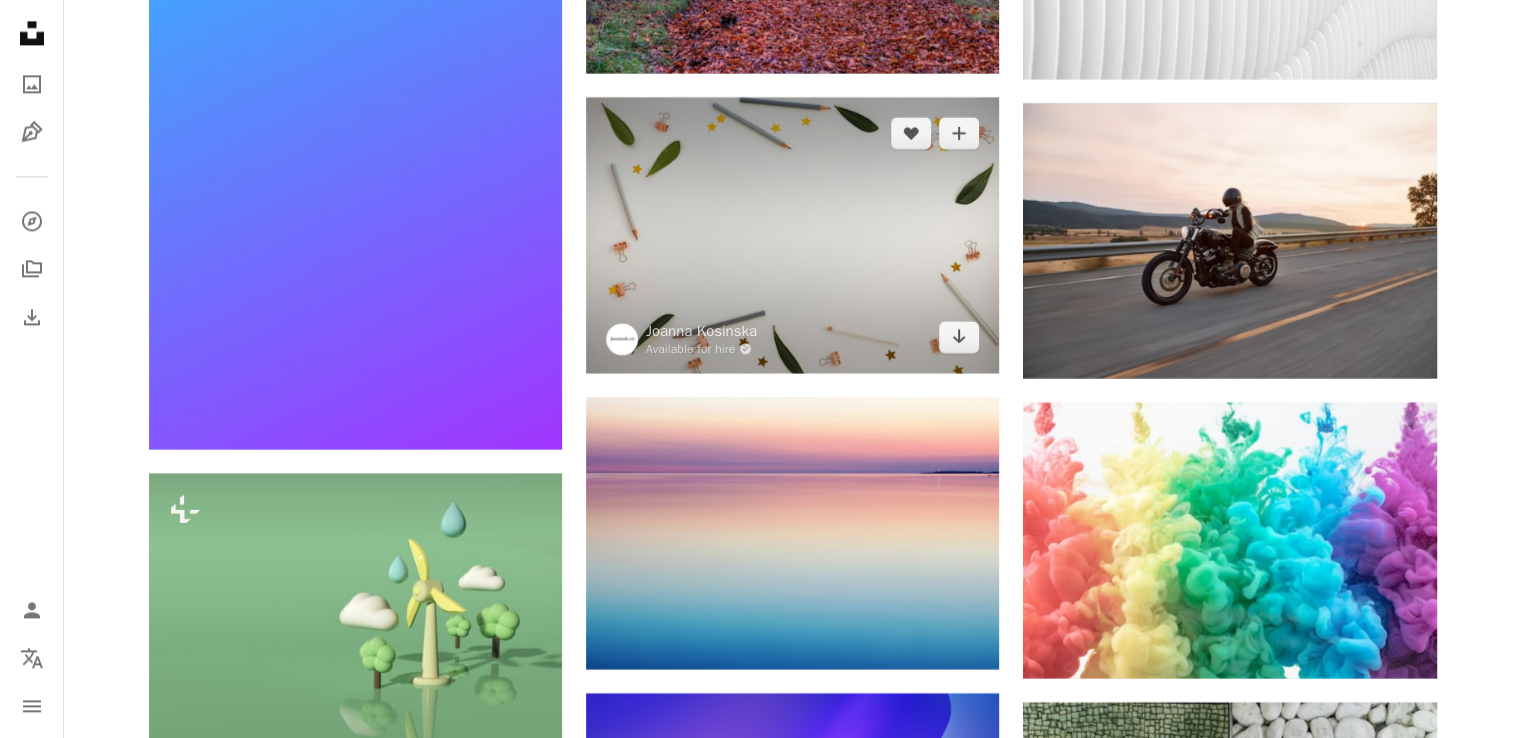 scroll, scrollTop: 48133, scrollLeft: 0, axis: vertical 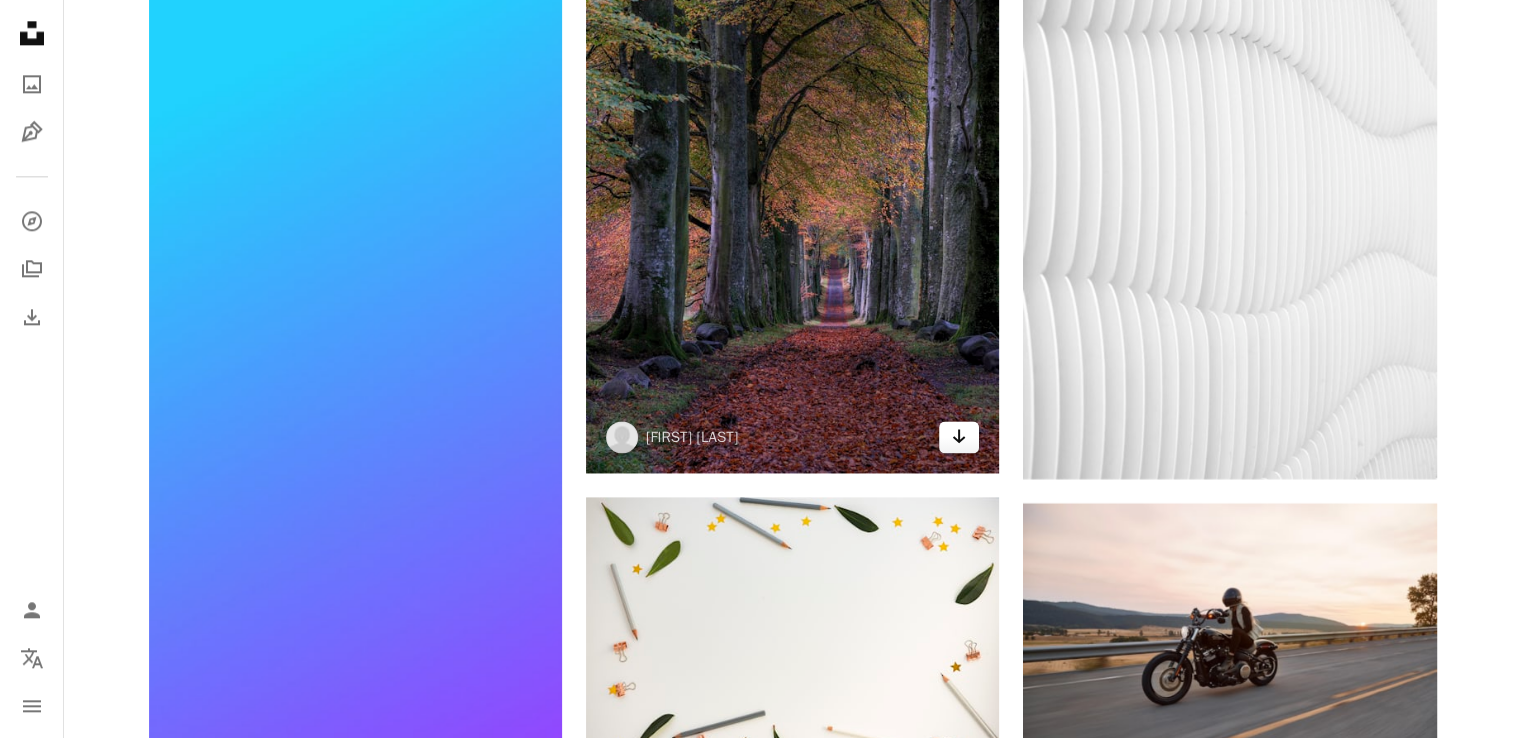 click on "Arrow pointing down" 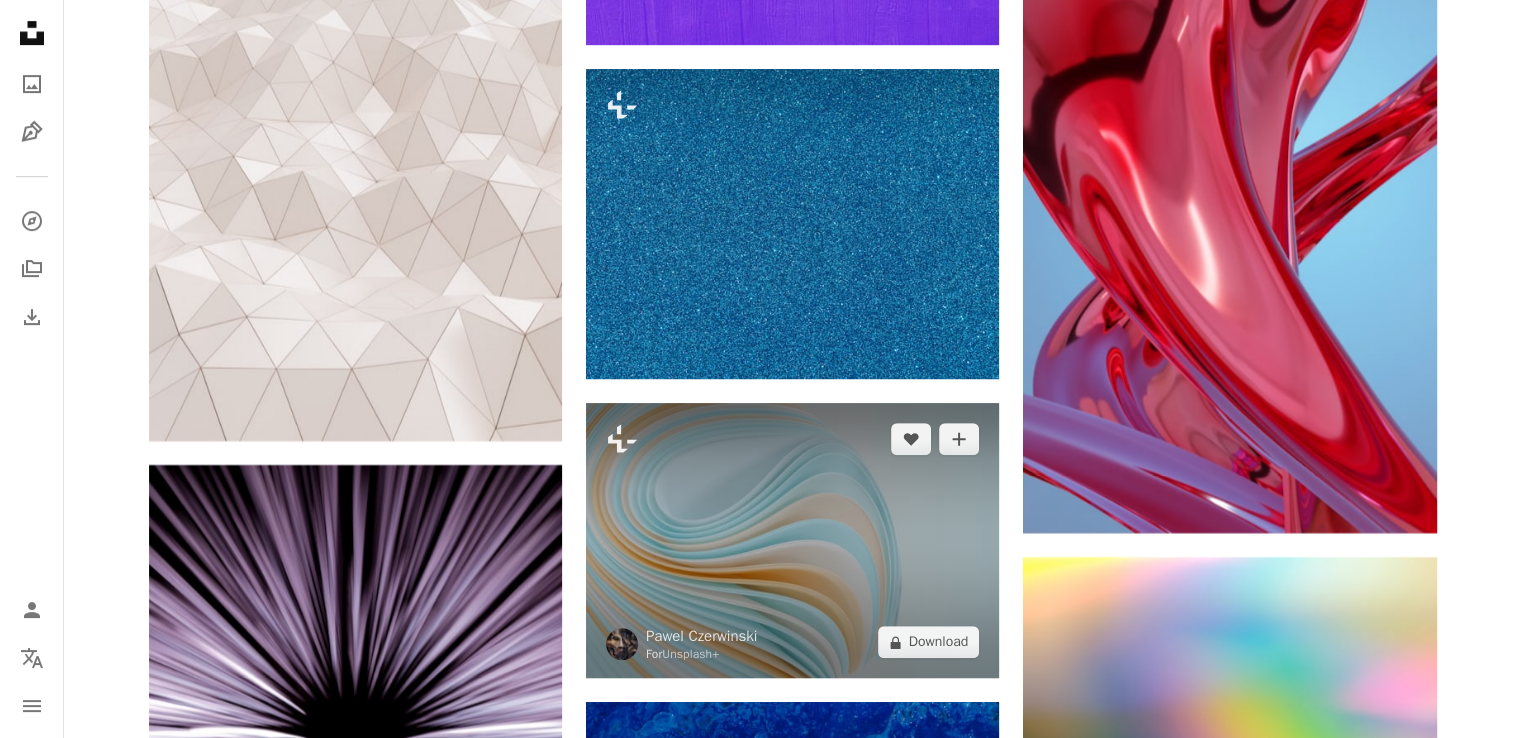 scroll, scrollTop: 54533, scrollLeft: 0, axis: vertical 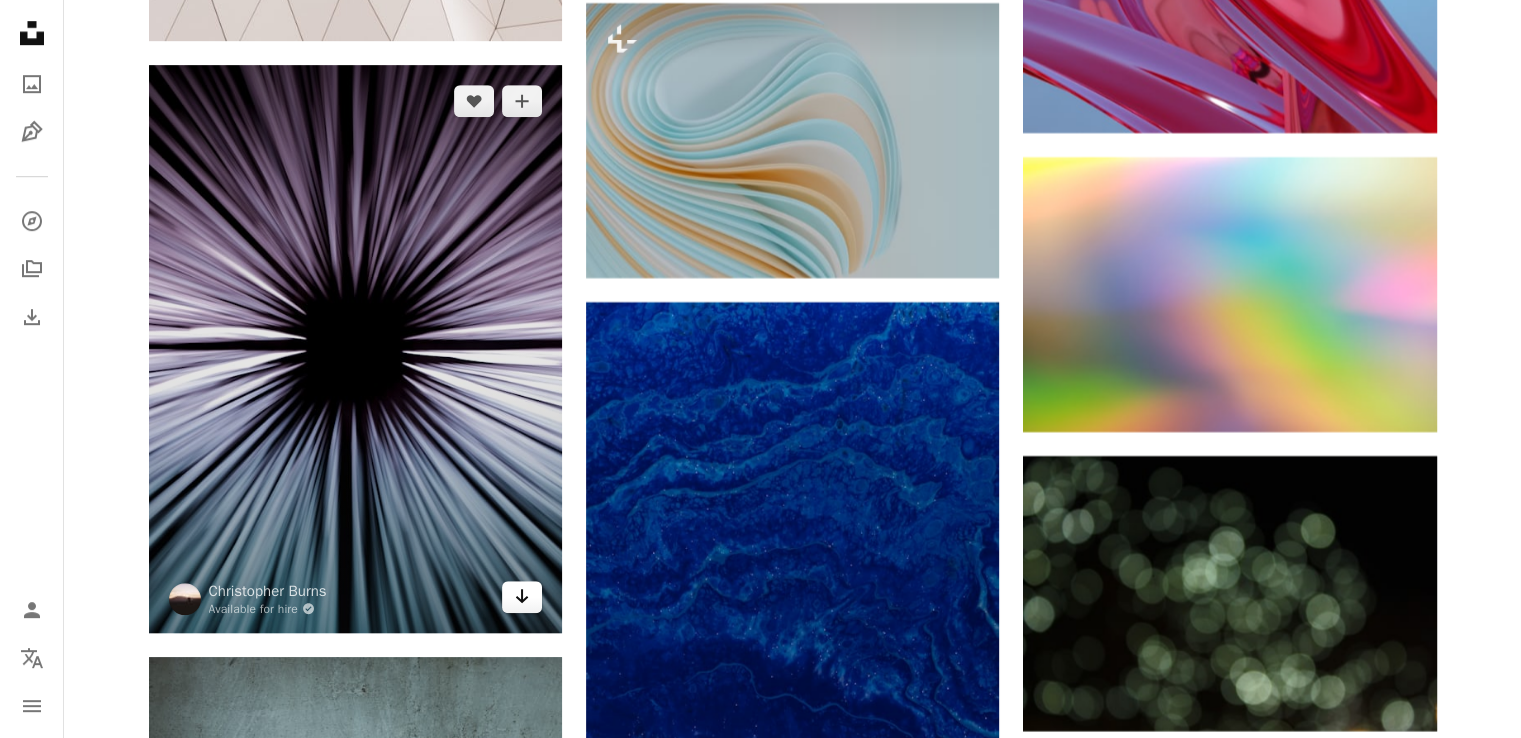 click on "Arrow pointing down" 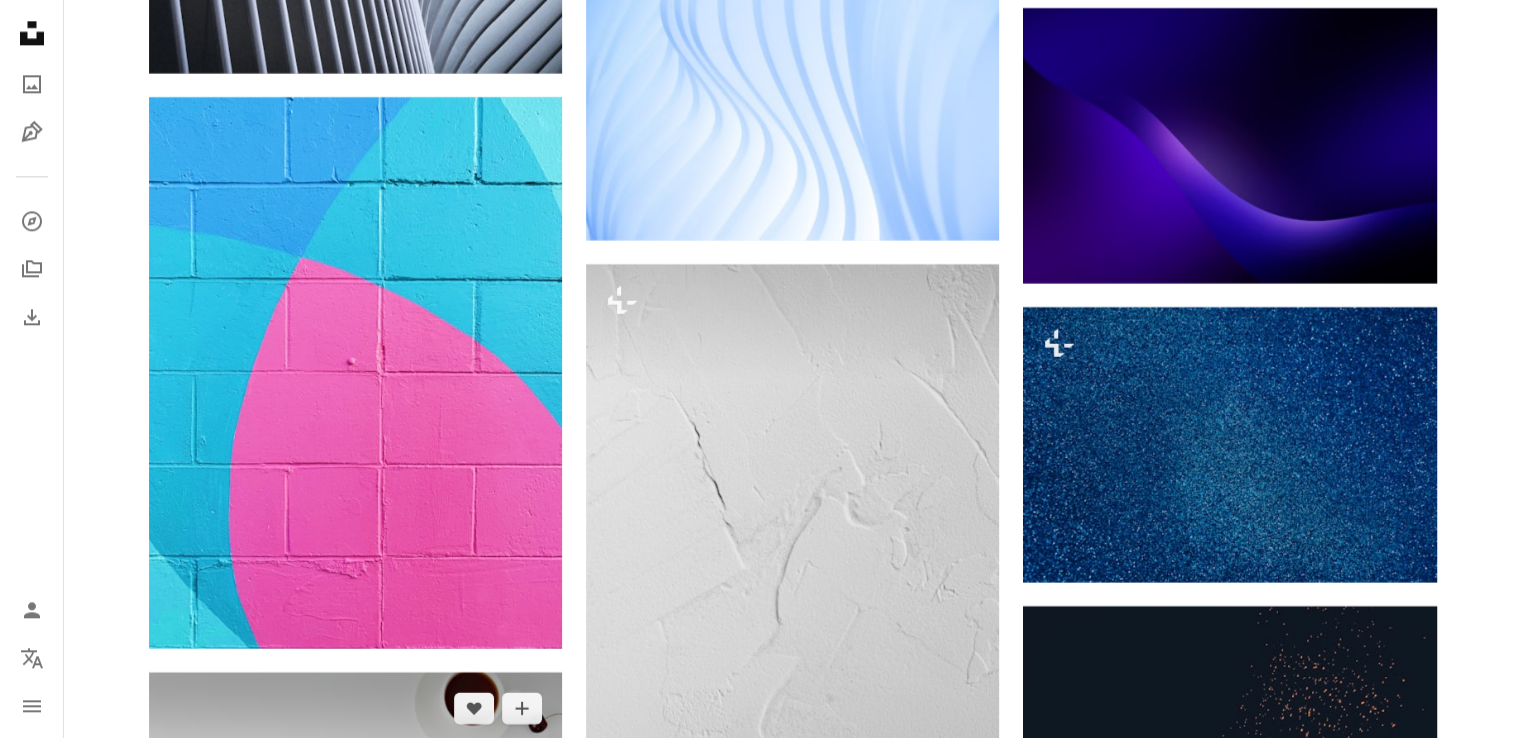 scroll, scrollTop: 63752, scrollLeft: 0, axis: vertical 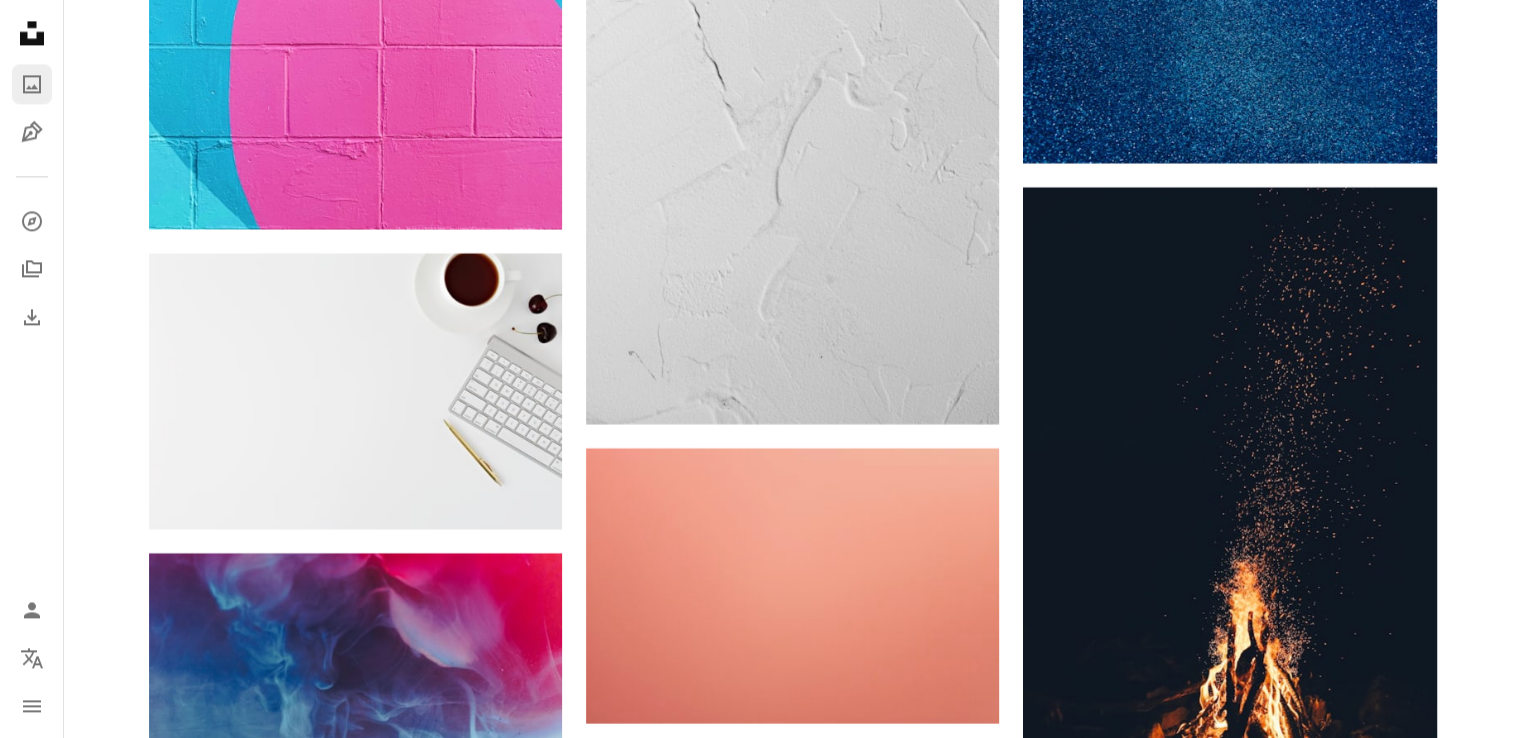 click on "A photo" 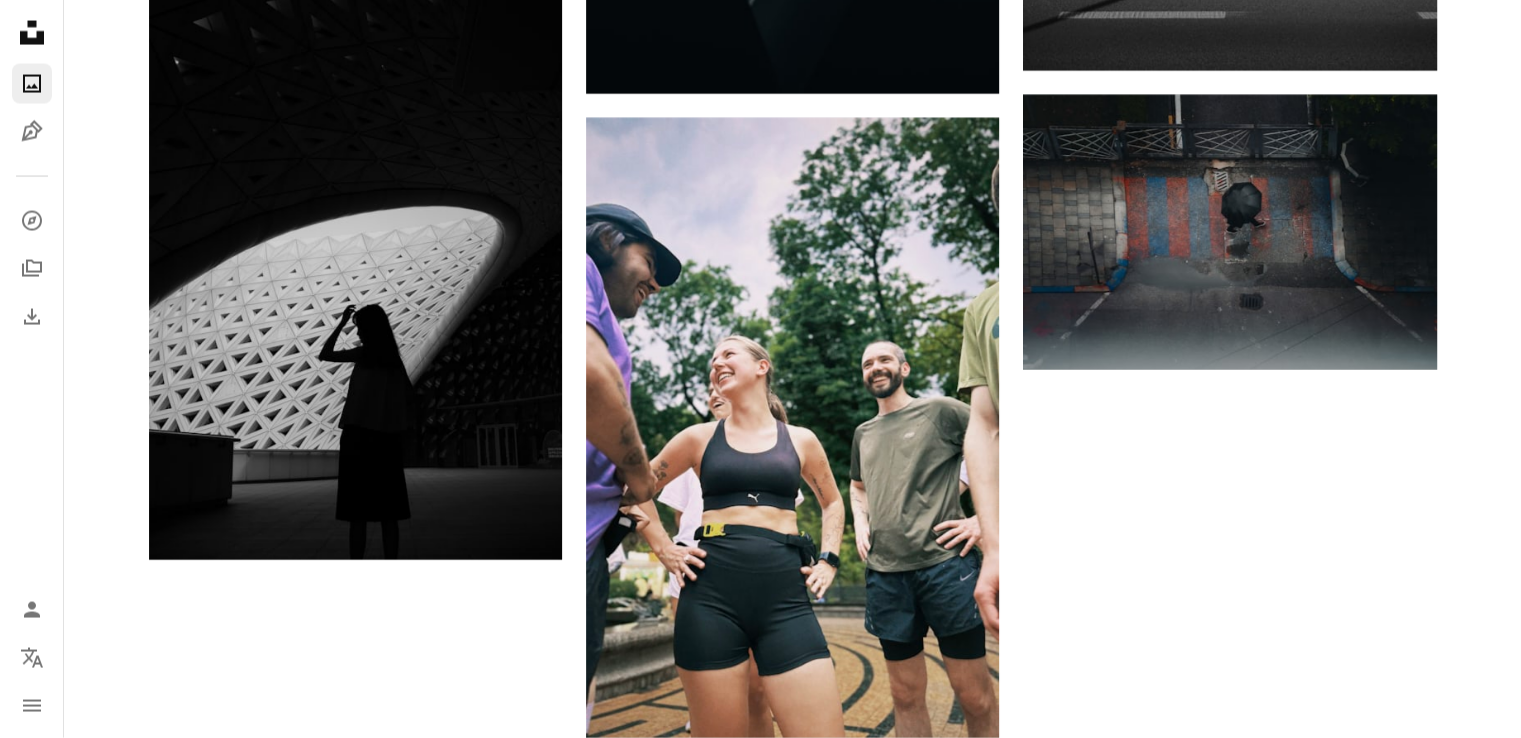 scroll, scrollTop: 0, scrollLeft: 0, axis: both 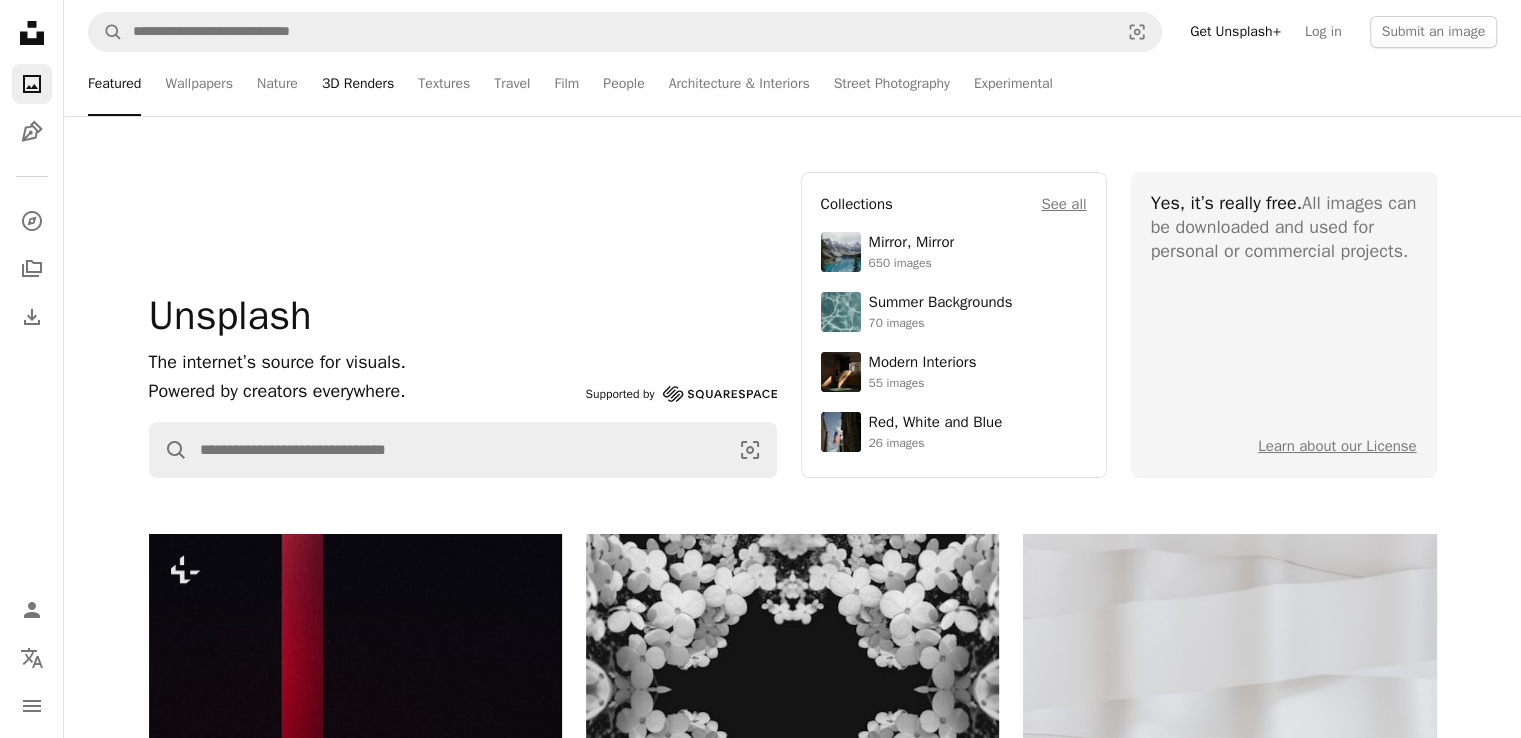 click on "3D Renders" at bounding box center [358, 84] 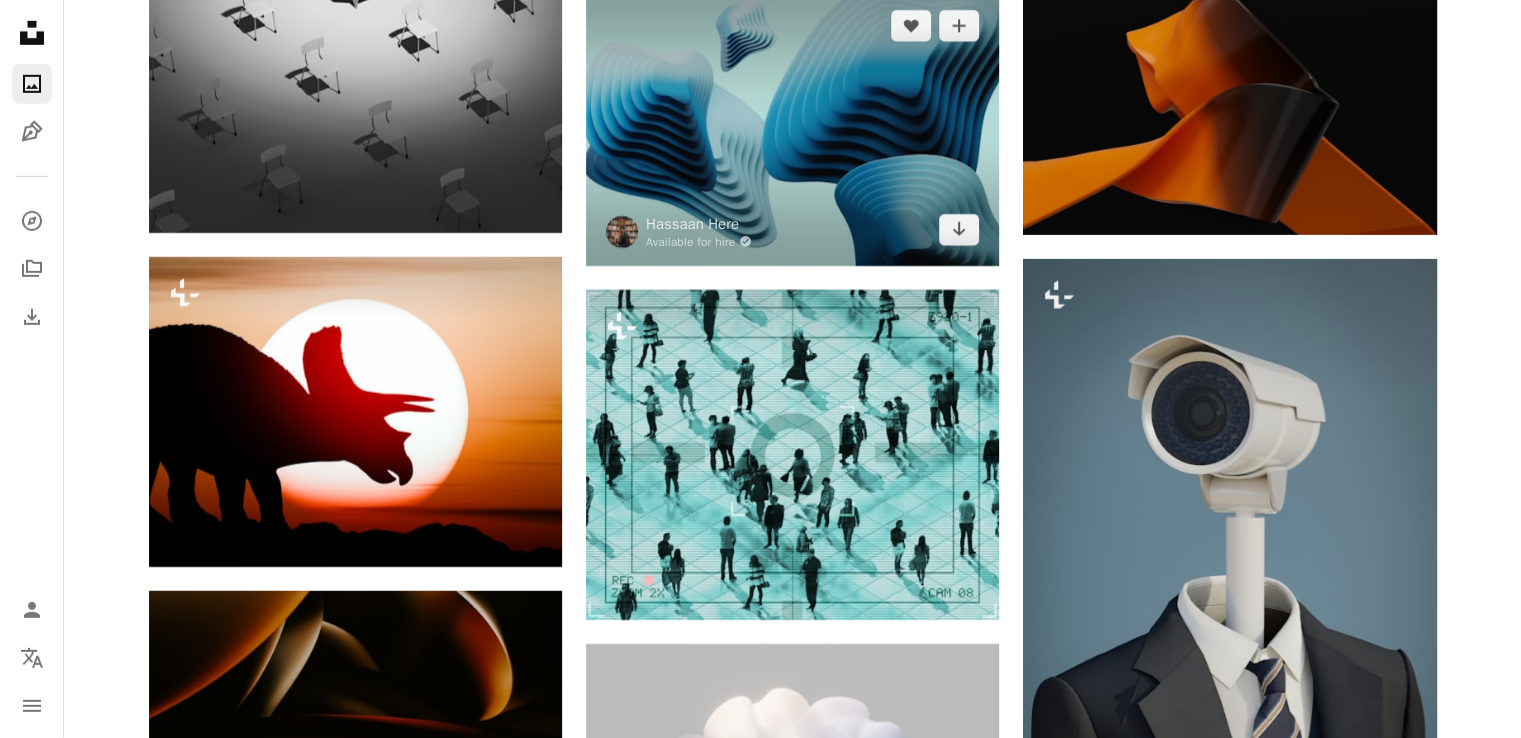 scroll, scrollTop: 6000, scrollLeft: 0, axis: vertical 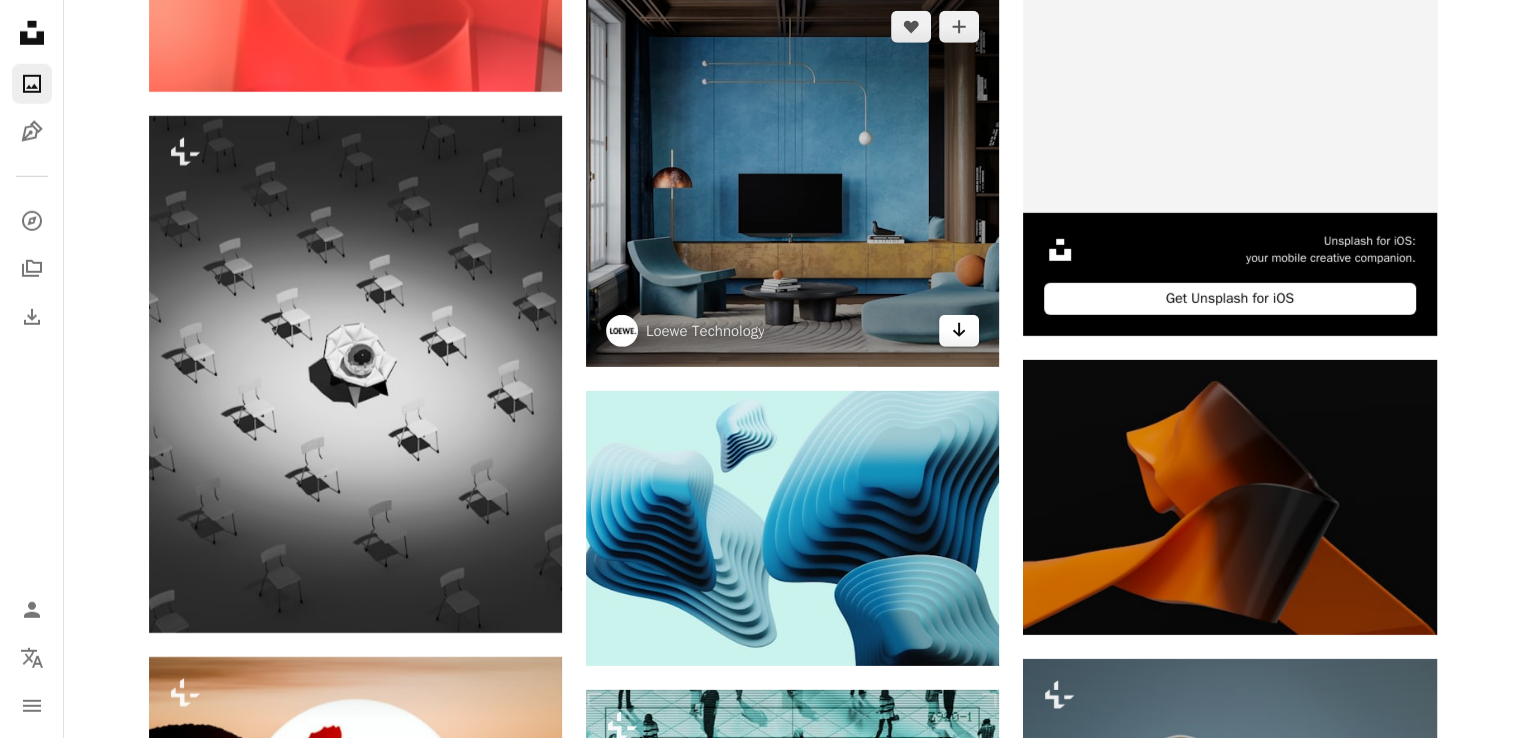click on "Arrow pointing down" at bounding box center (959, 331) 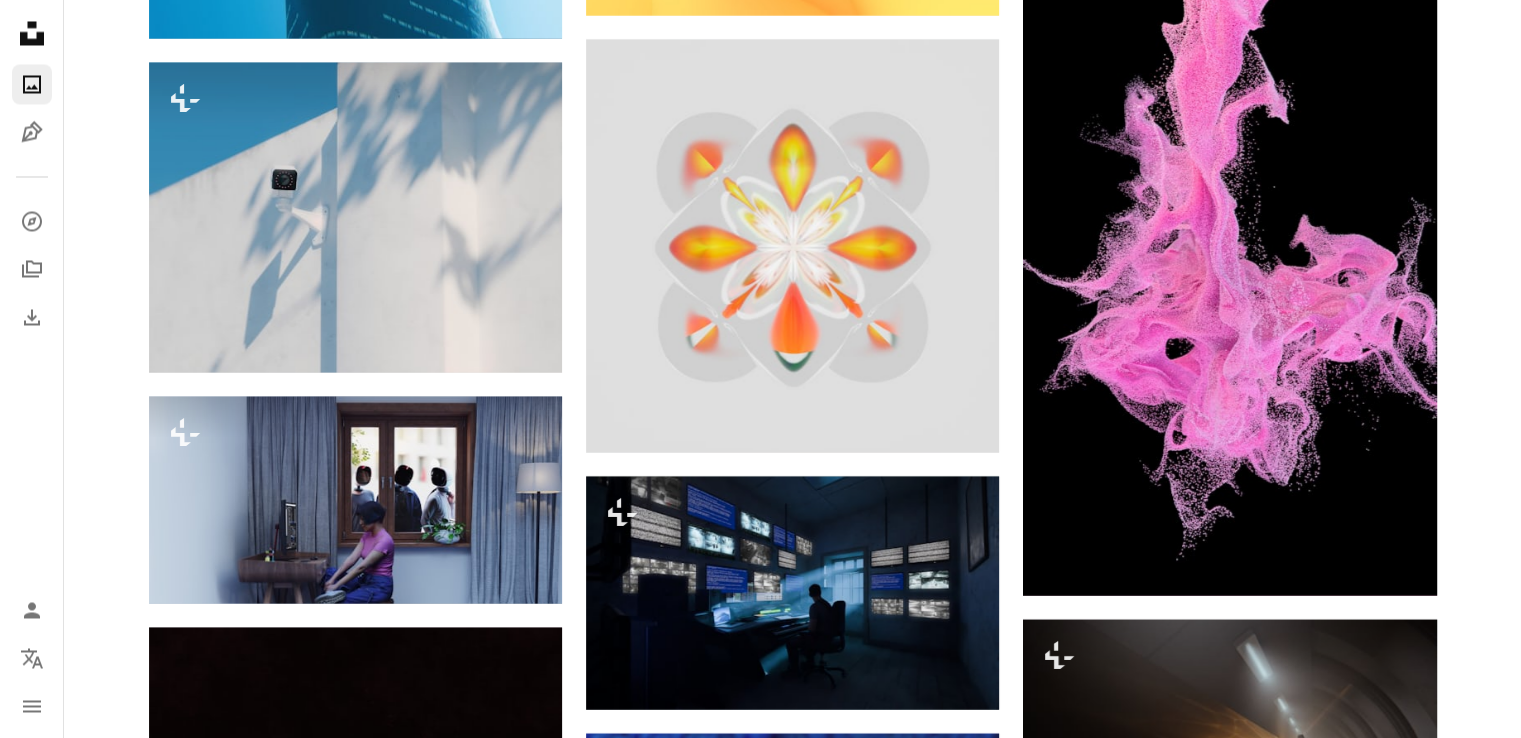 scroll, scrollTop: 11600, scrollLeft: 0, axis: vertical 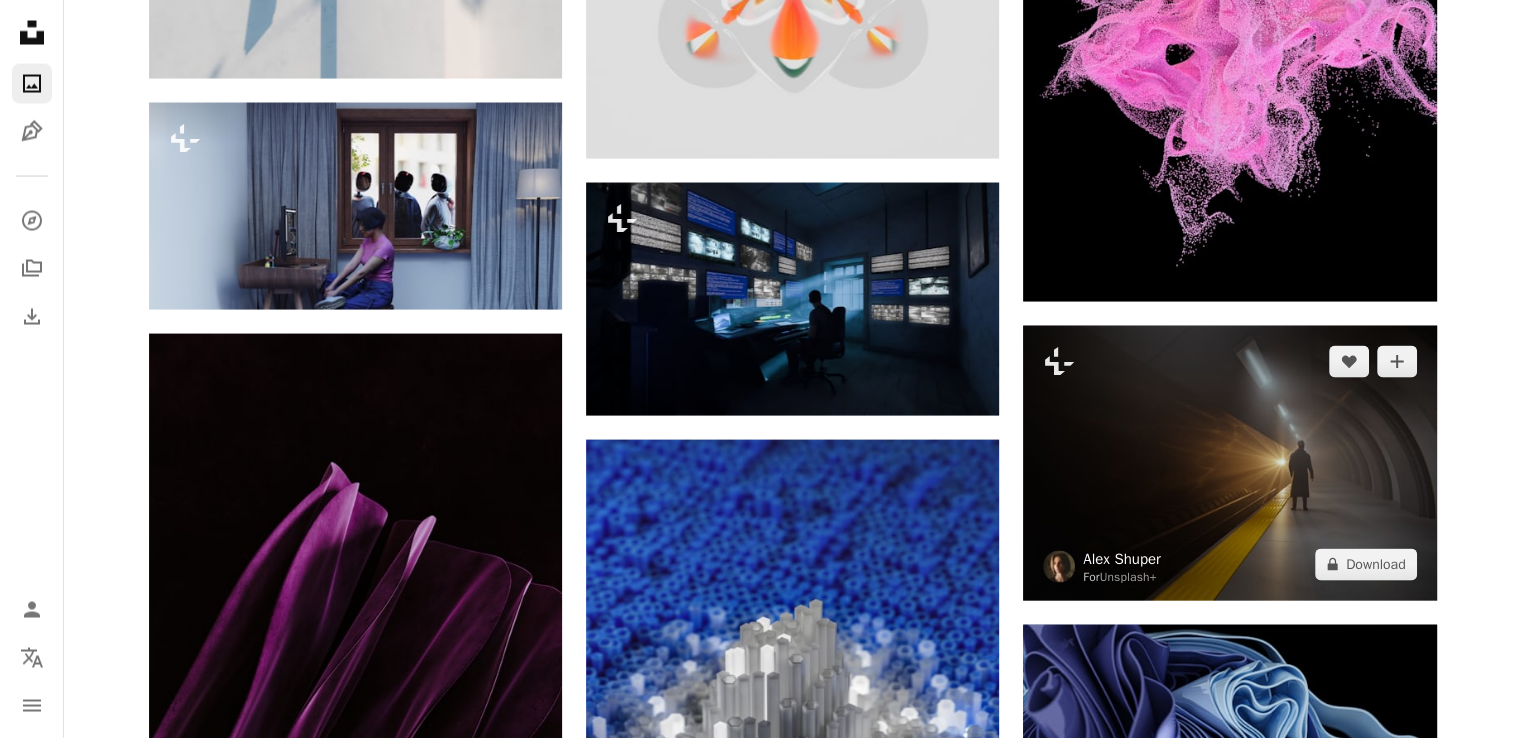 click on "Alex Shuper" at bounding box center [1122, 559] 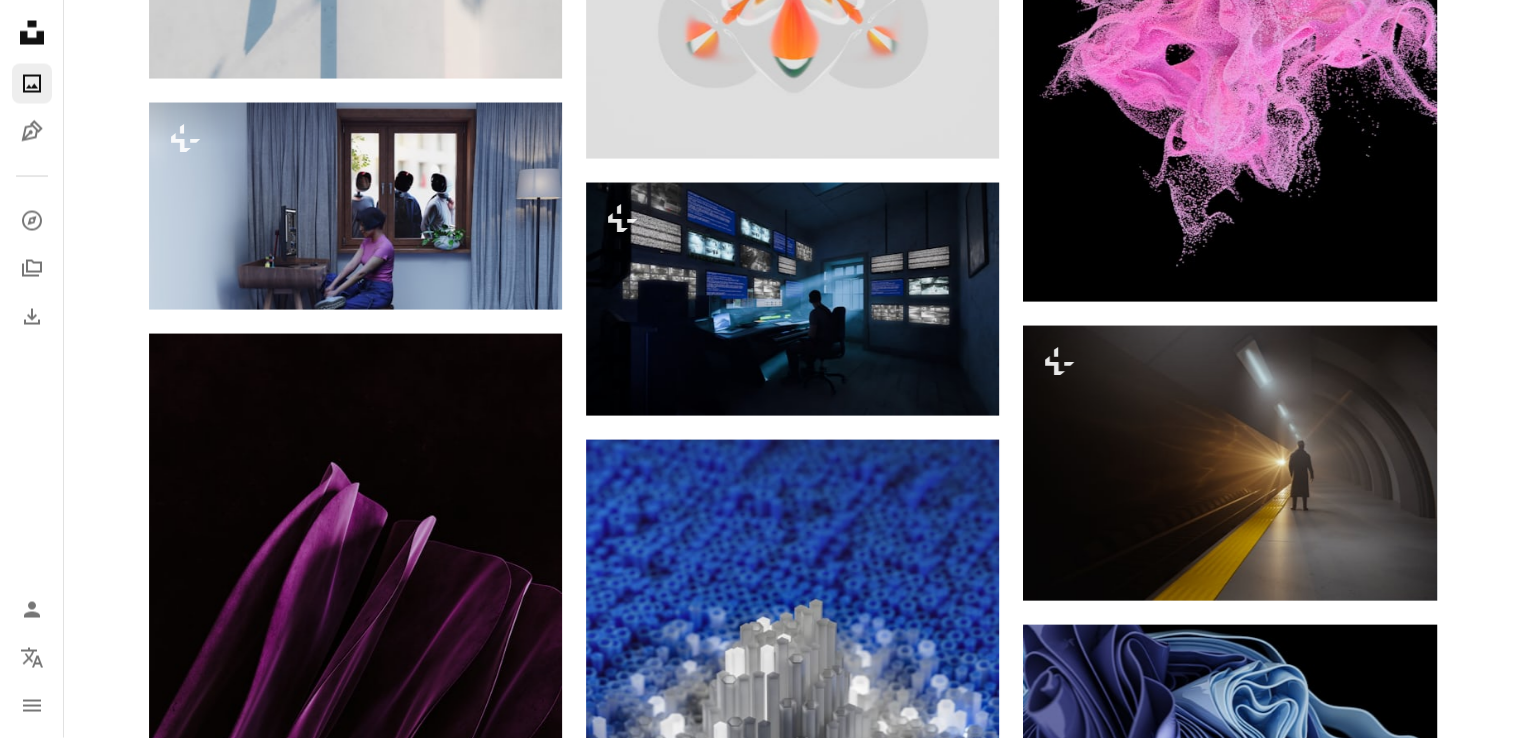 scroll, scrollTop: 12400, scrollLeft: 0, axis: vertical 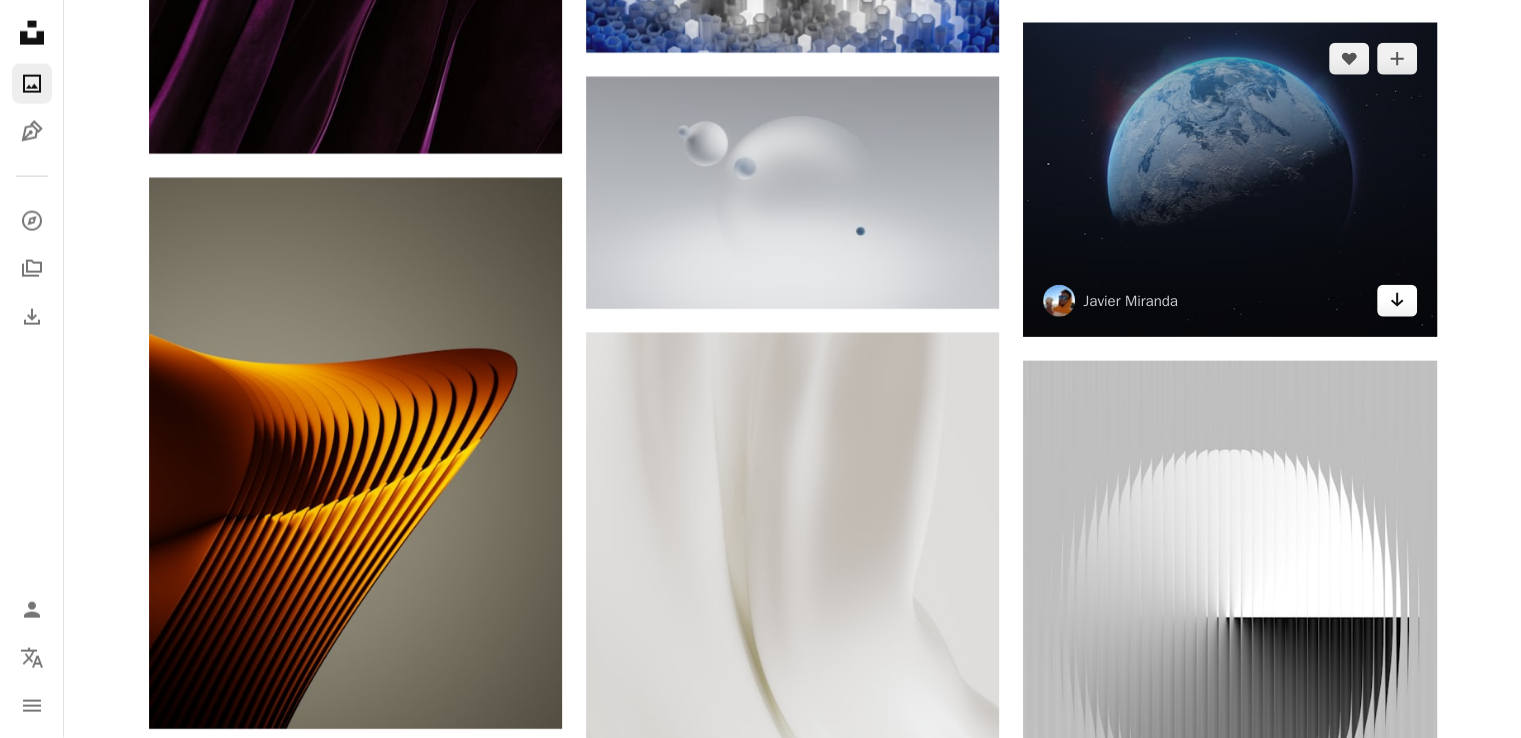 click on "Arrow pointing down" at bounding box center [1397, 301] 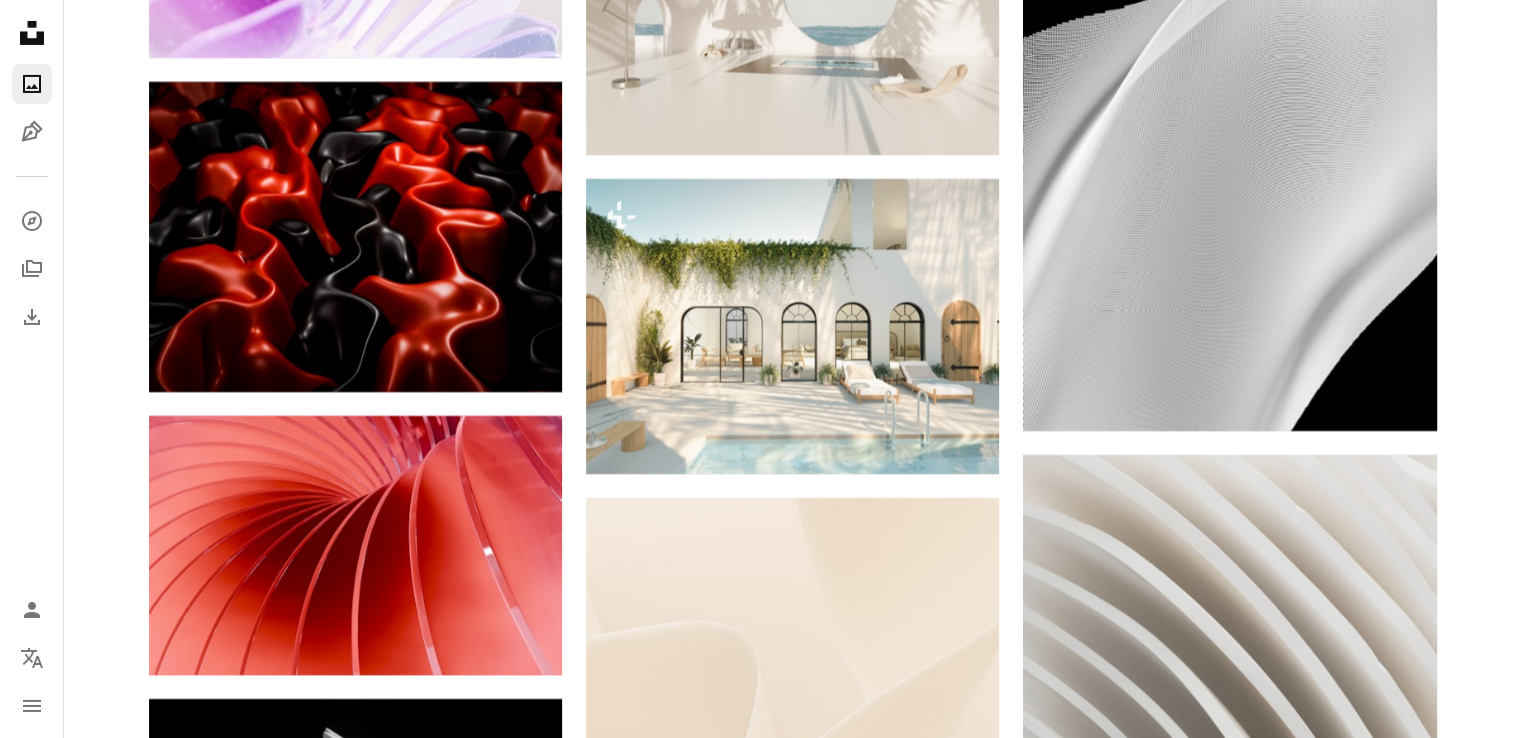 scroll, scrollTop: 14400, scrollLeft: 0, axis: vertical 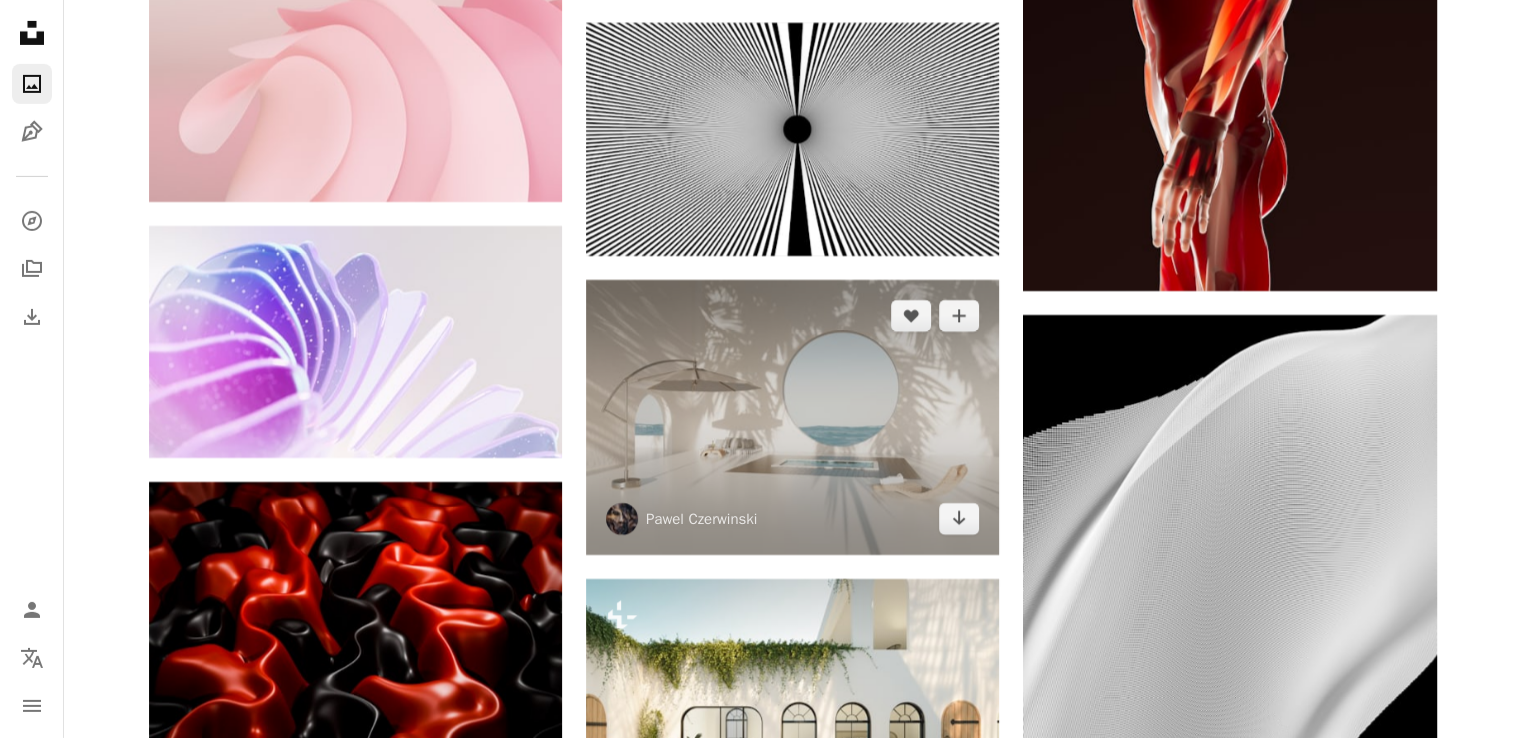 click at bounding box center [792, 417] 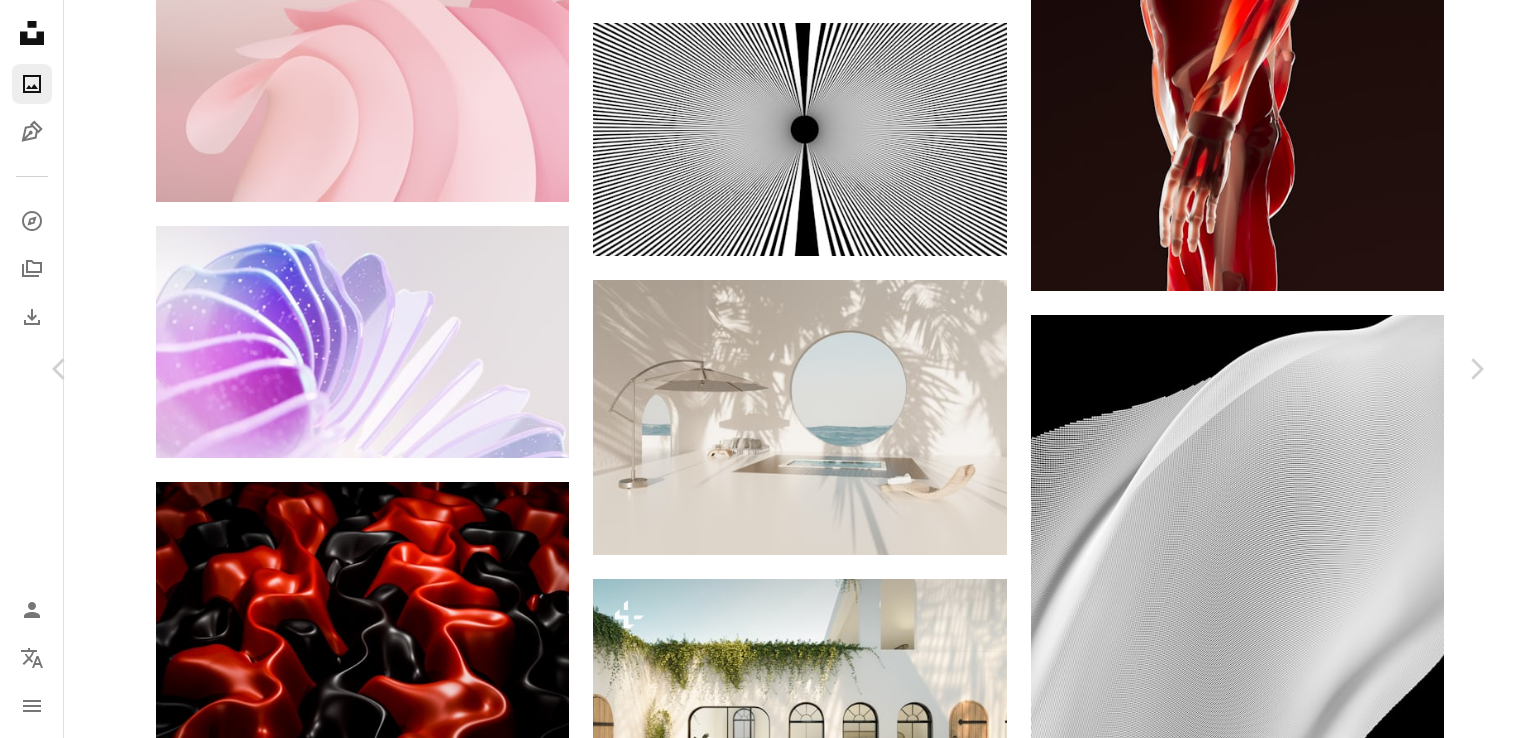 click on "An X shape" at bounding box center [20, 20] 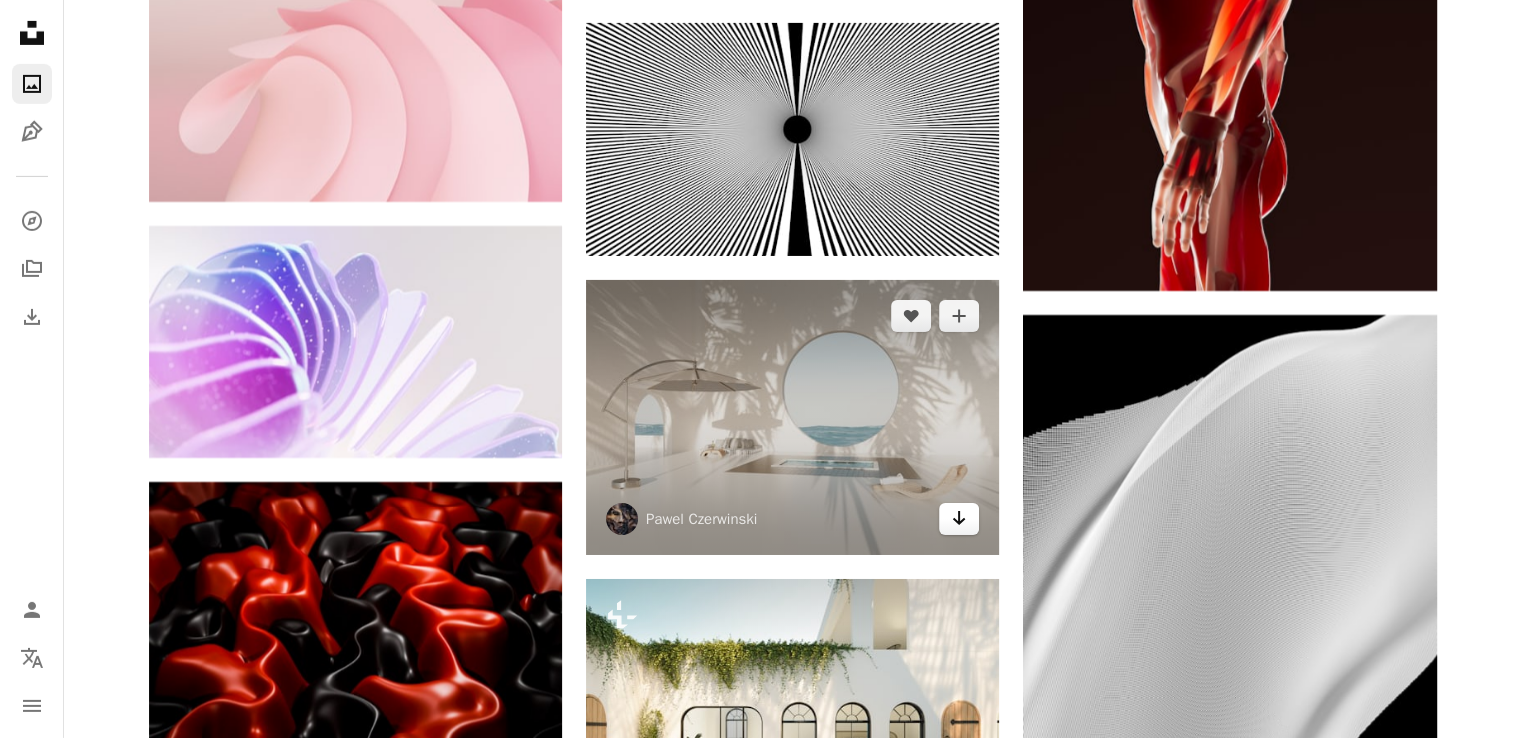 click on "Arrow pointing down" 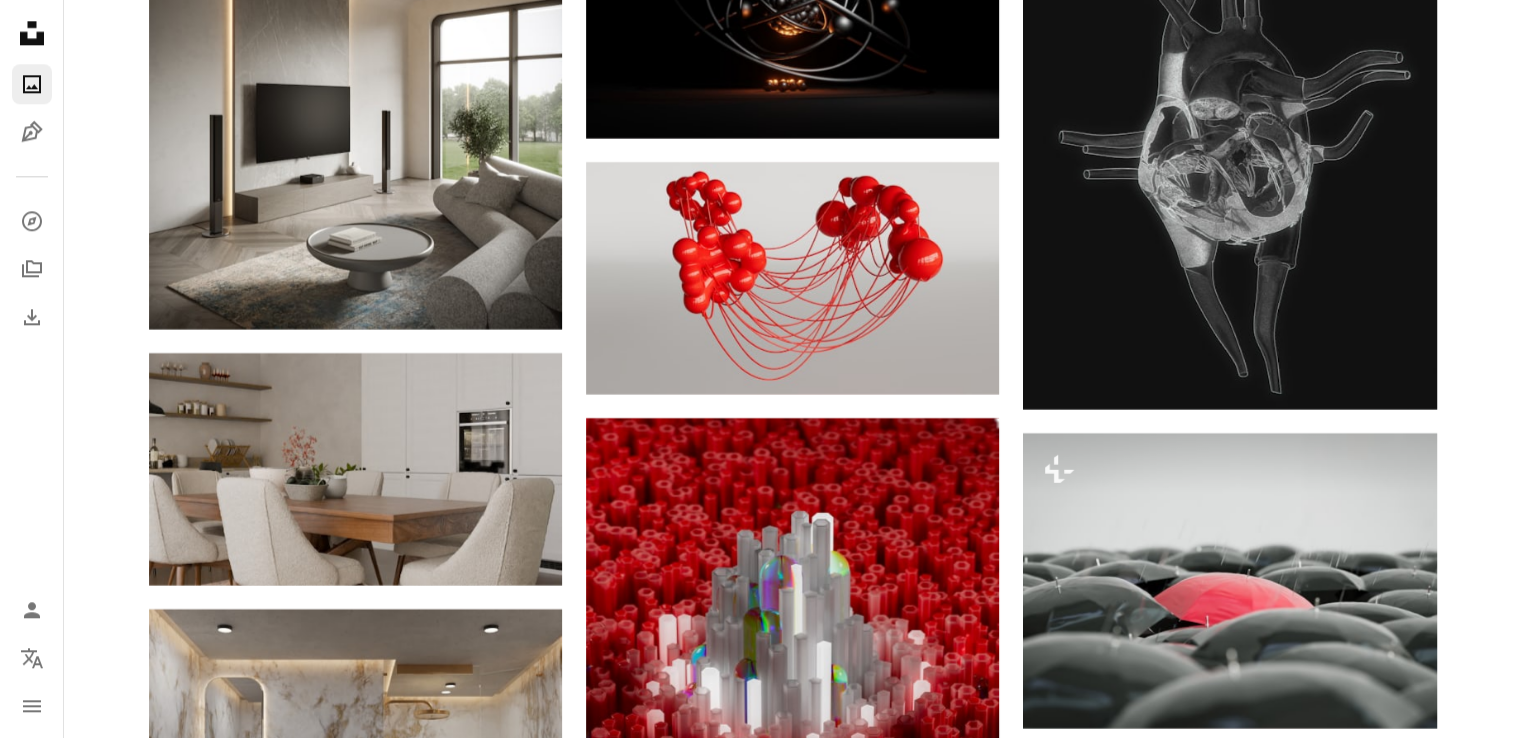 scroll, scrollTop: 33600, scrollLeft: 0, axis: vertical 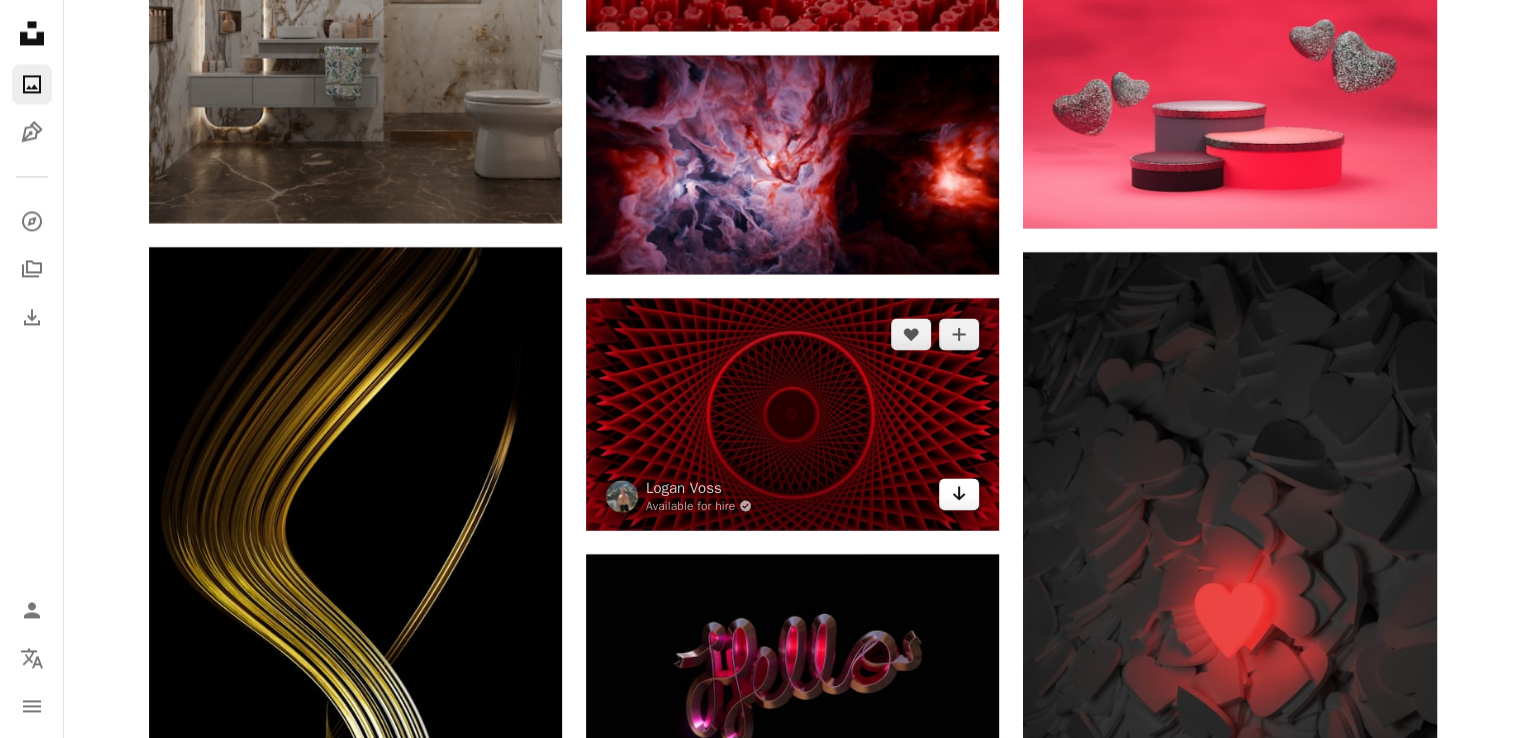 click on "Arrow pointing down" 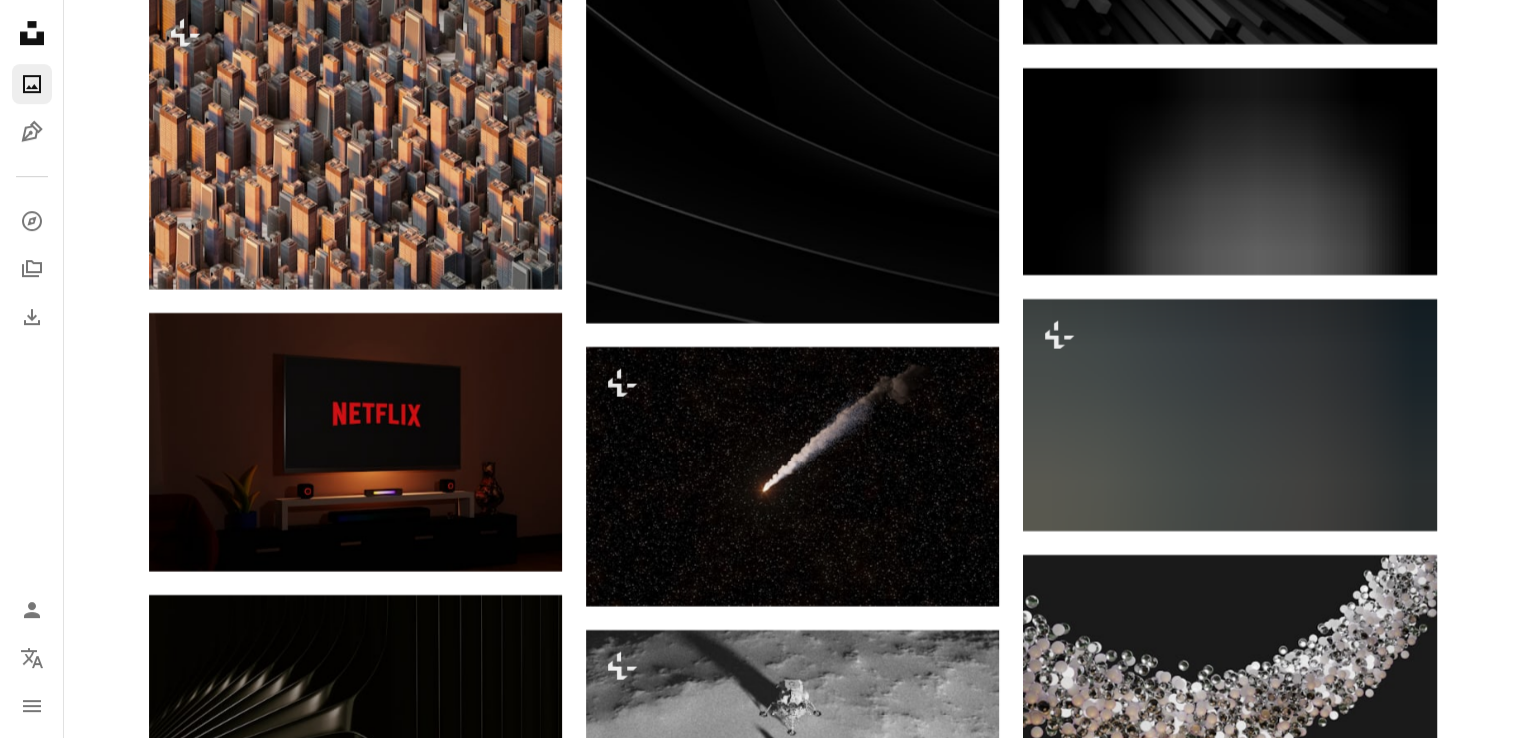 scroll, scrollTop: 48400, scrollLeft: 0, axis: vertical 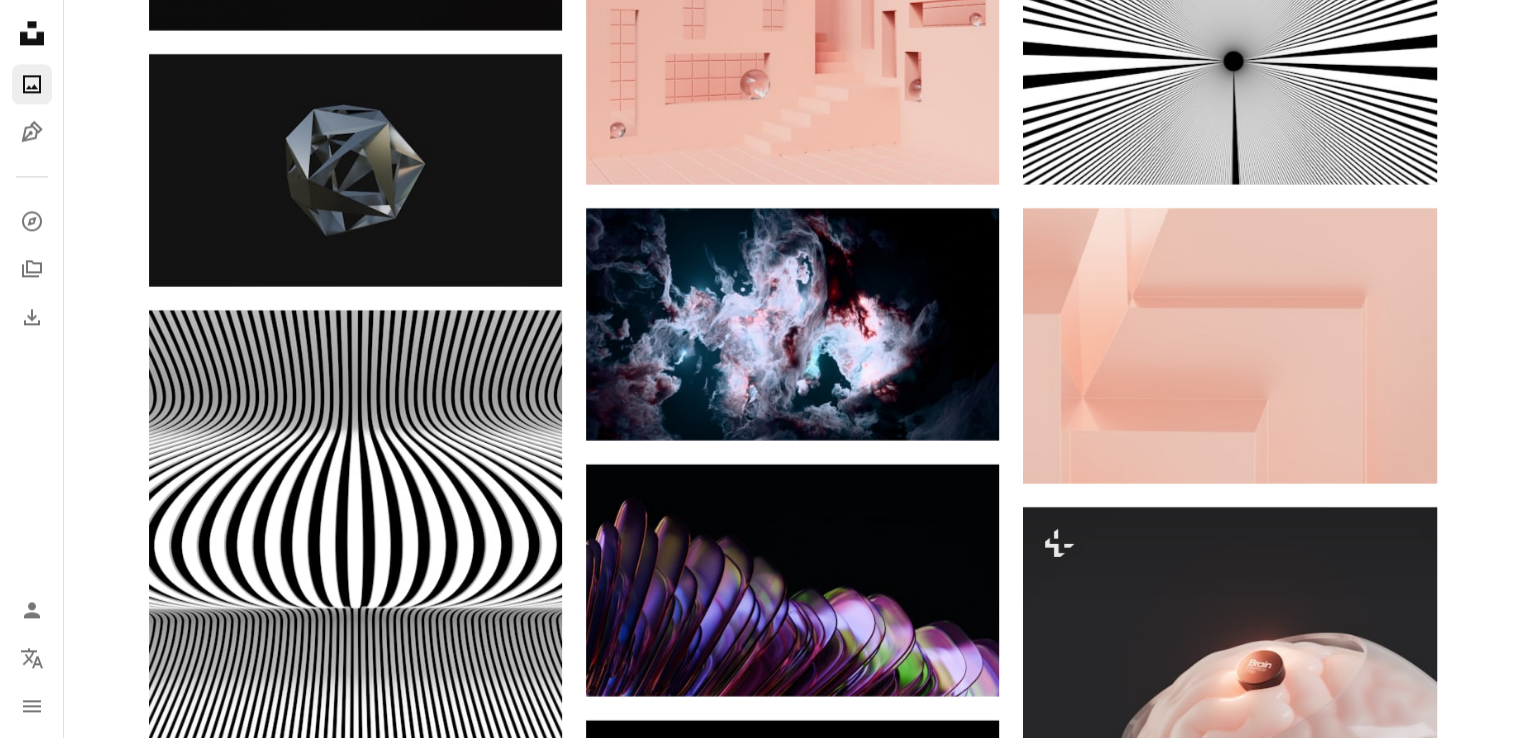 click on "A photo" 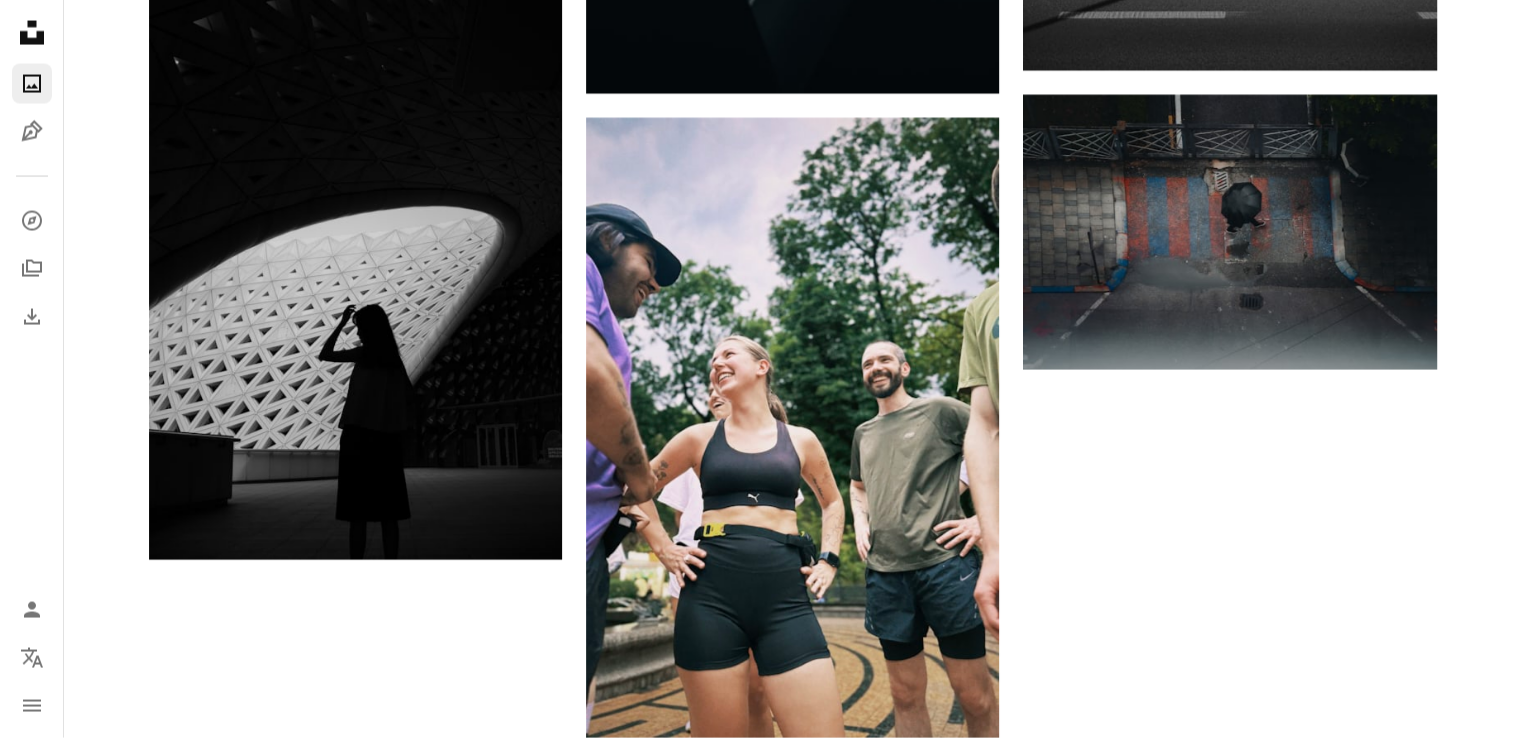 scroll, scrollTop: 0, scrollLeft: 0, axis: both 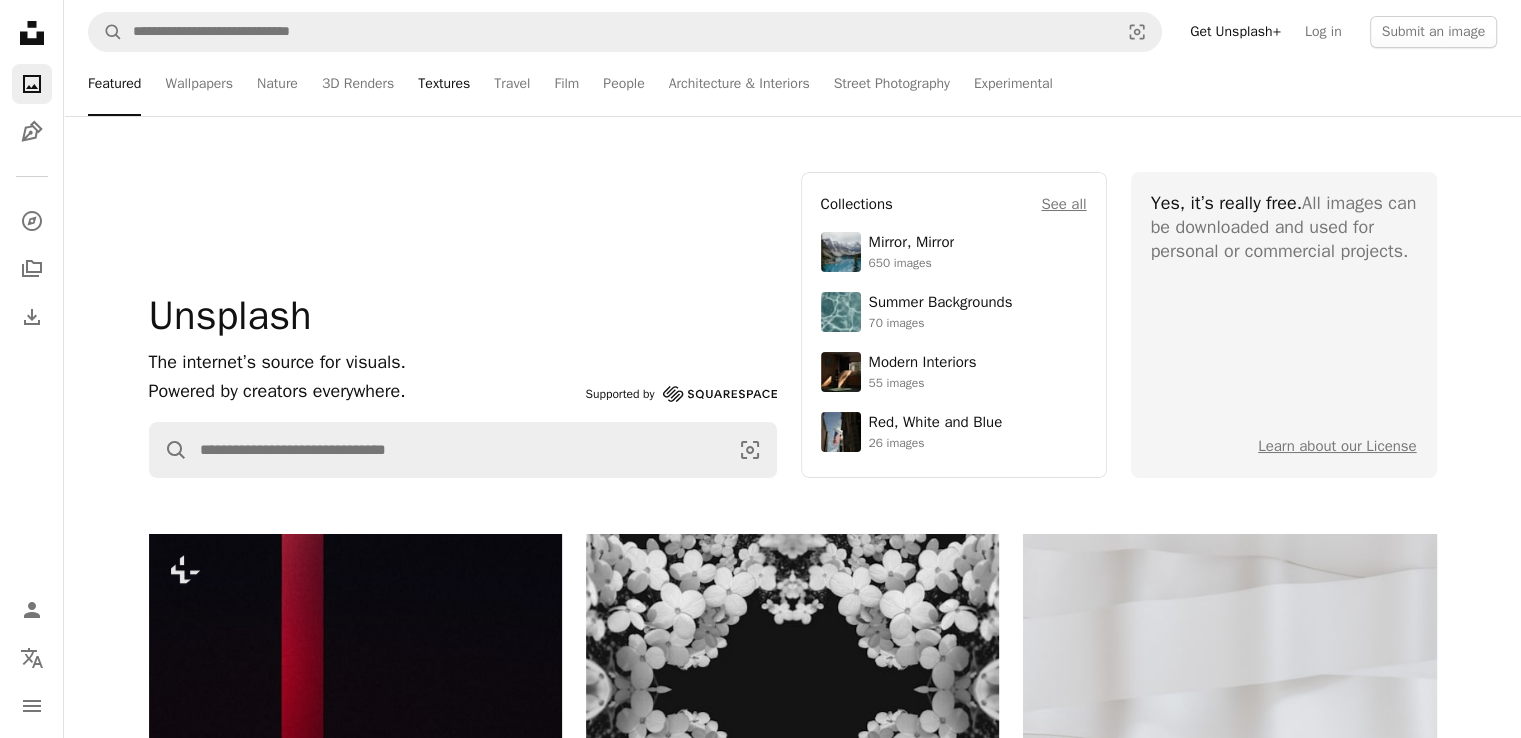 click on "Textures" at bounding box center [444, 84] 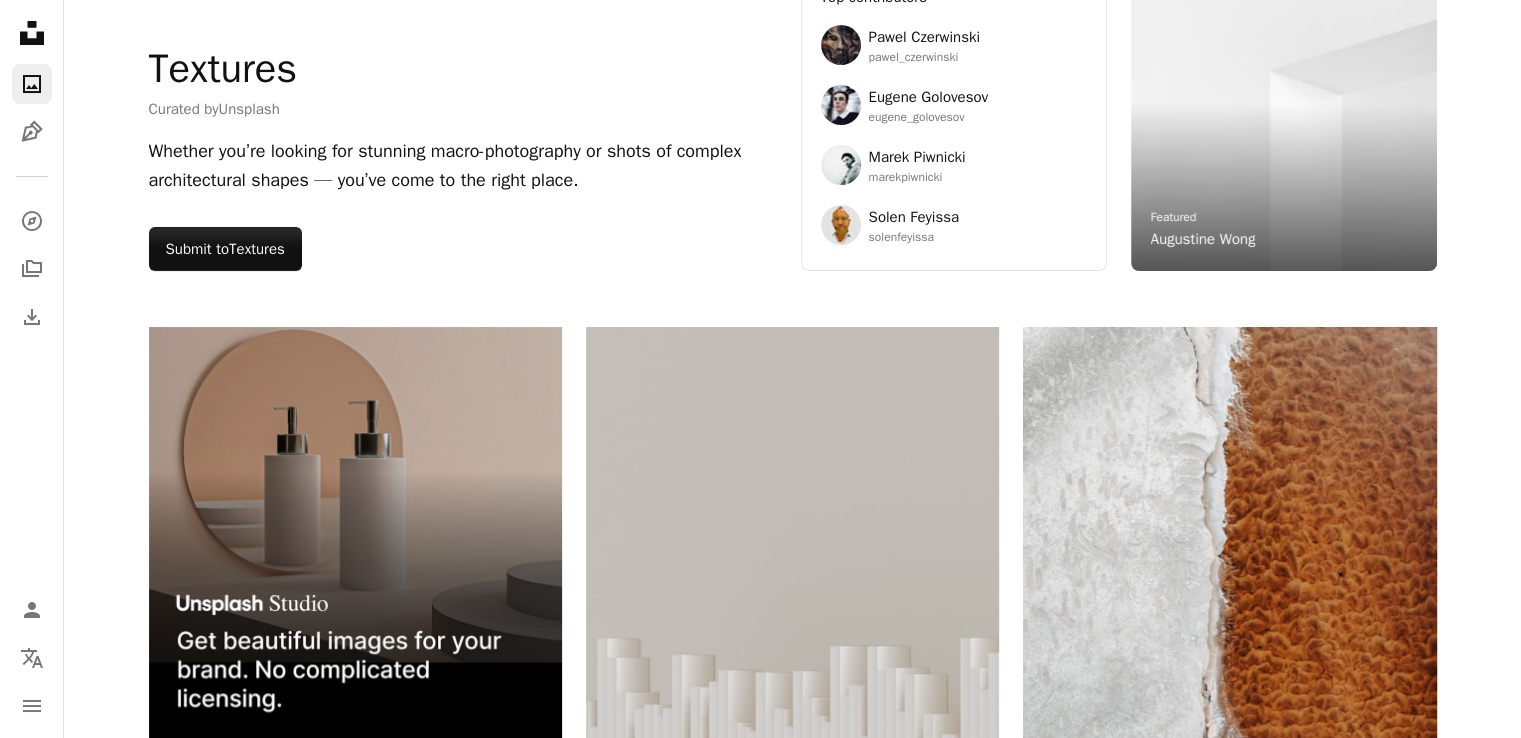 scroll, scrollTop: 0, scrollLeft: 0, axis: both 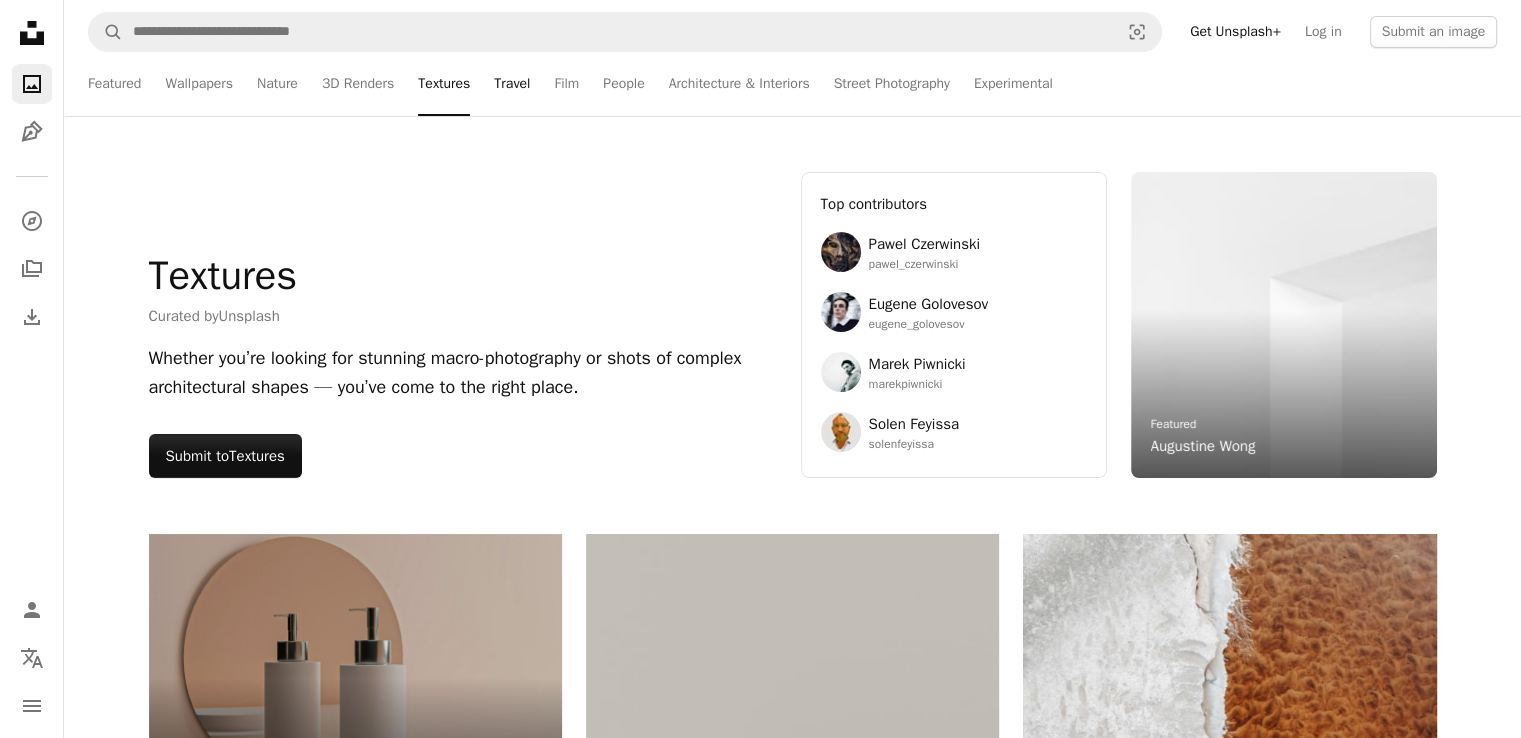 click on "Travel" at bounding box center [512, 84] 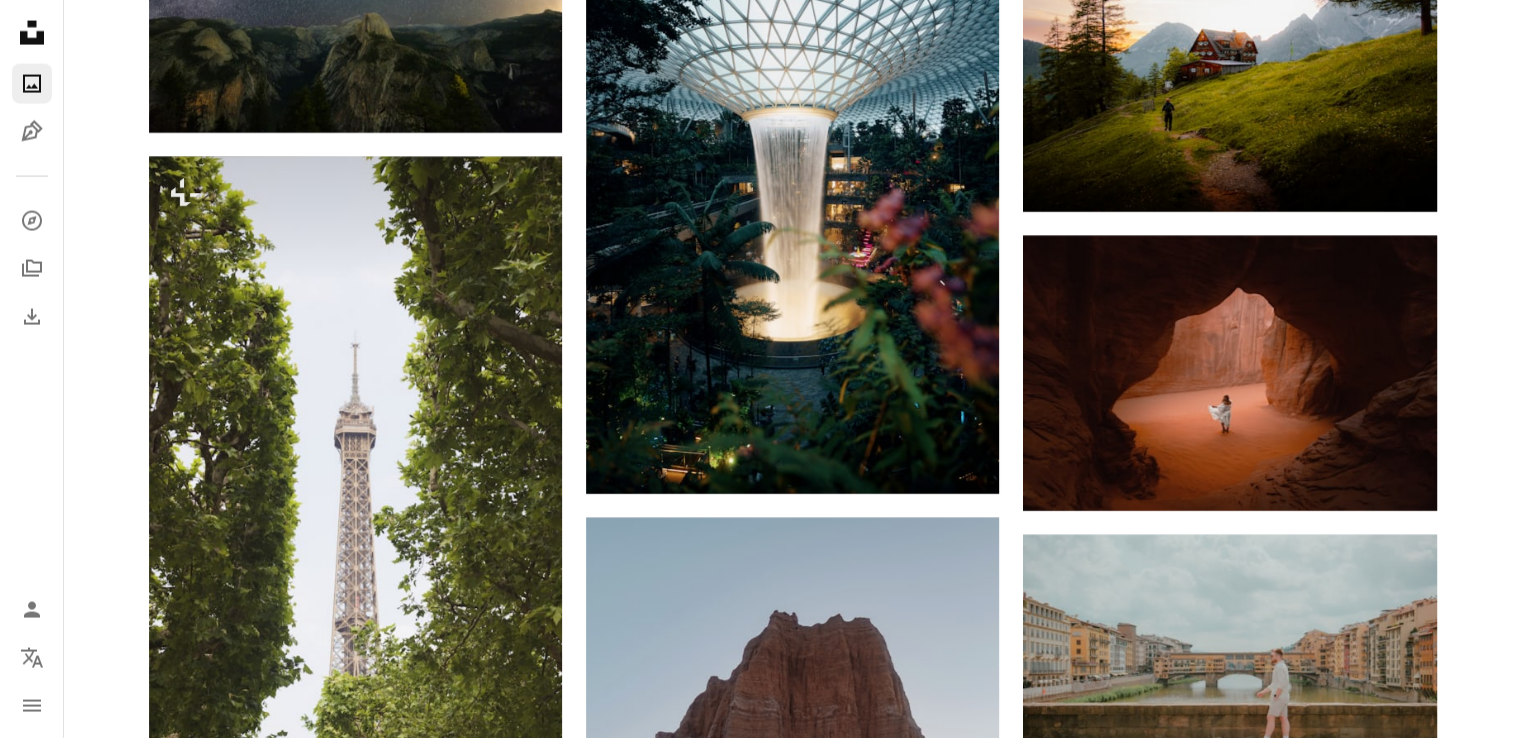 scroll, scrollTop: 4800, scrollLeft: 0, axis: vertical 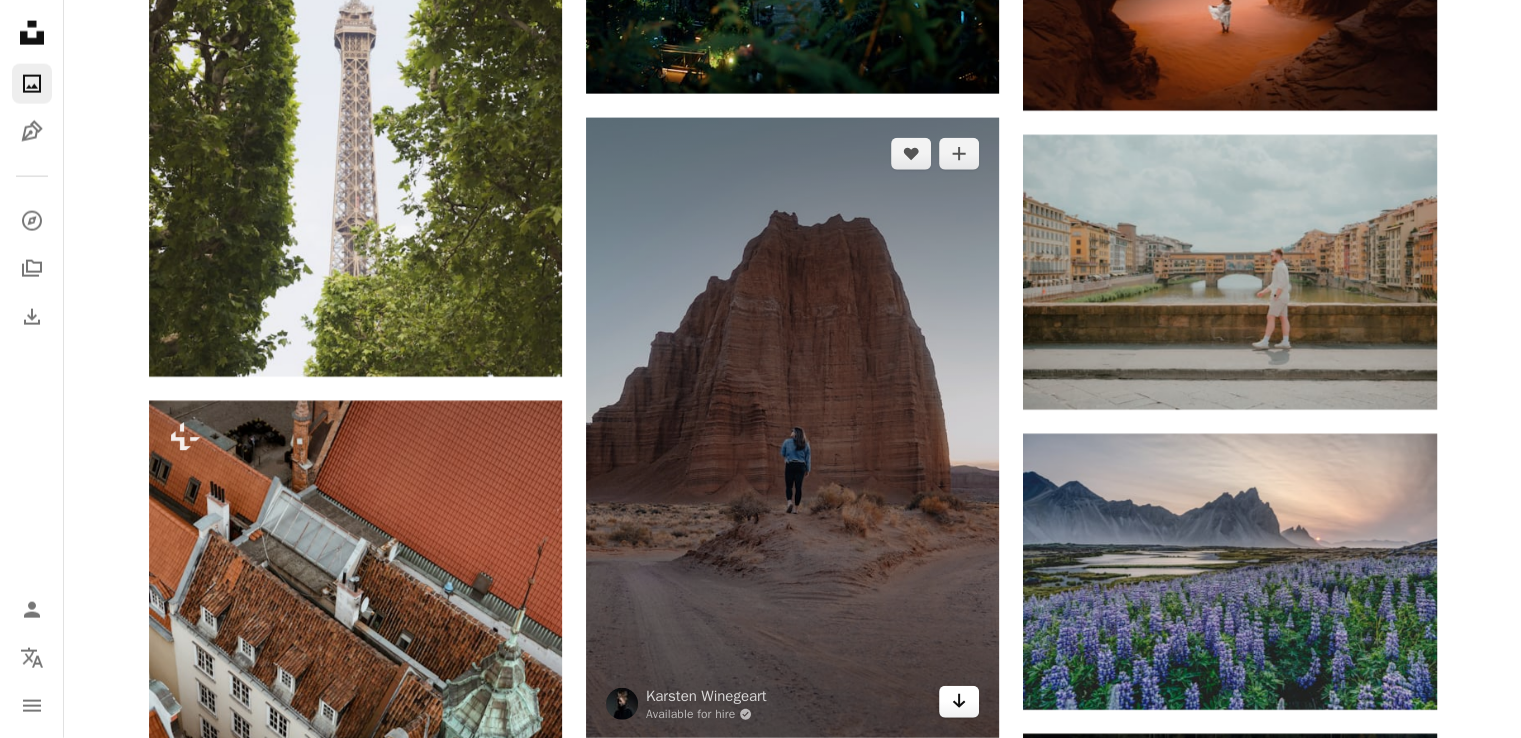 click on "Arrow pointing down" 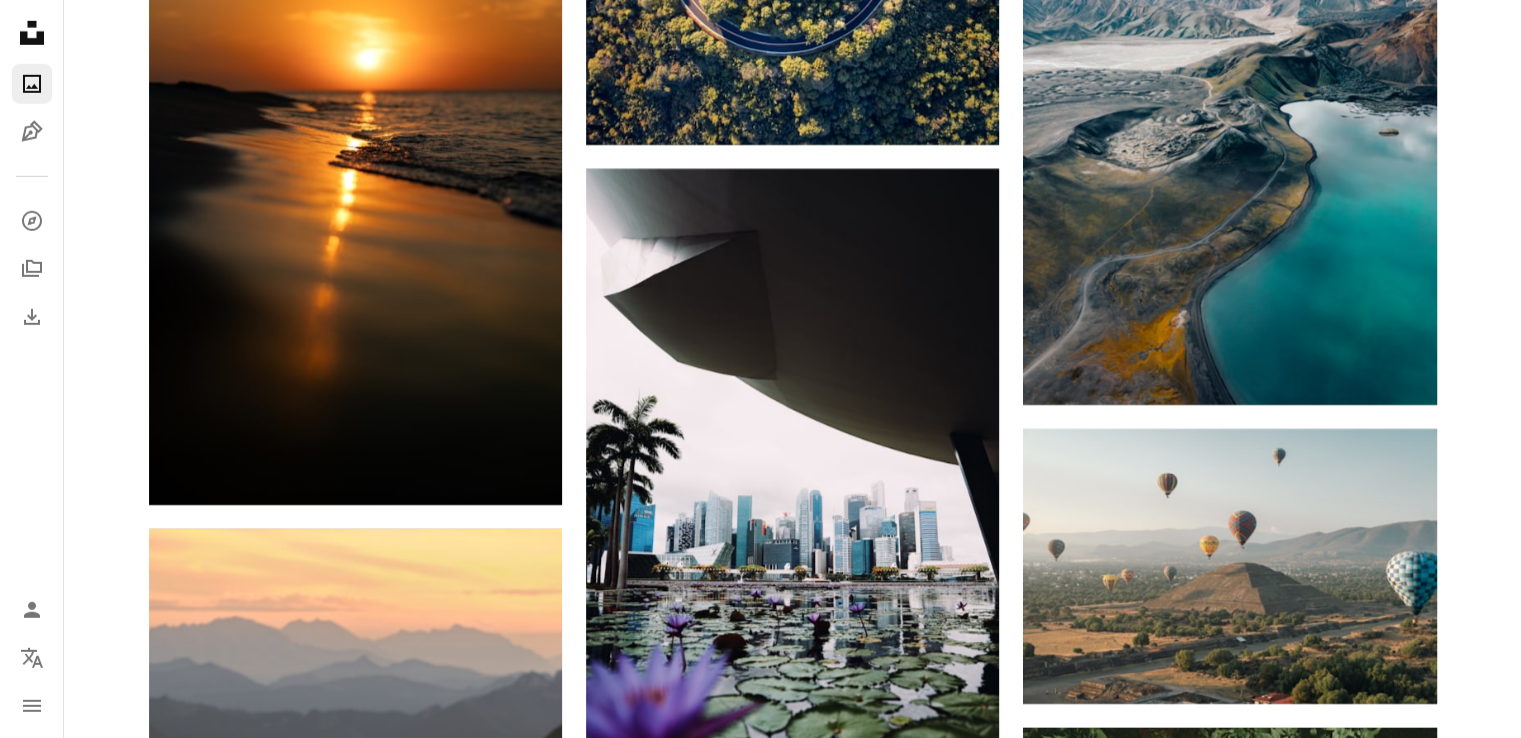 scroll, scrollTop: 29200, scrollLeft: 0, axis: vertical 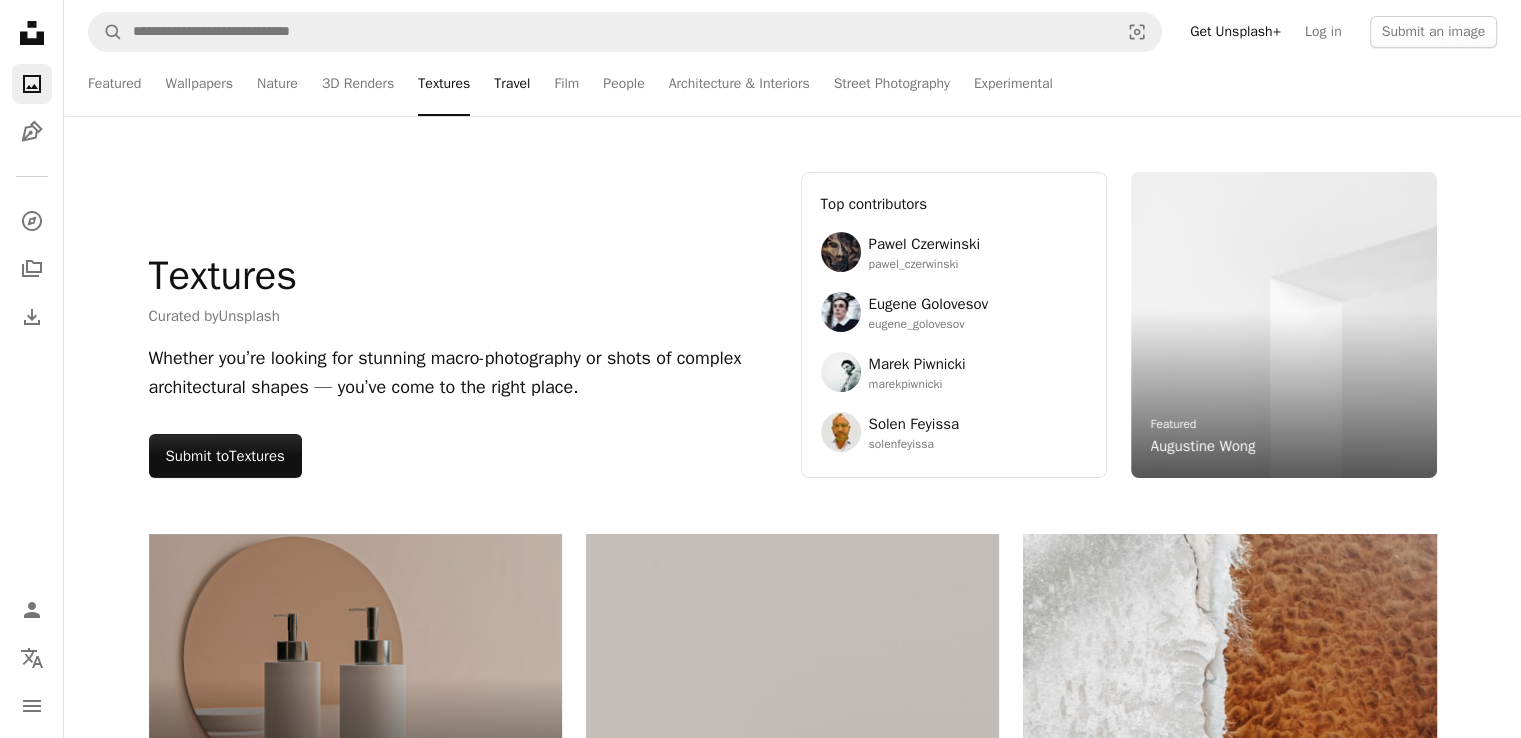 click on "Travel" at bounding box center [512, 84] 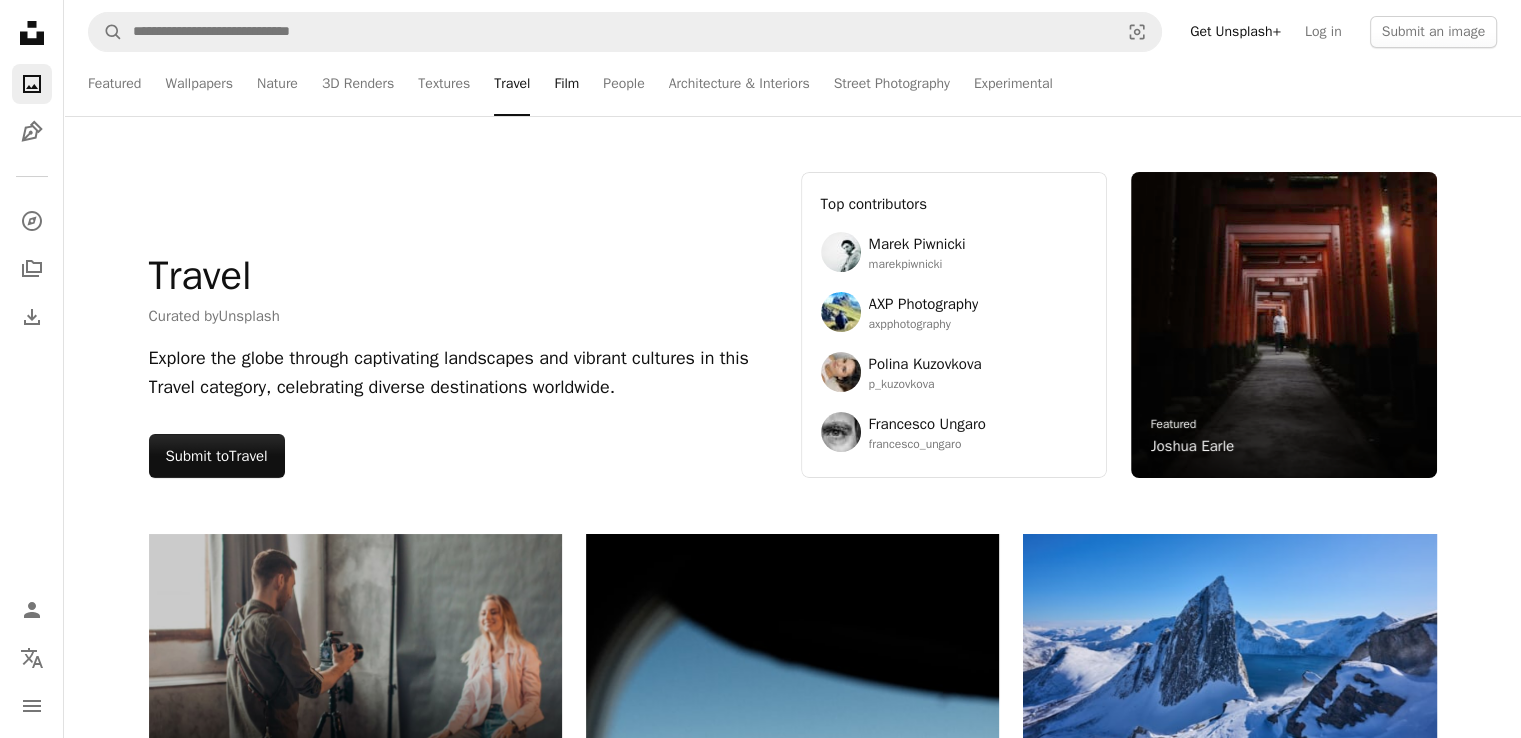 click on "Film" at bounding box center (566, 84) 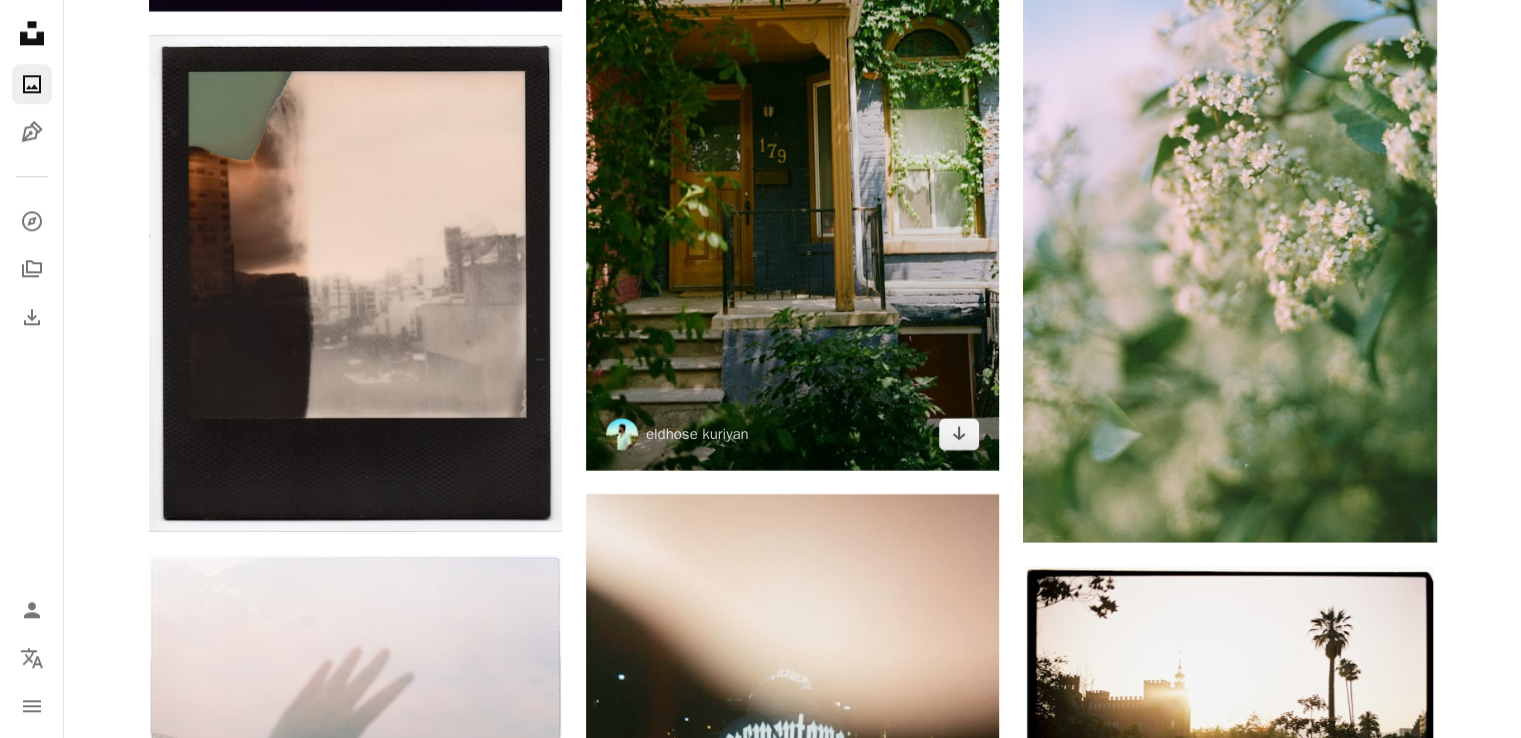 scroll, scrollTop: 9200, scrollLeft: 0, axis: vertical 